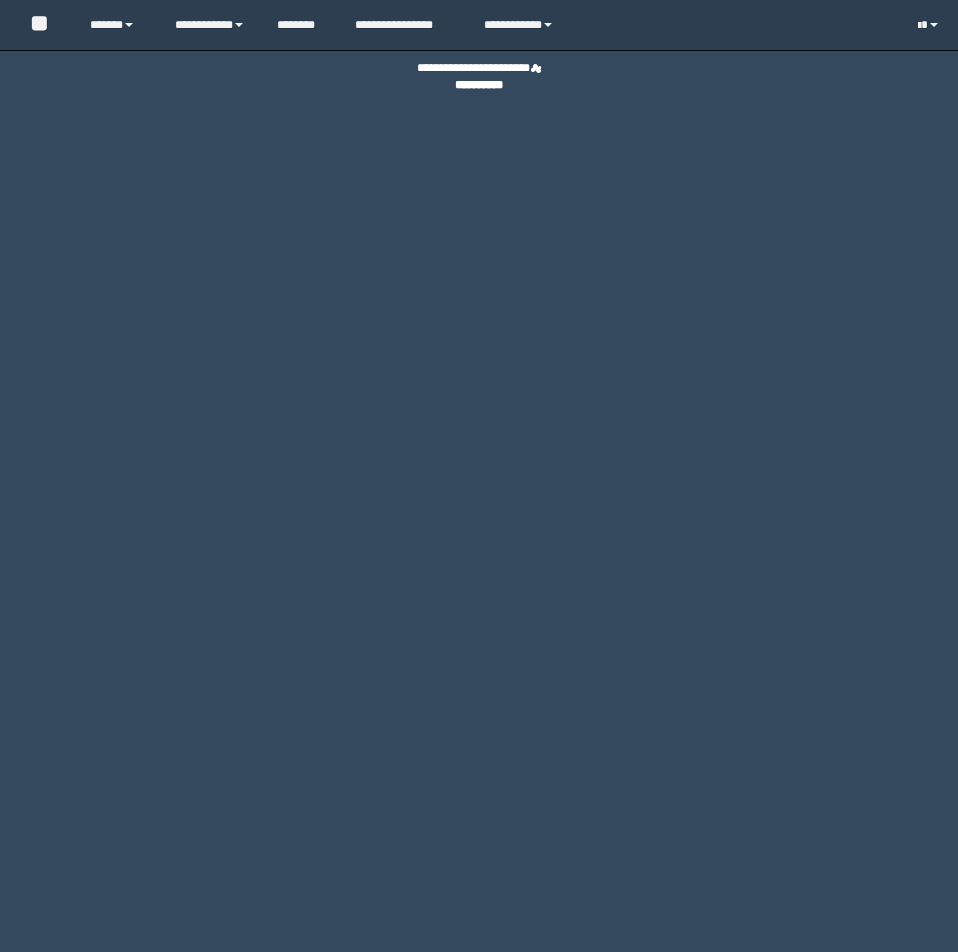 scroll, scrollTop: 0, scrollLeft: 0, axis: both 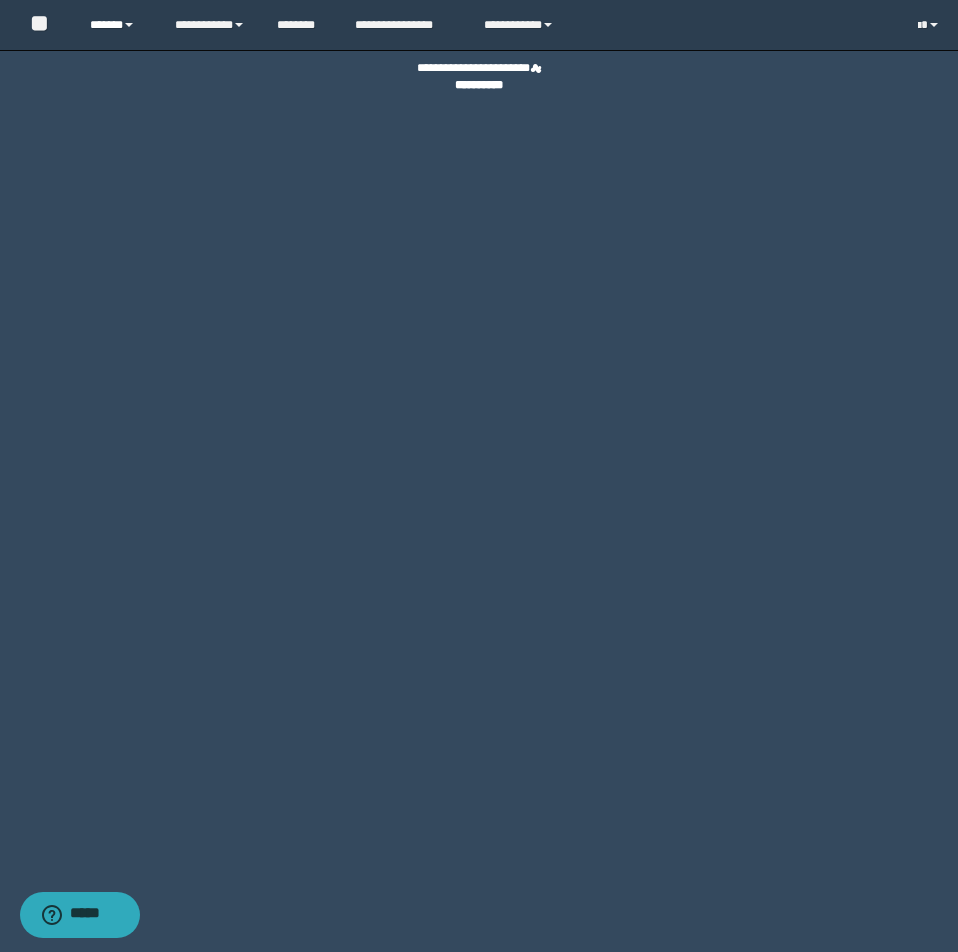 click on "******" at bounding box center [117, 25] 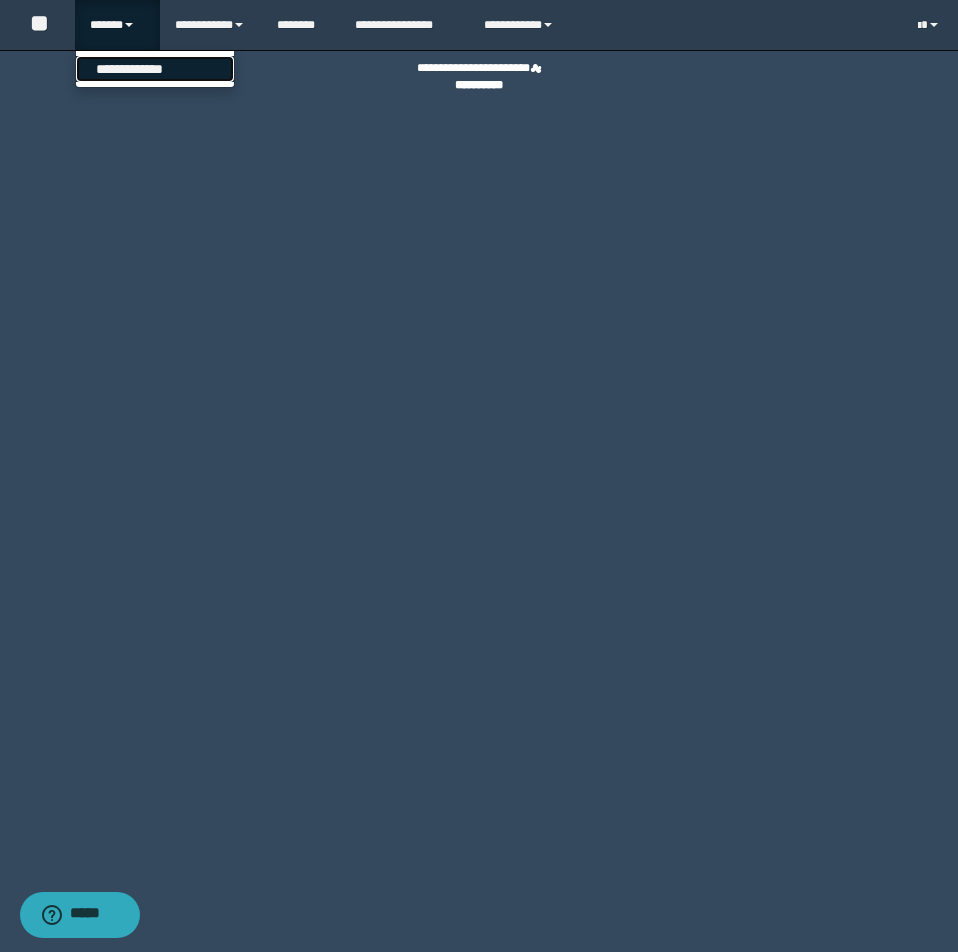 click on "**********" at bounding box center [155, 69] 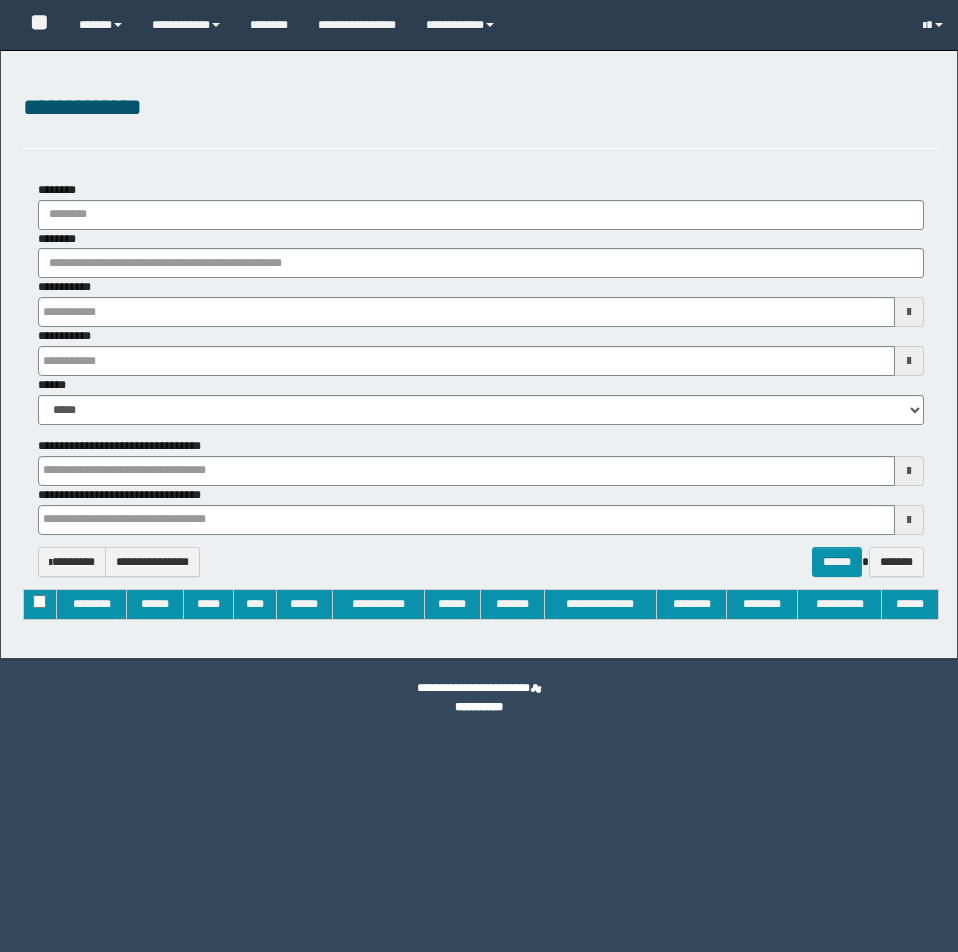 type on "**********" 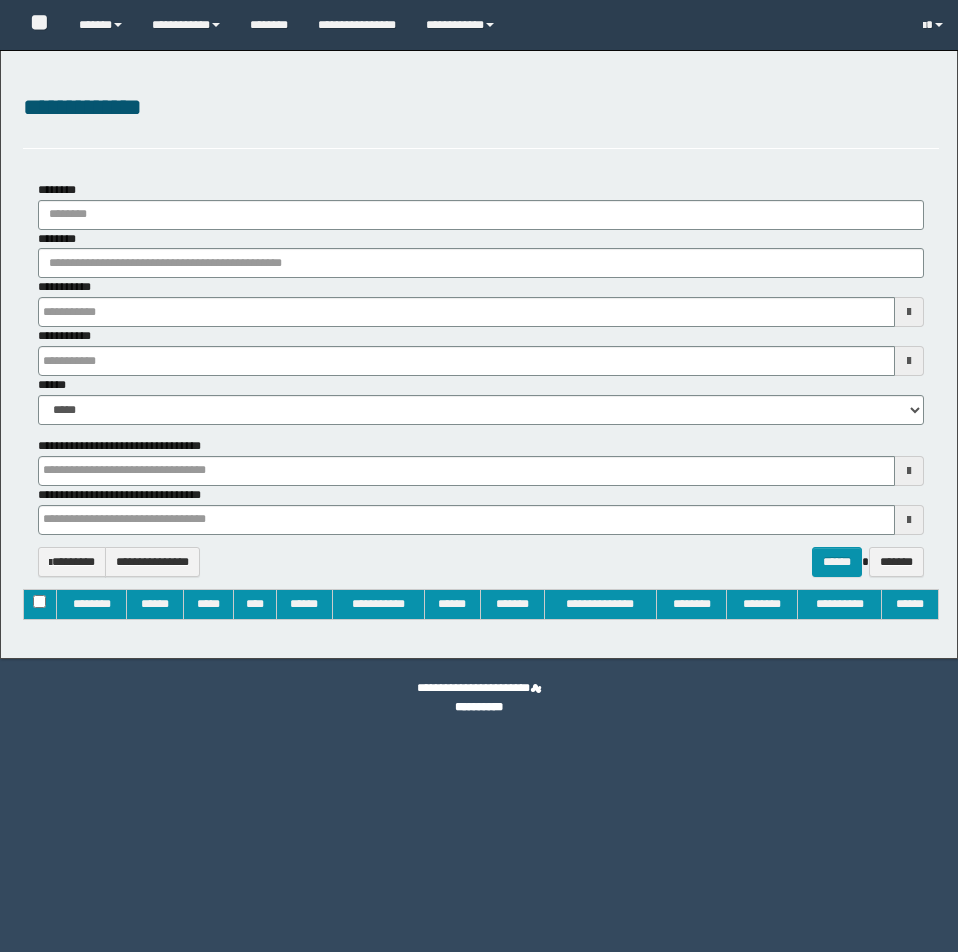 type on "**********" 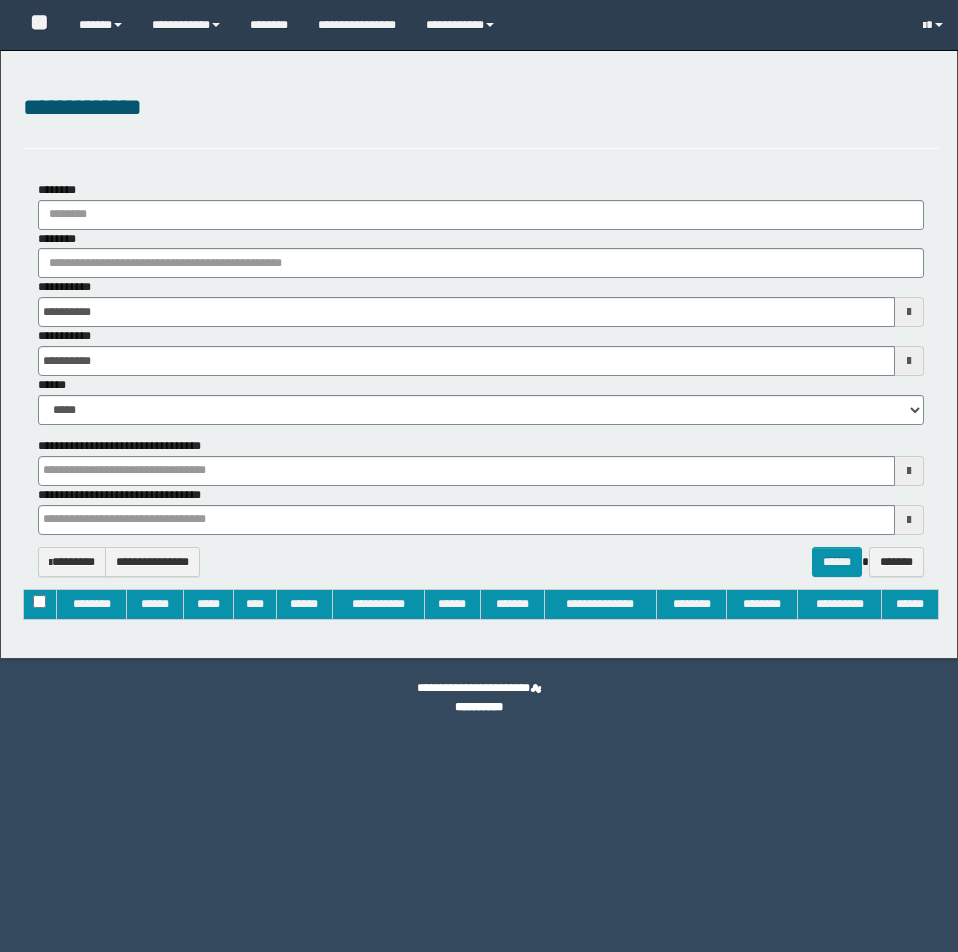 type 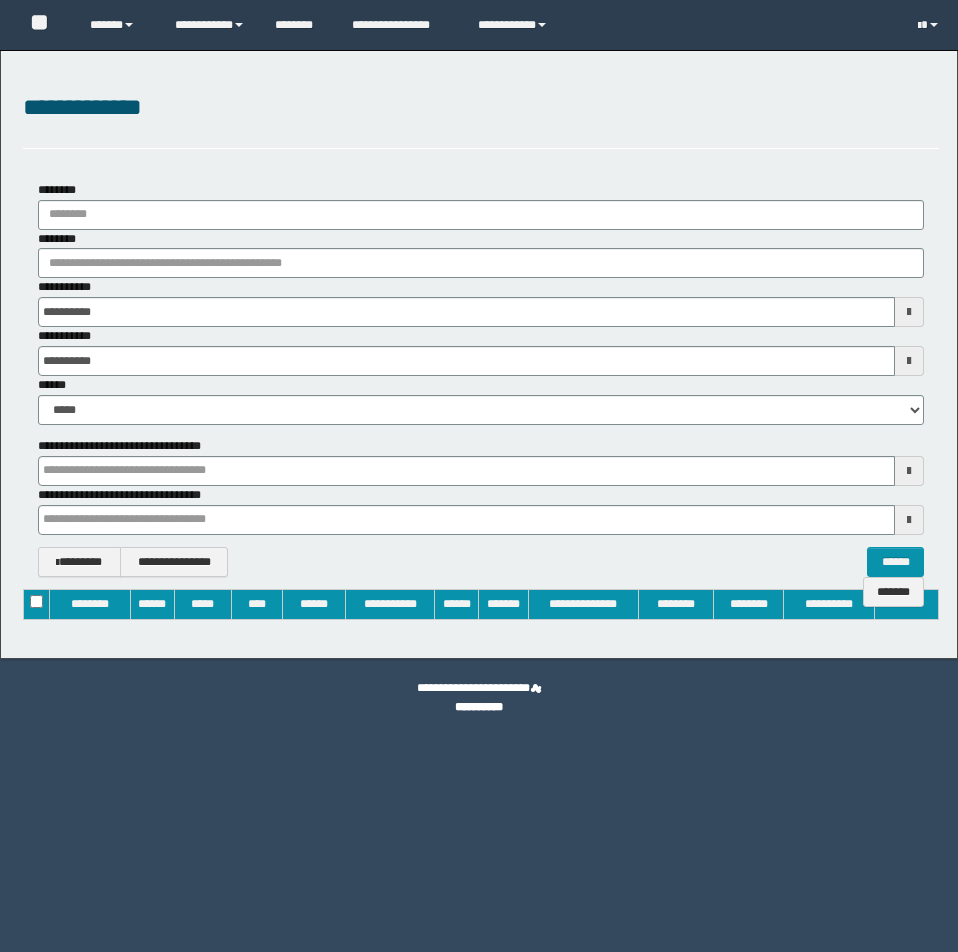 scroll, scrollTop: 0, scrollLeft: 0, axis: both 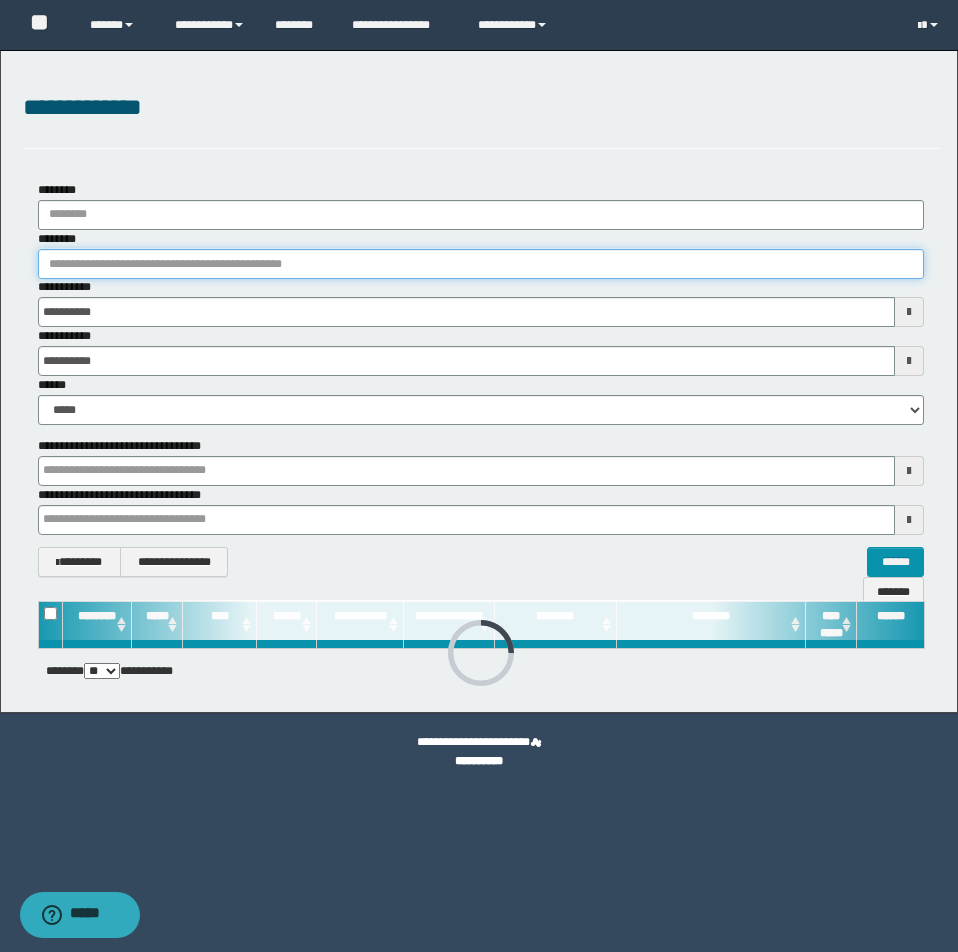 click on "********" at bounding box center [481, 264] 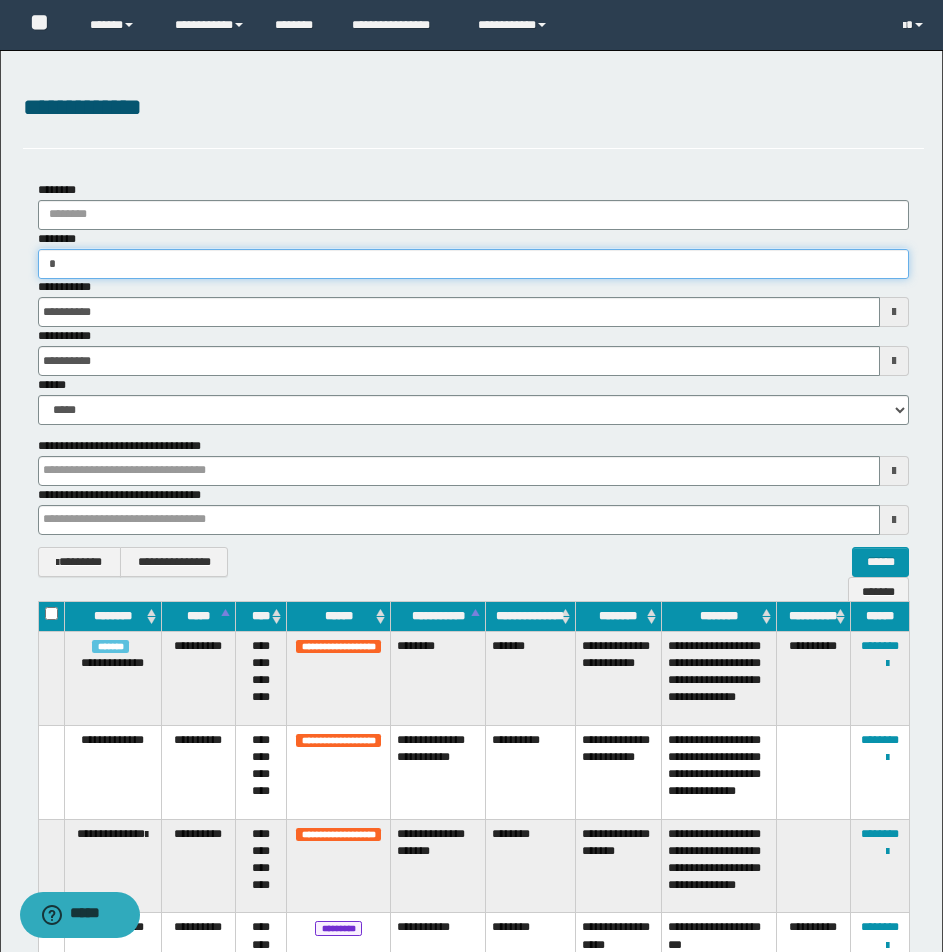 type on "**" 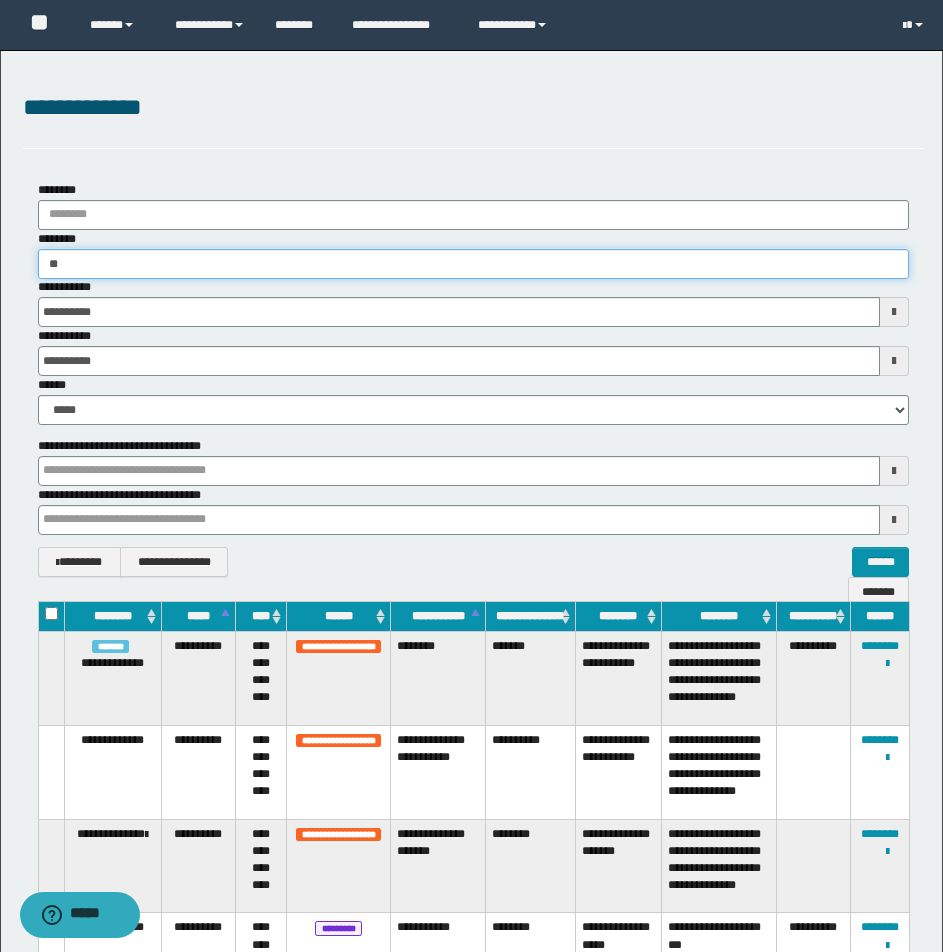 type on "**" 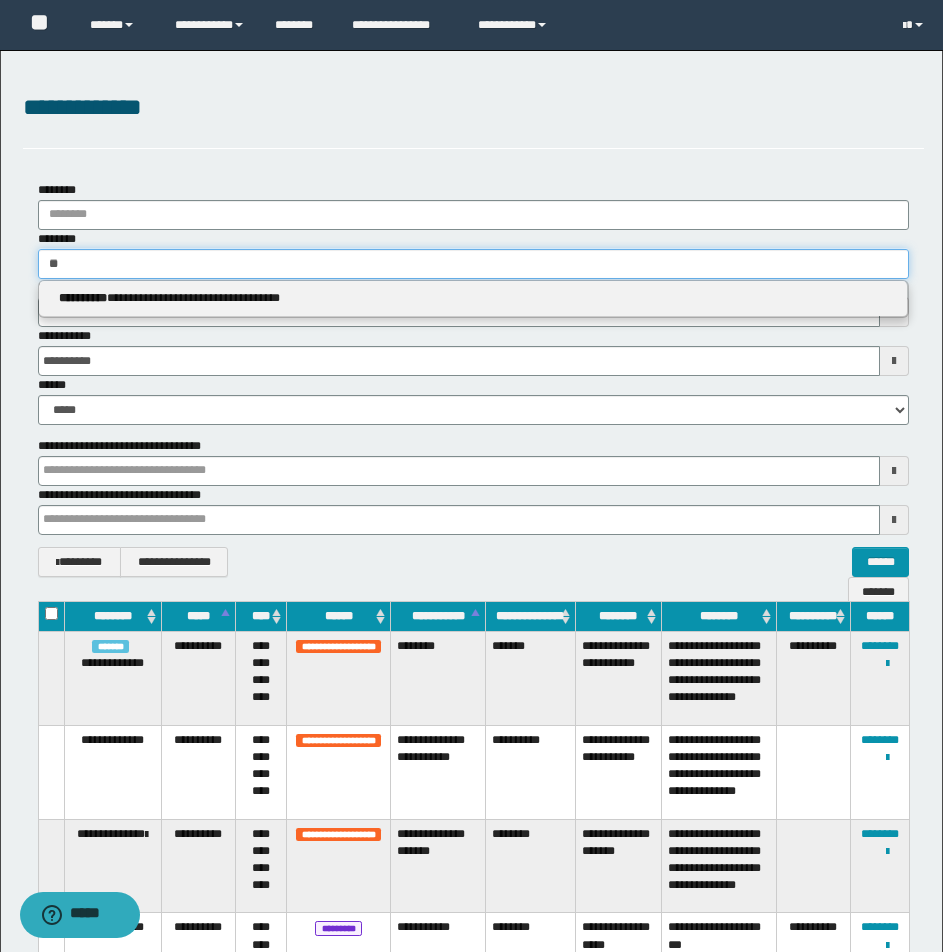 type 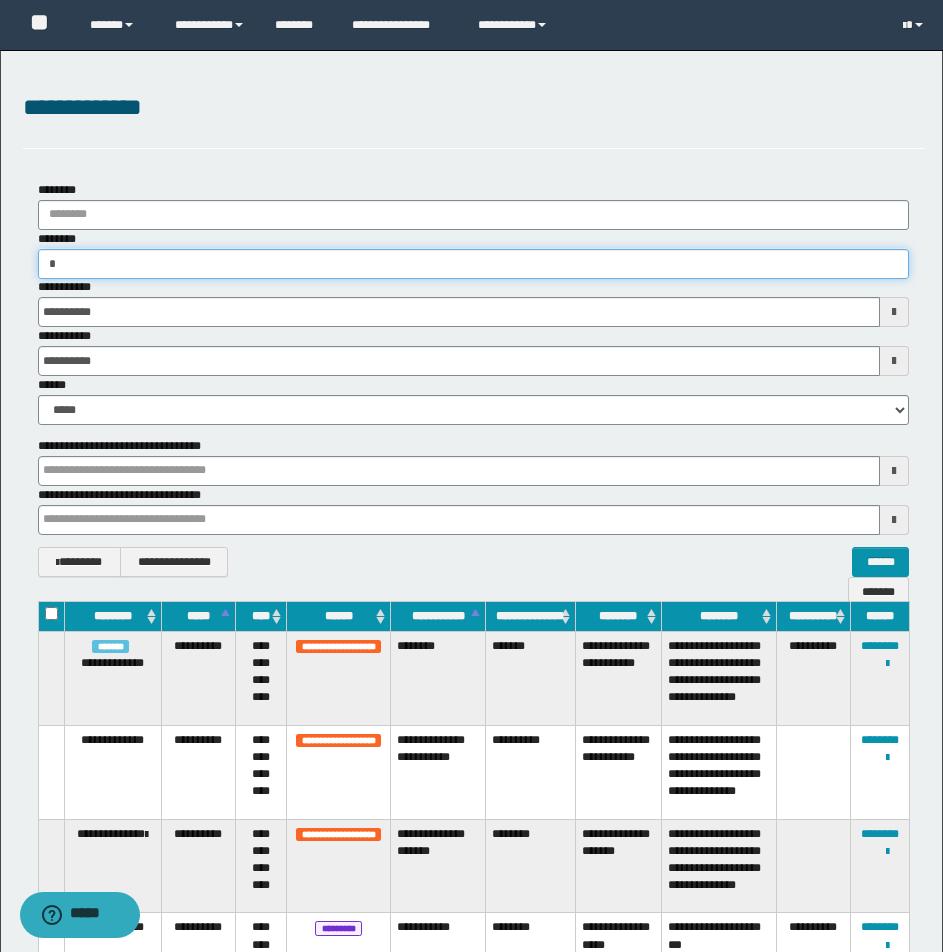 type on "**" 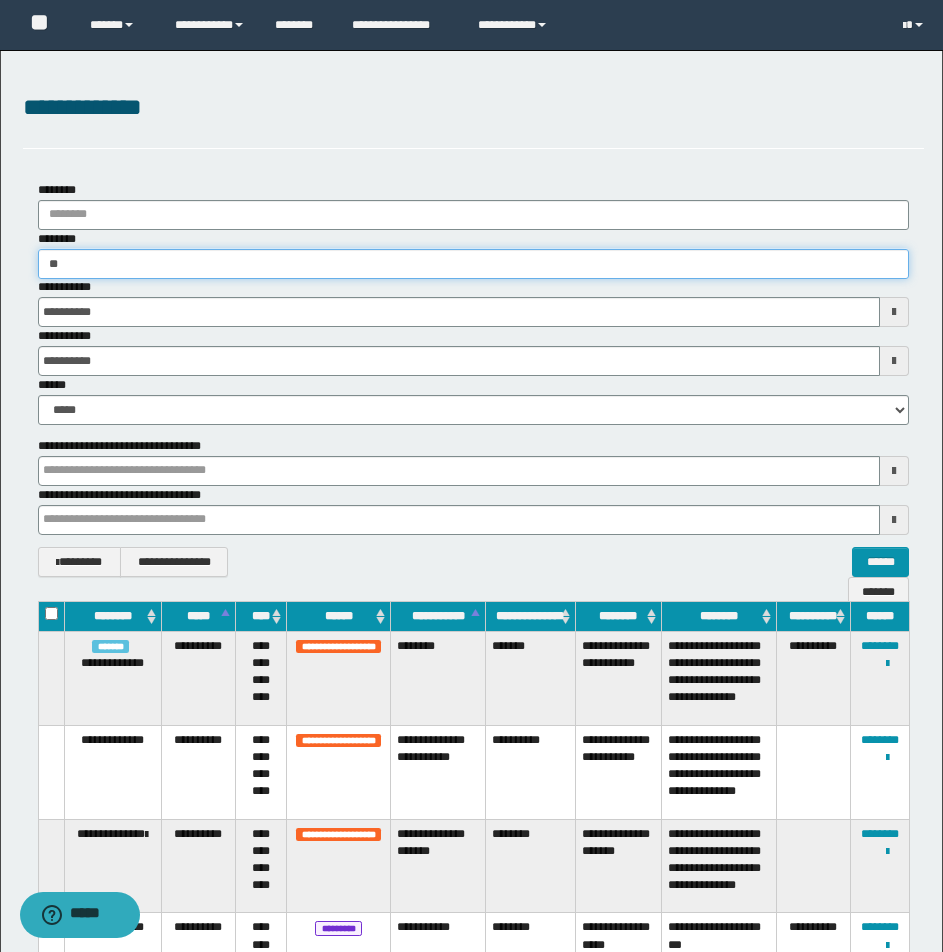 type on "**" 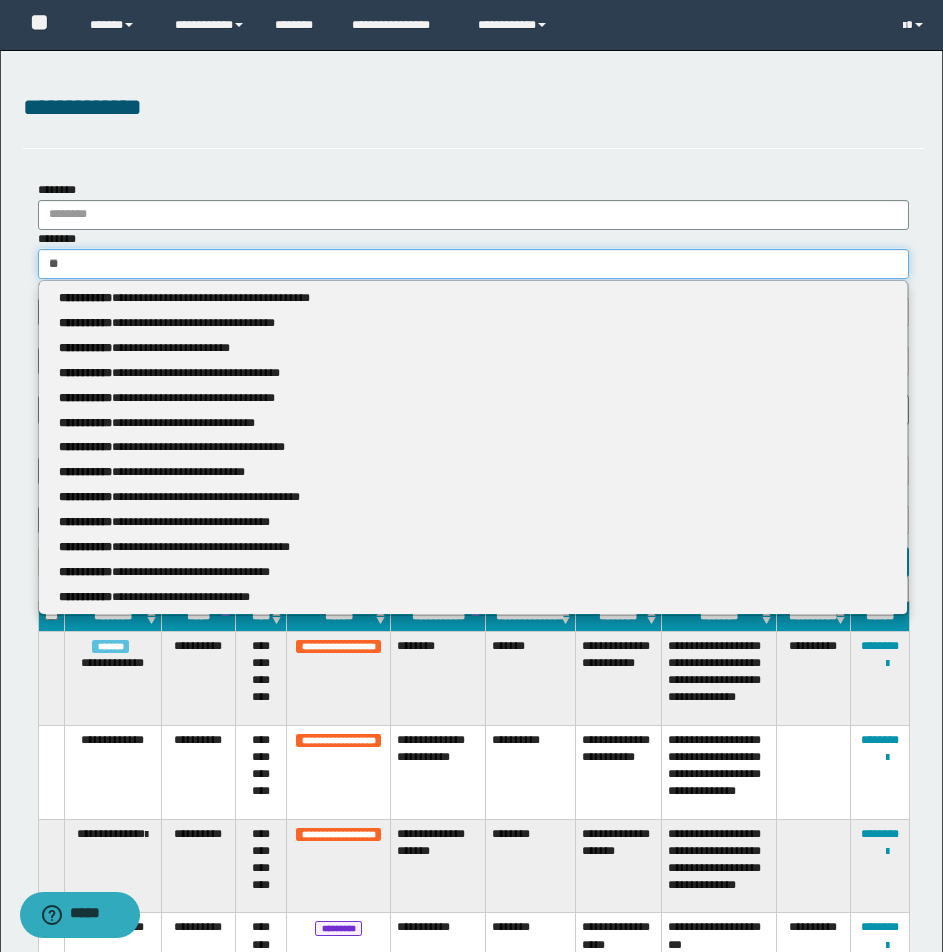 type 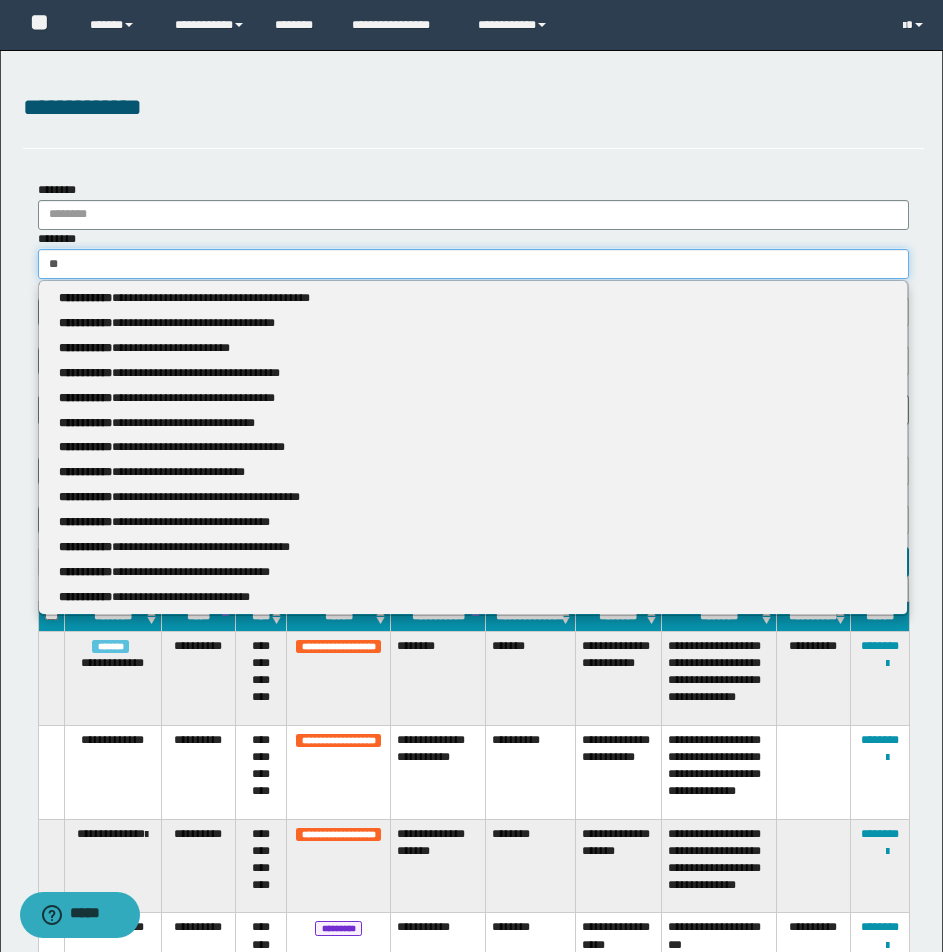 type on "***" 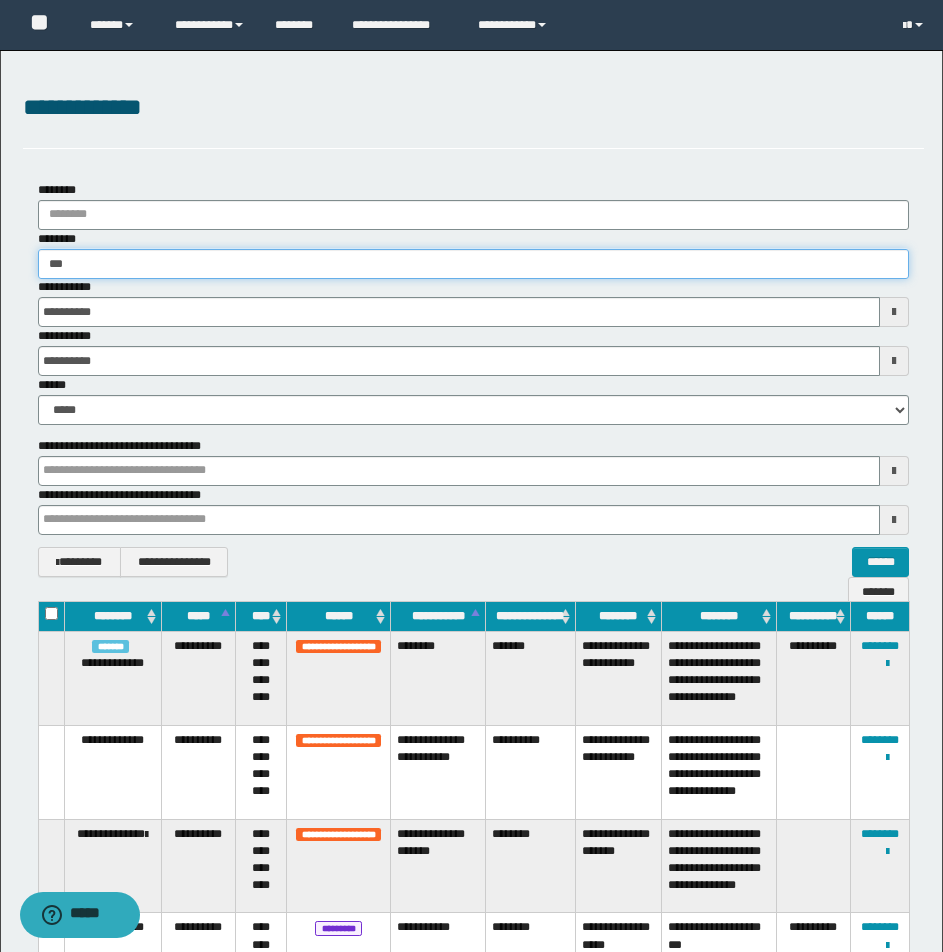 type on "***" 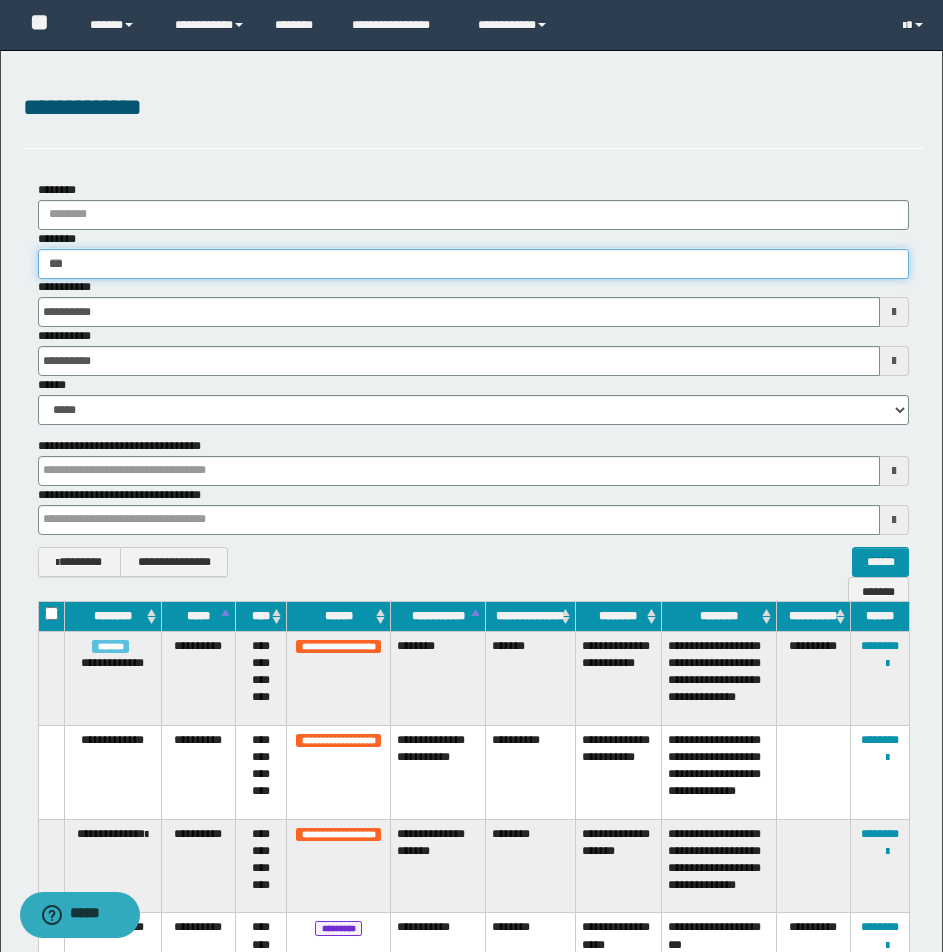 type 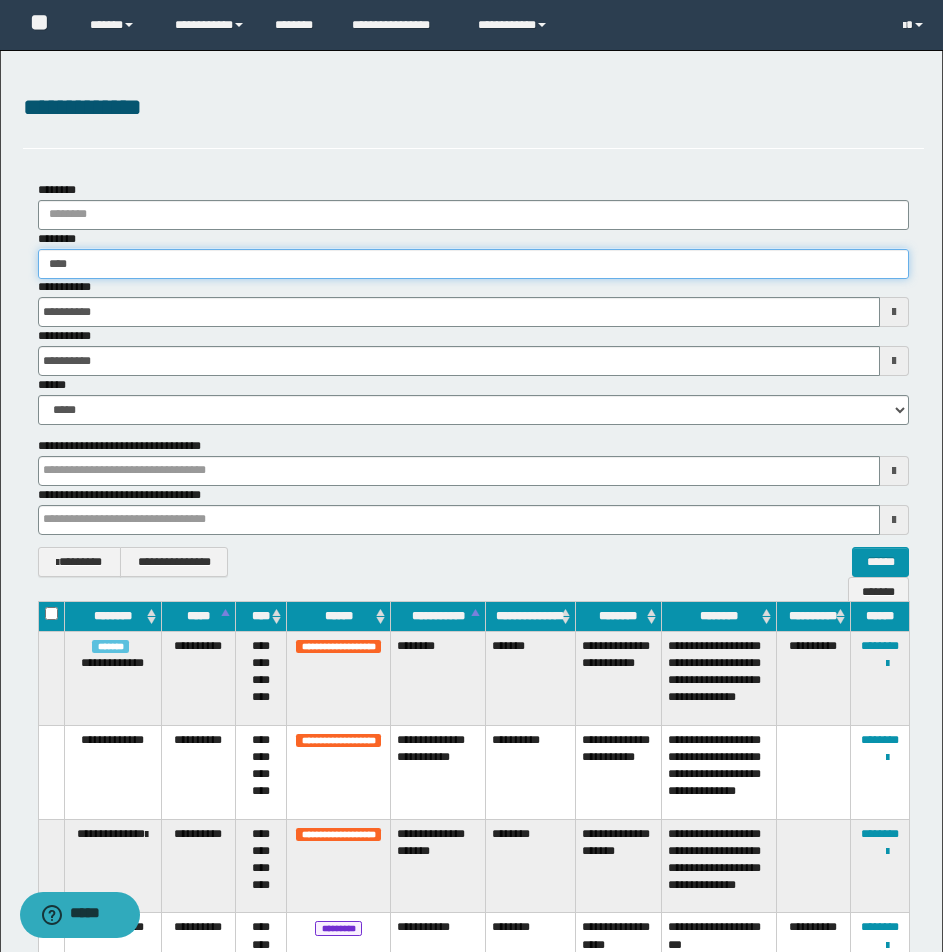 type on "****" 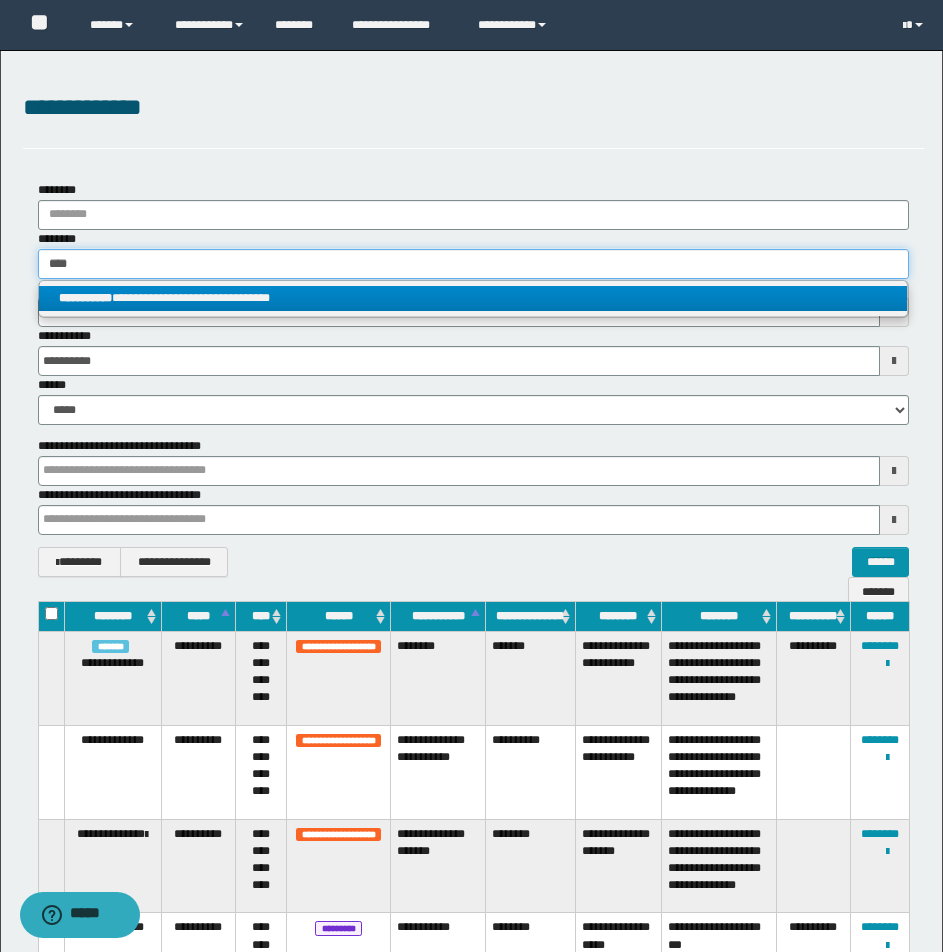type on "****" 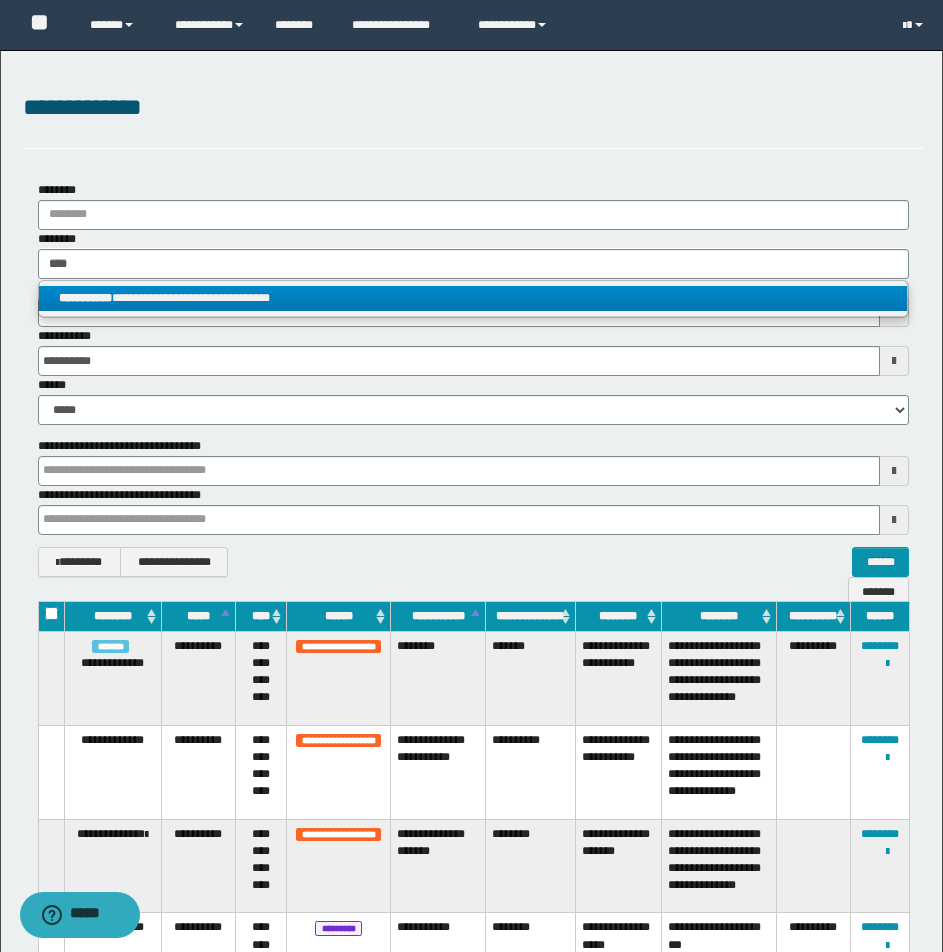 click on "**********" at bounding box center (473, 298) 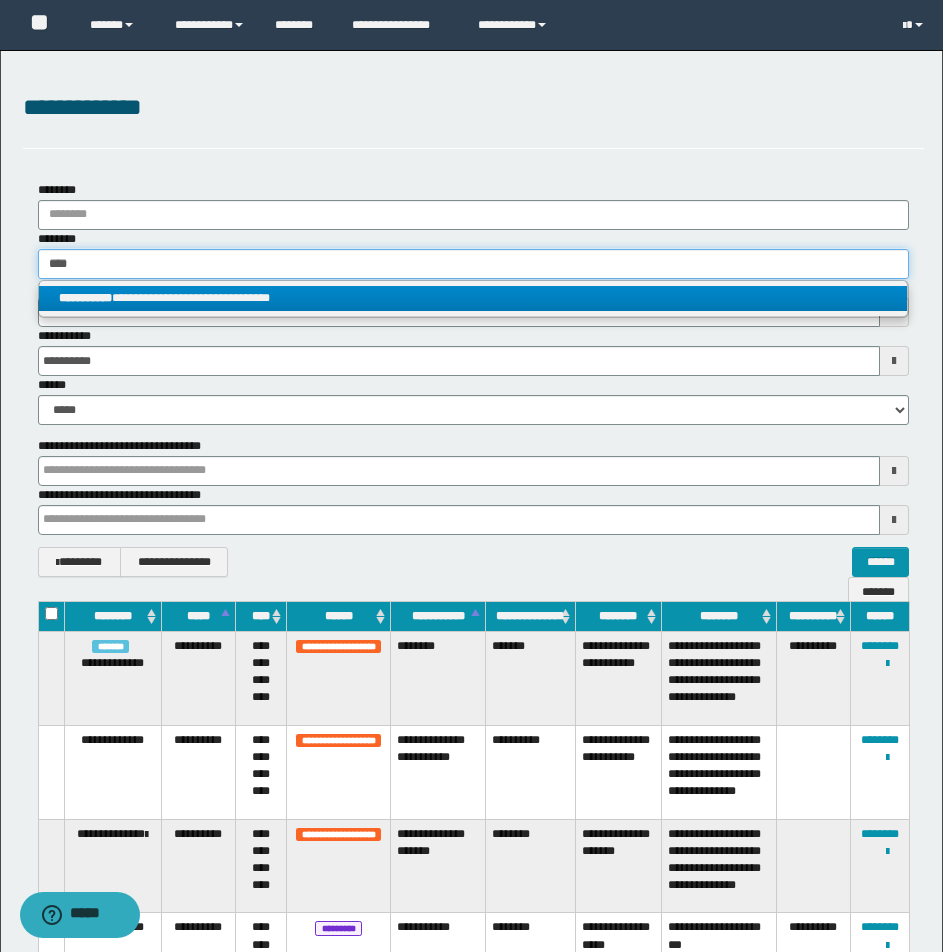 type 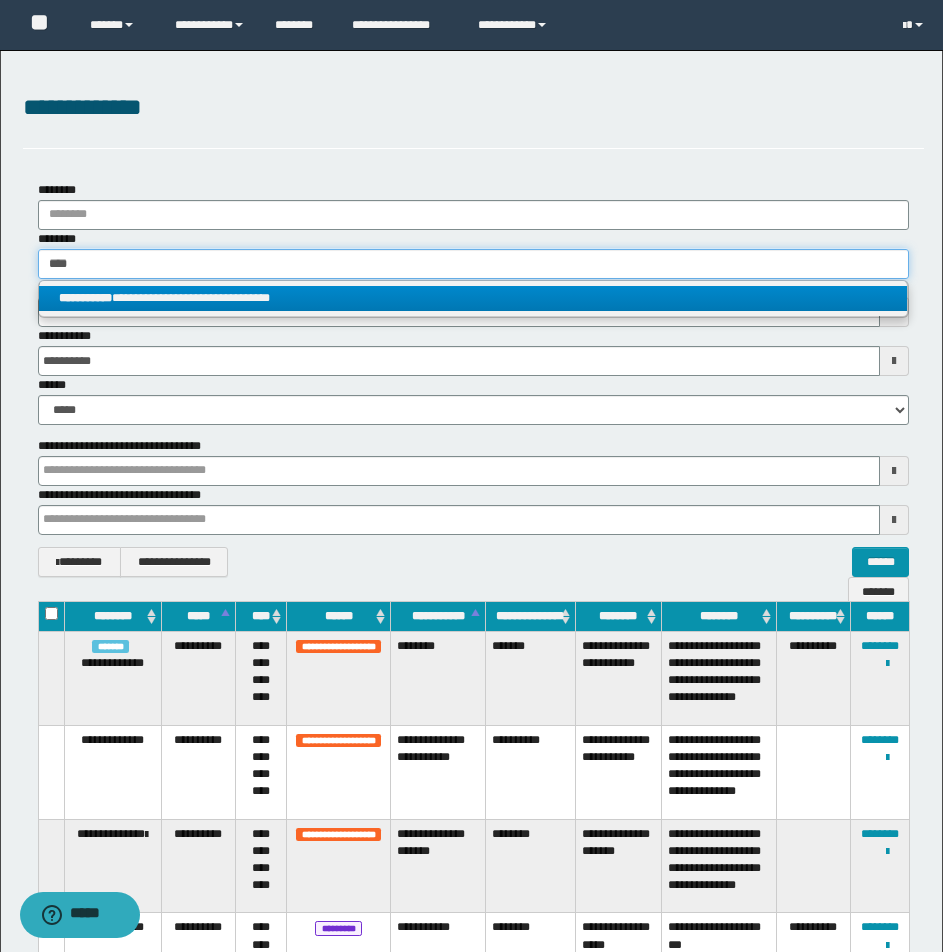 type 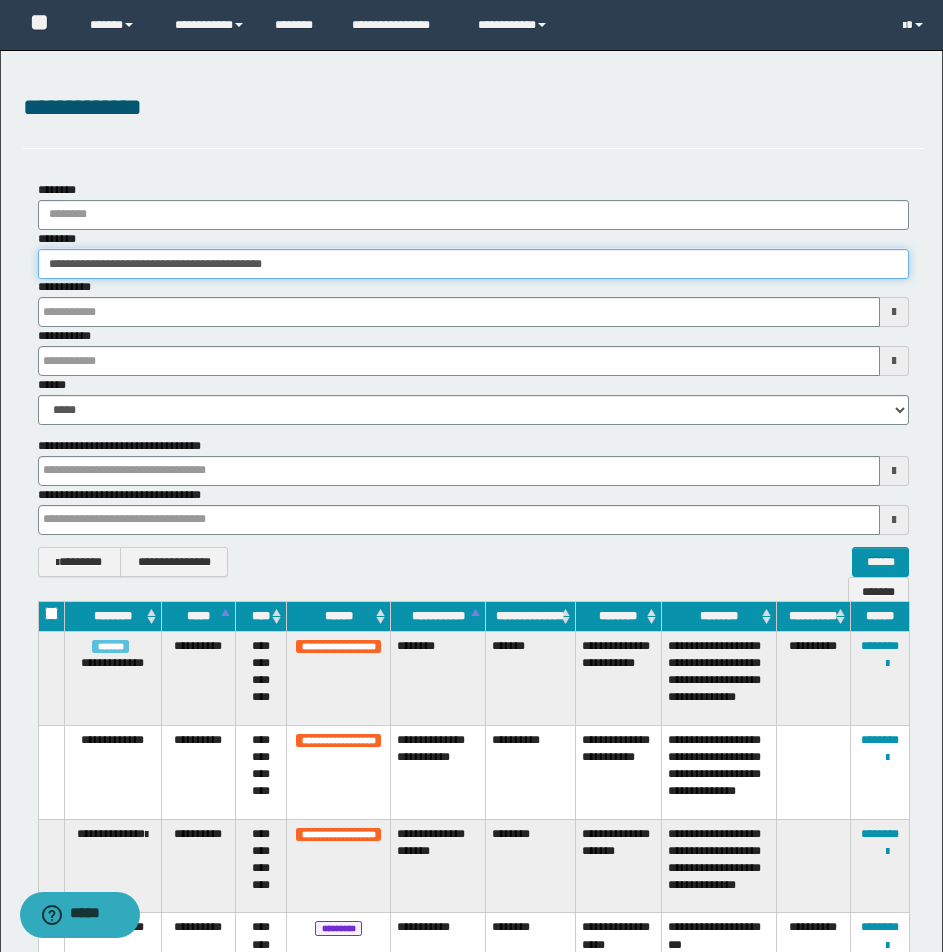 type 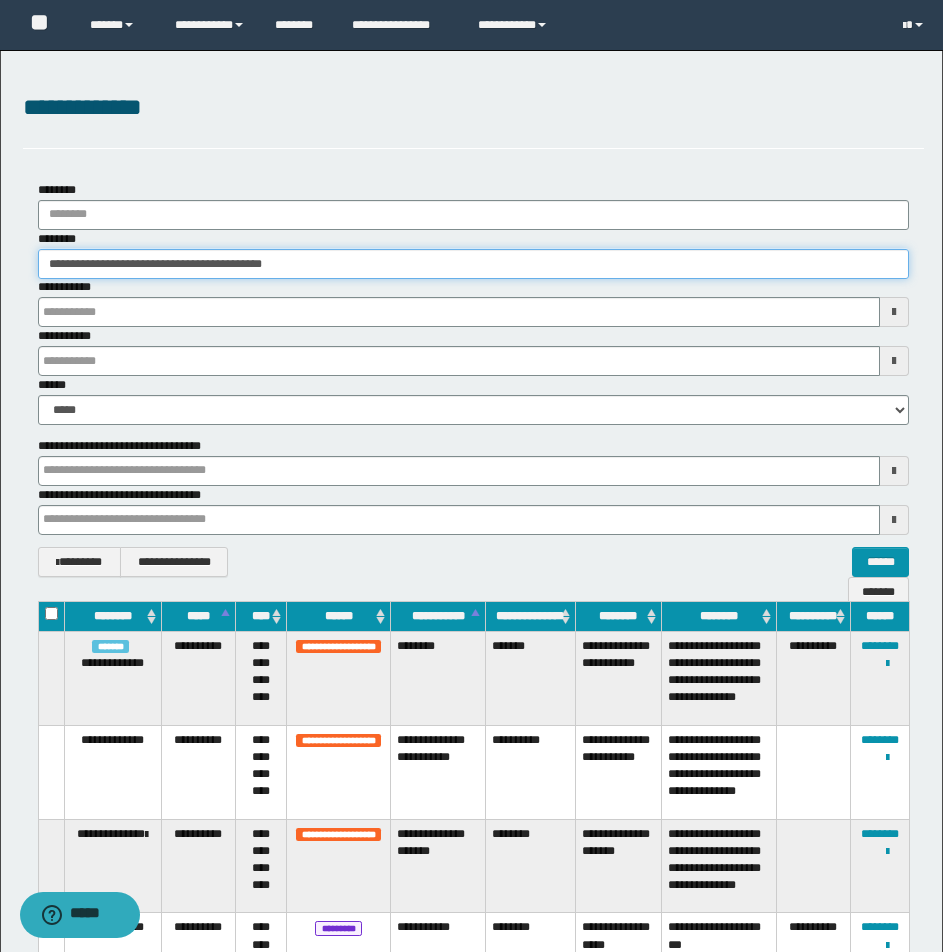 type 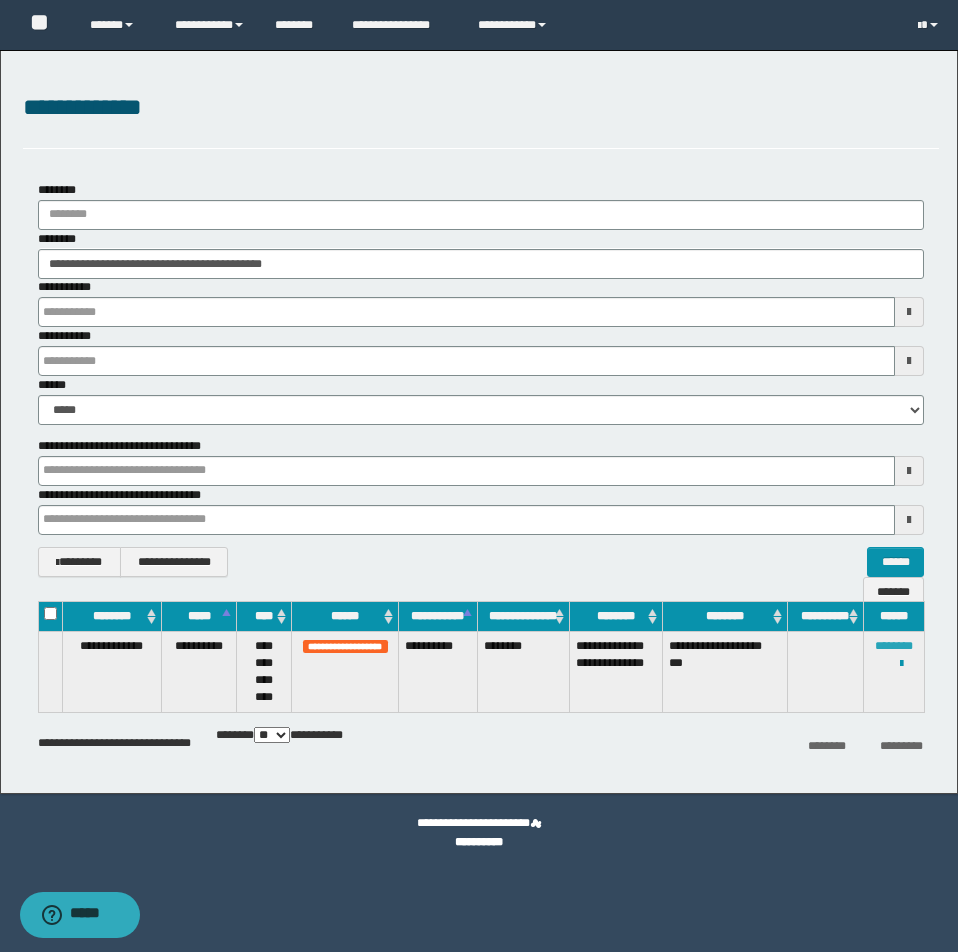 click on "********" at bounding box center [894, 646] 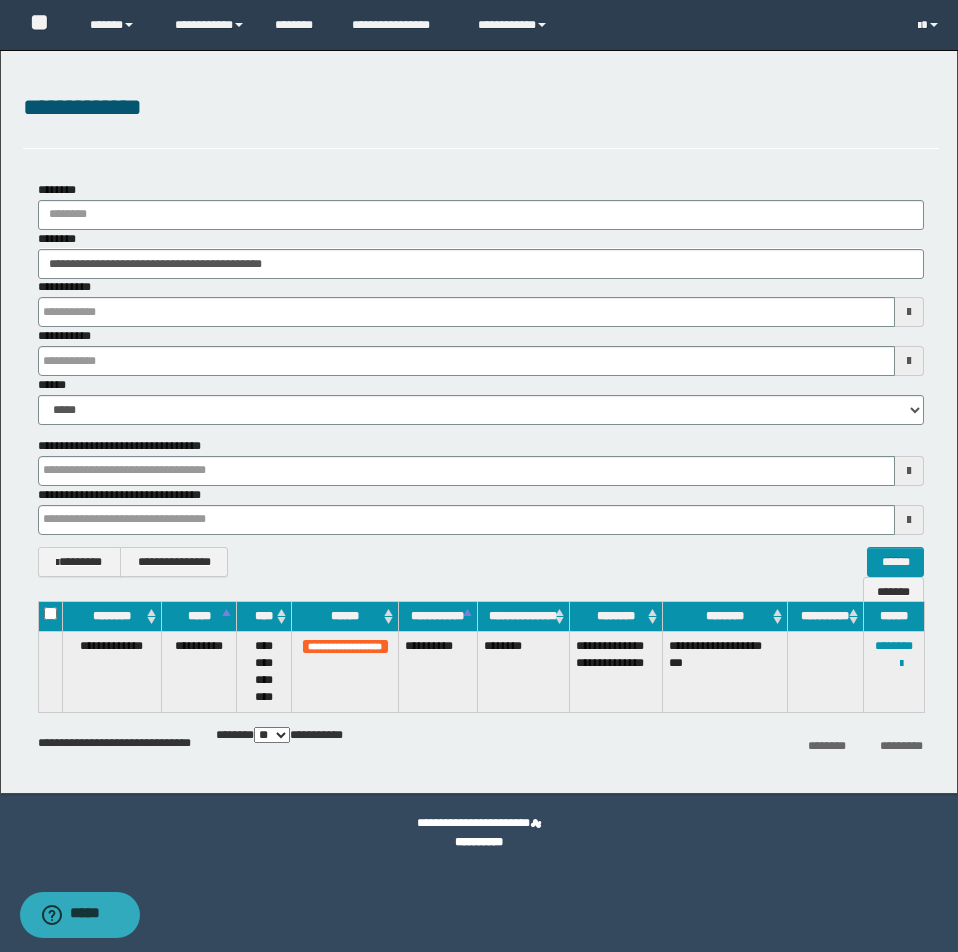 type 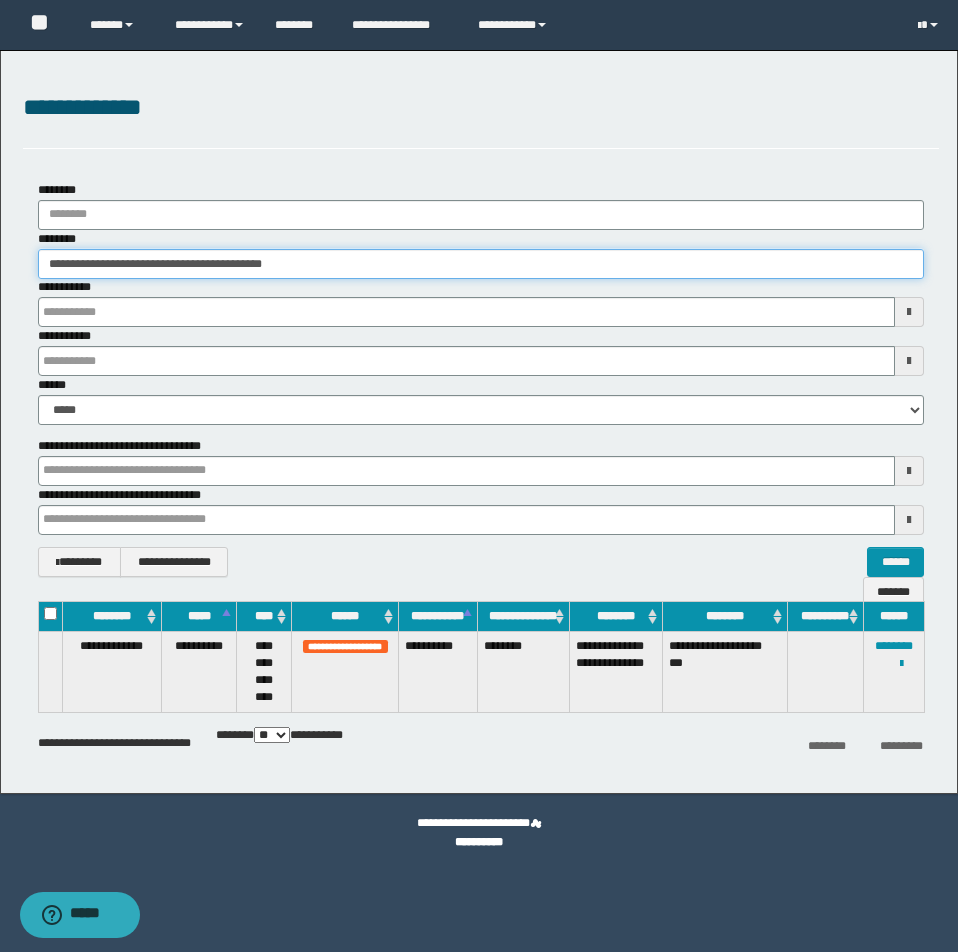 click on "**********" at bounding box center (481, 264) 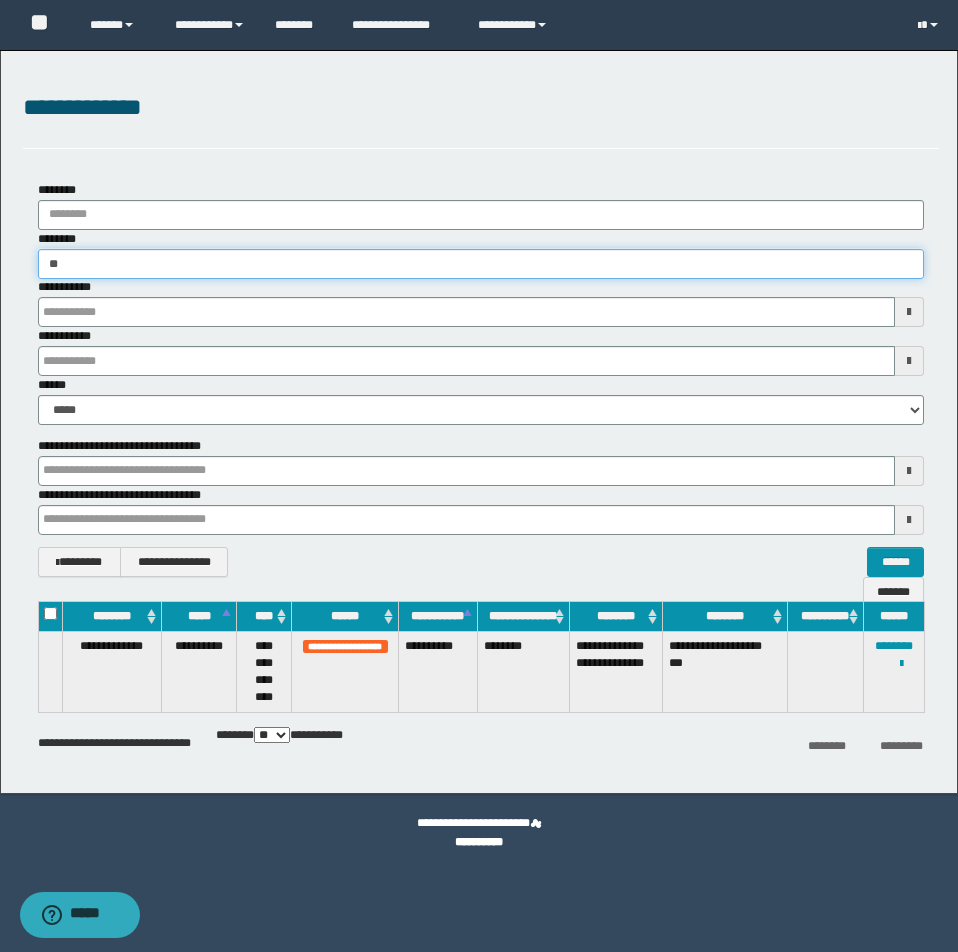 type on "*" 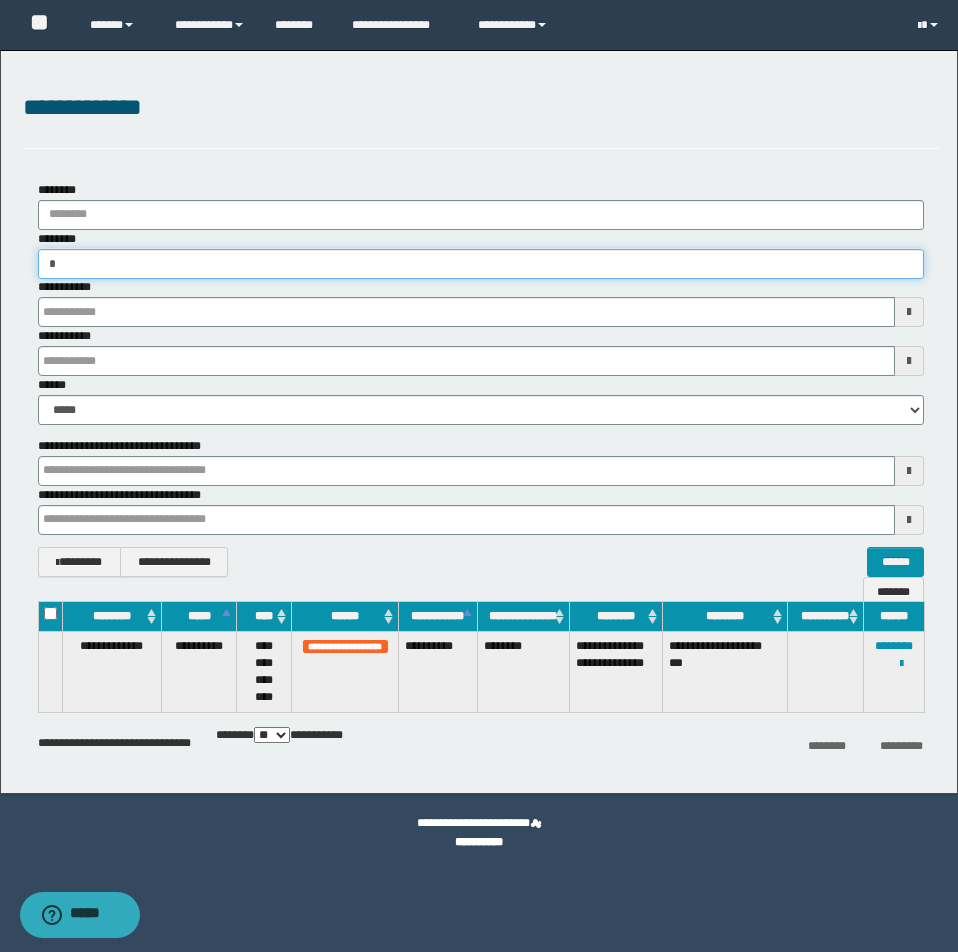 type on "**" 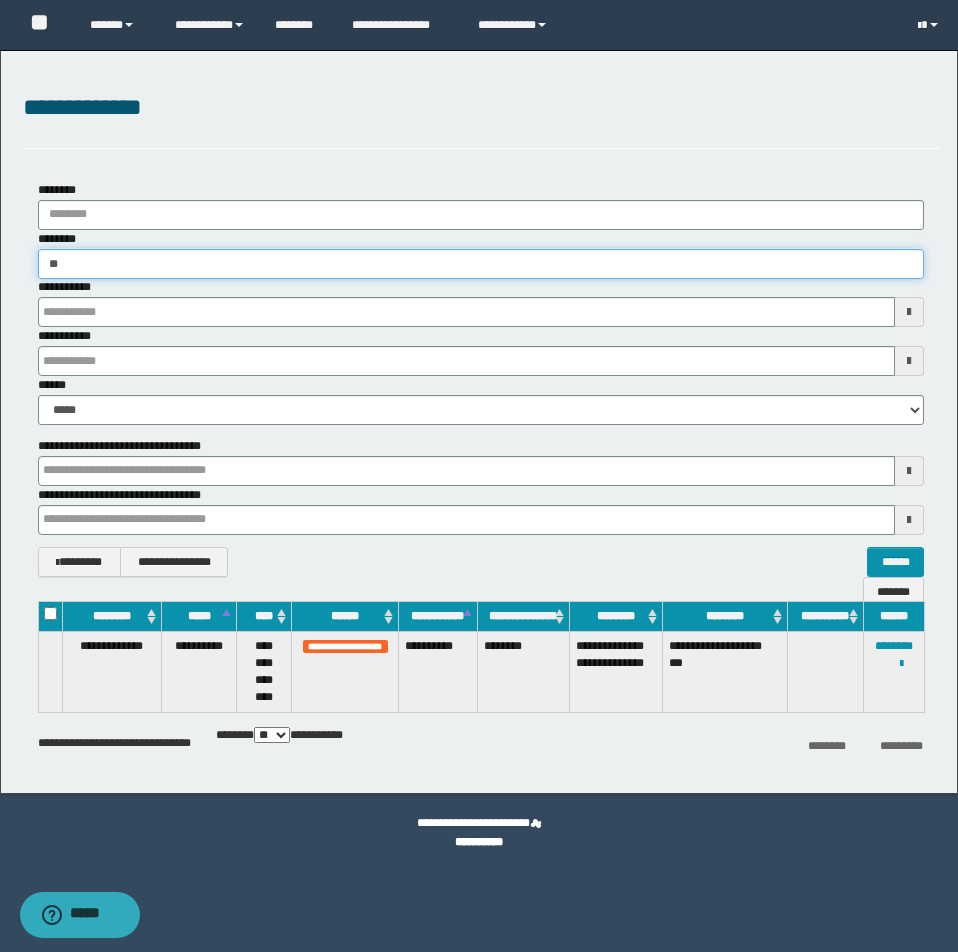 type on "**" 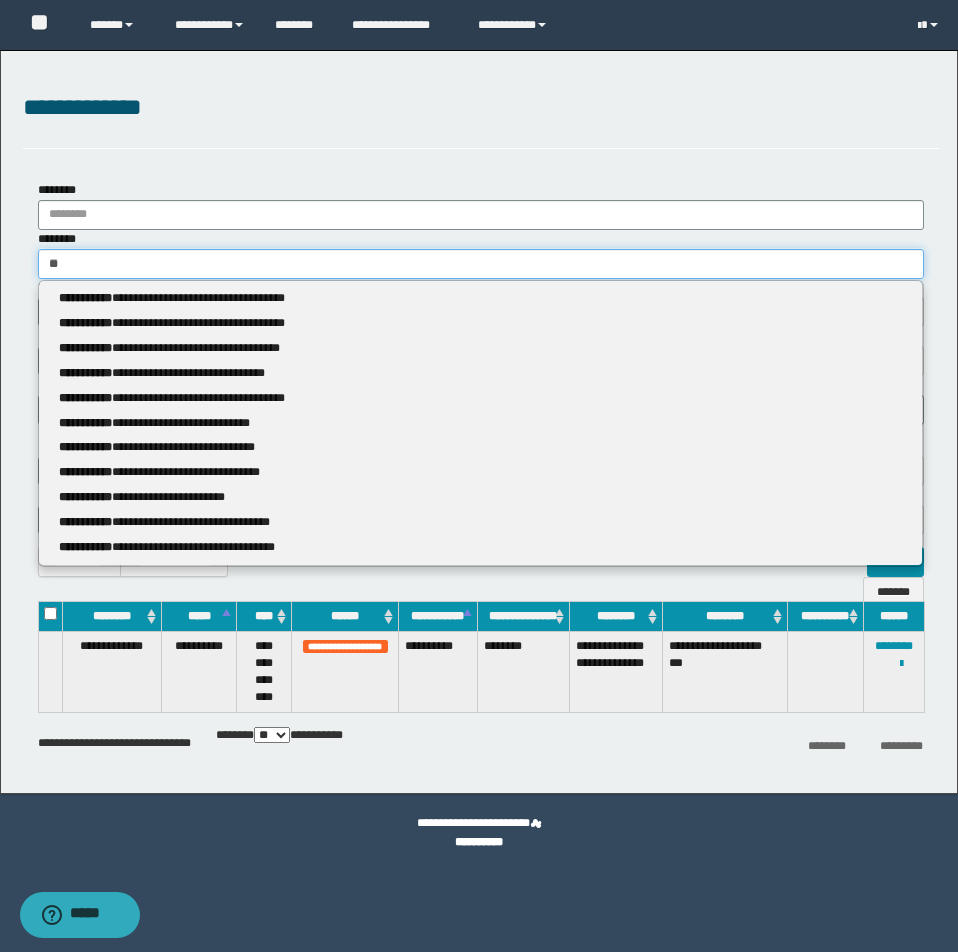 type 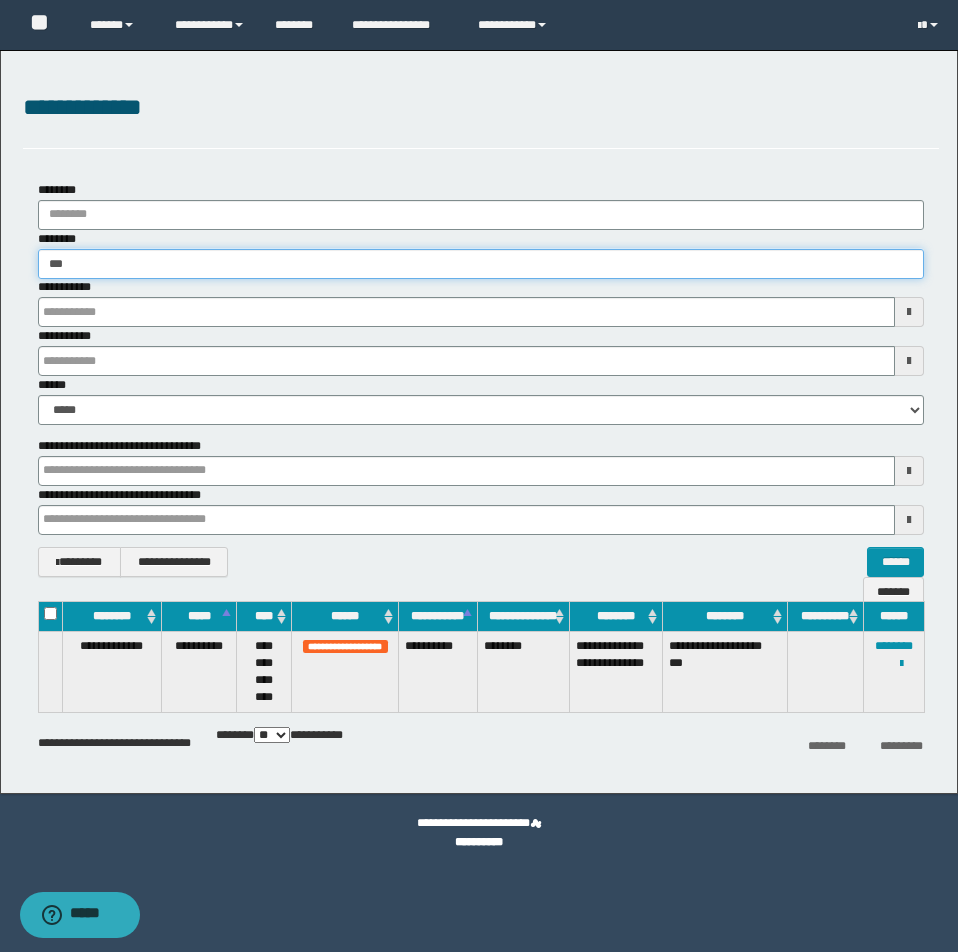 type on "****" 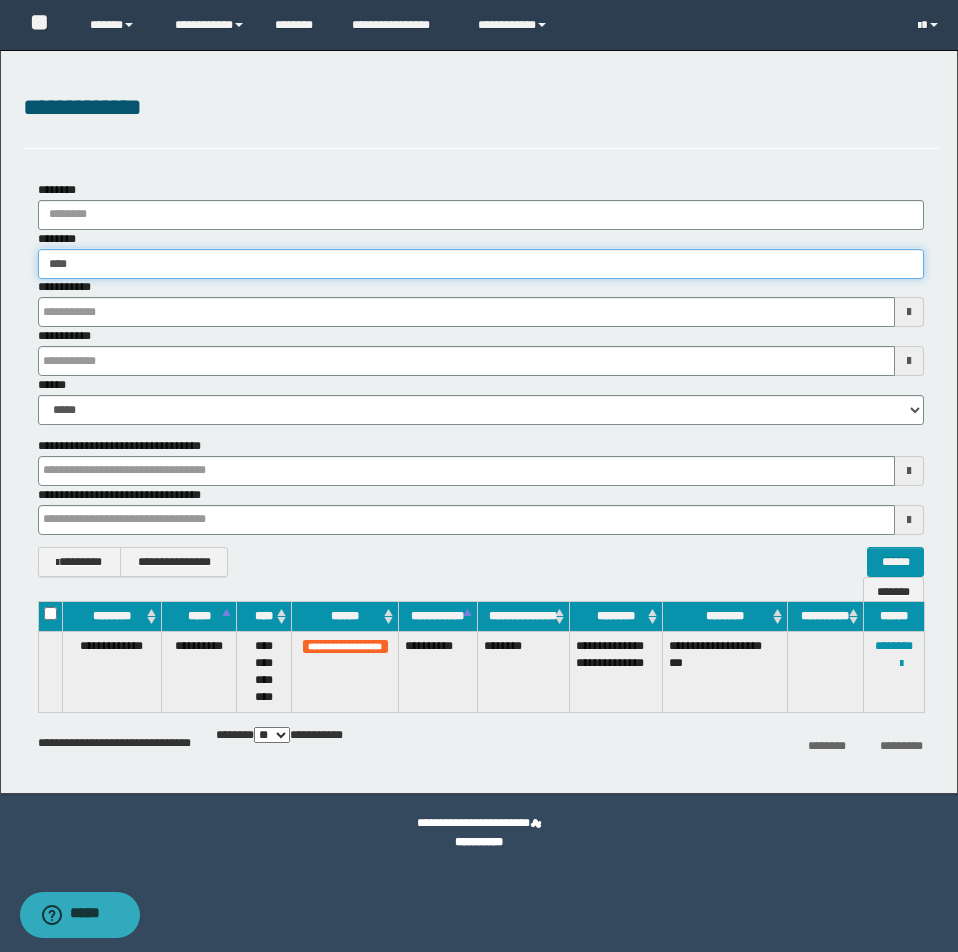 type on "****" 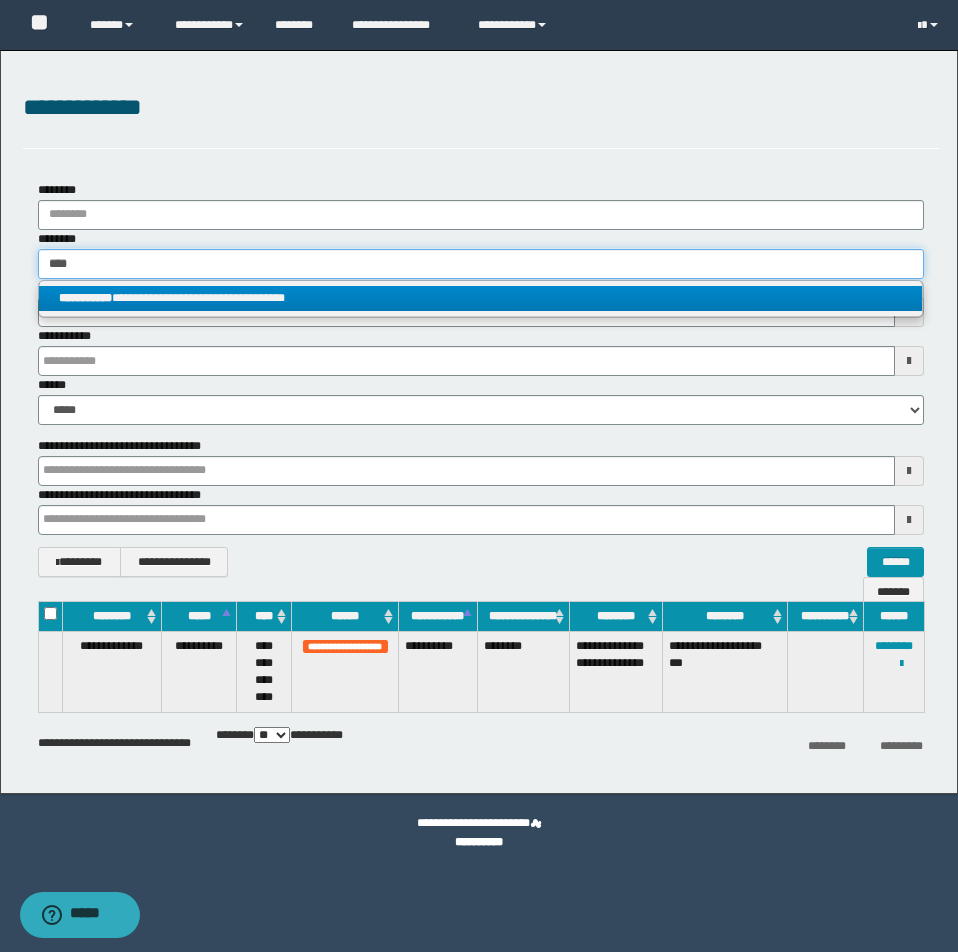 type on "****" 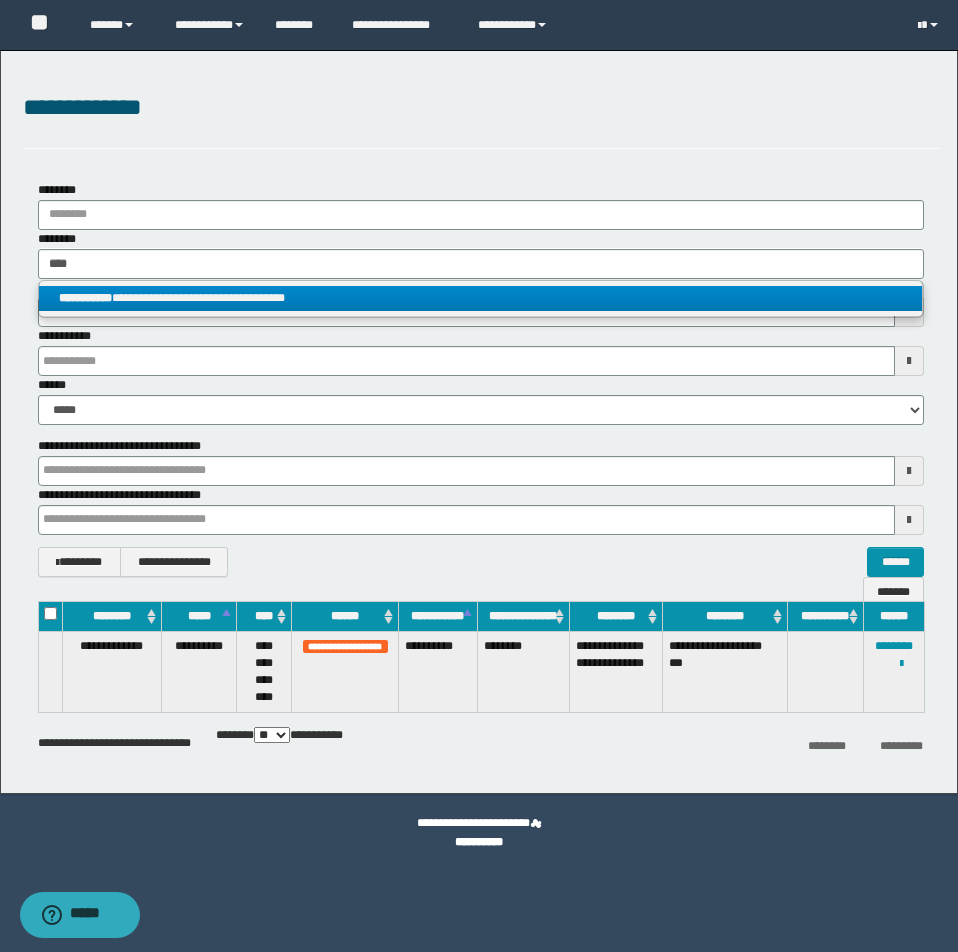 click on "**********" at bounding box center (480, 298) 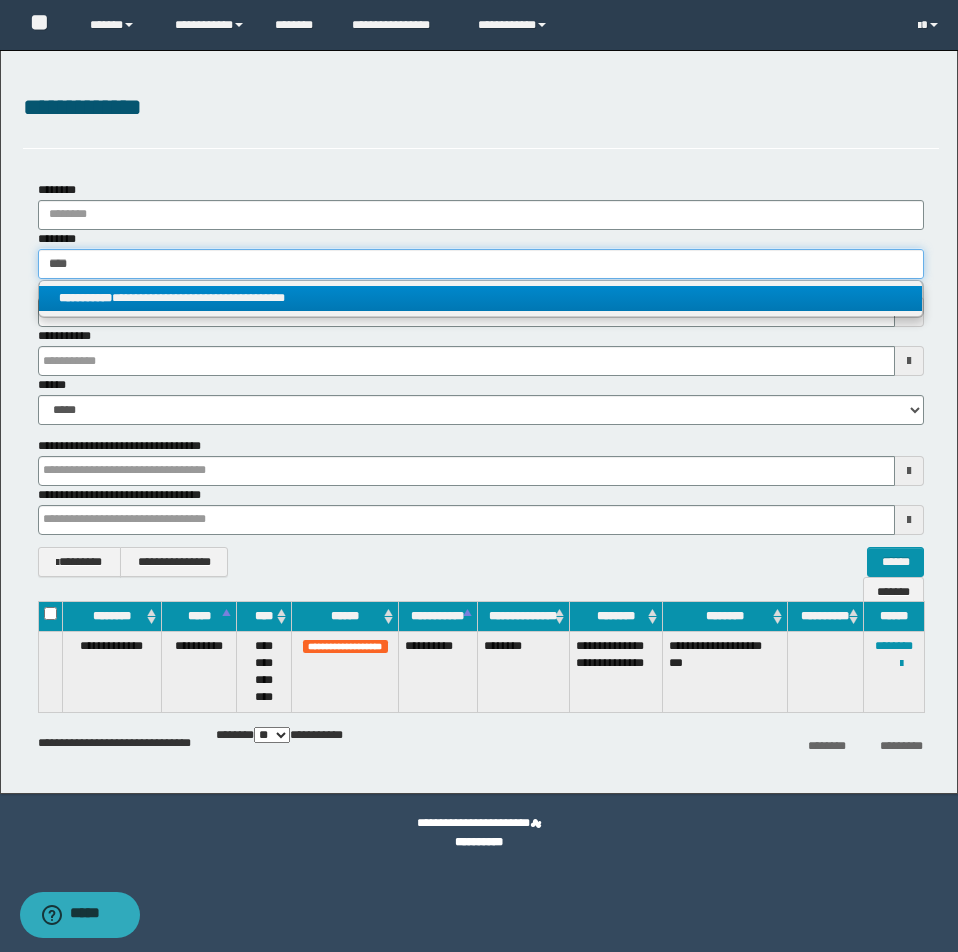 type 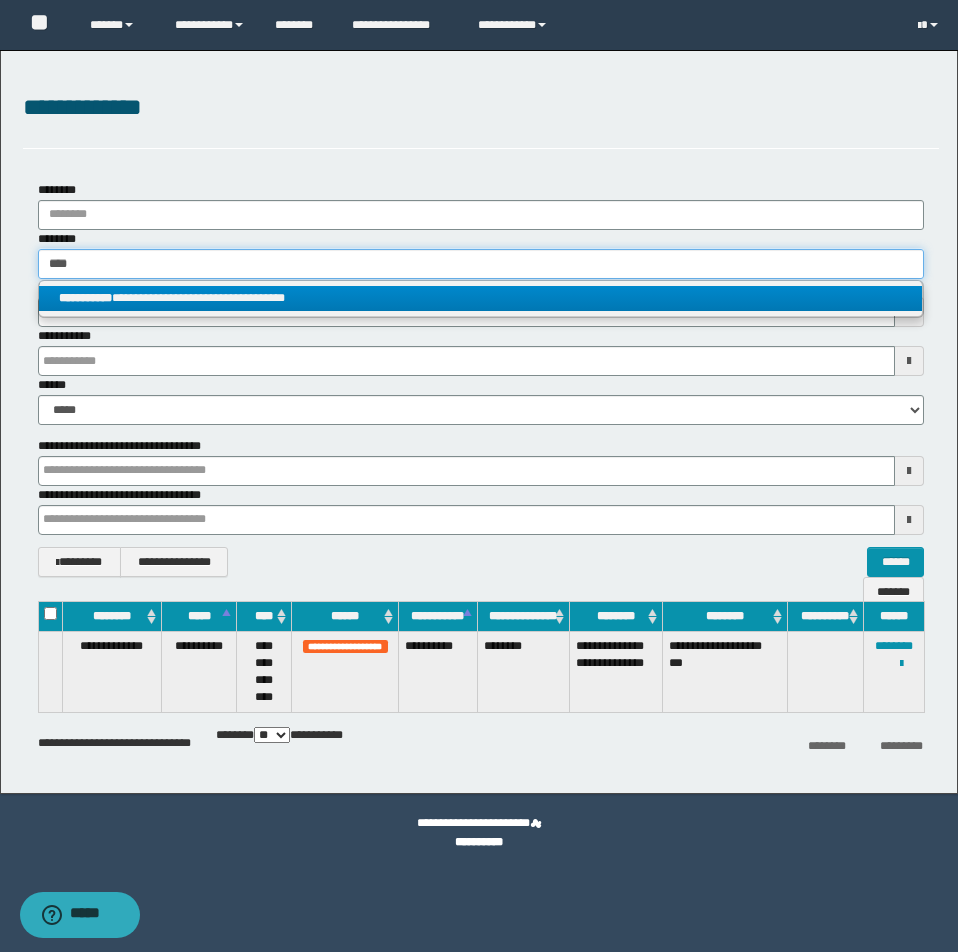 type 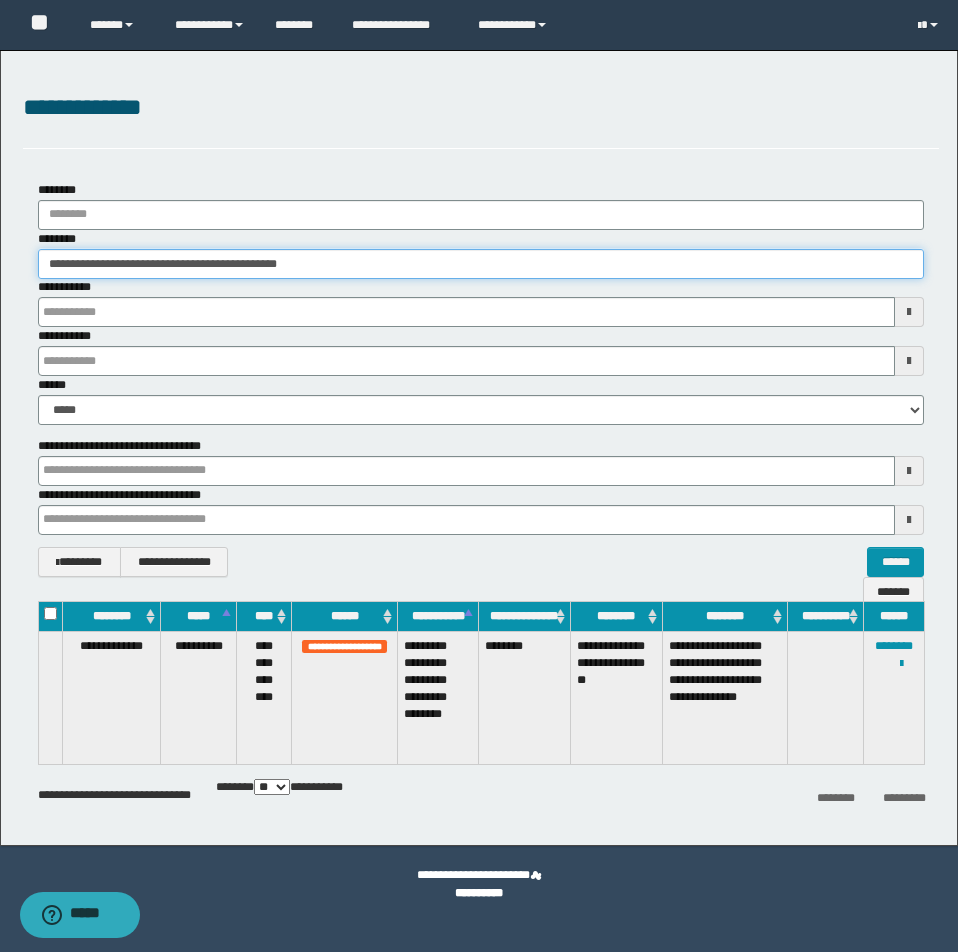type 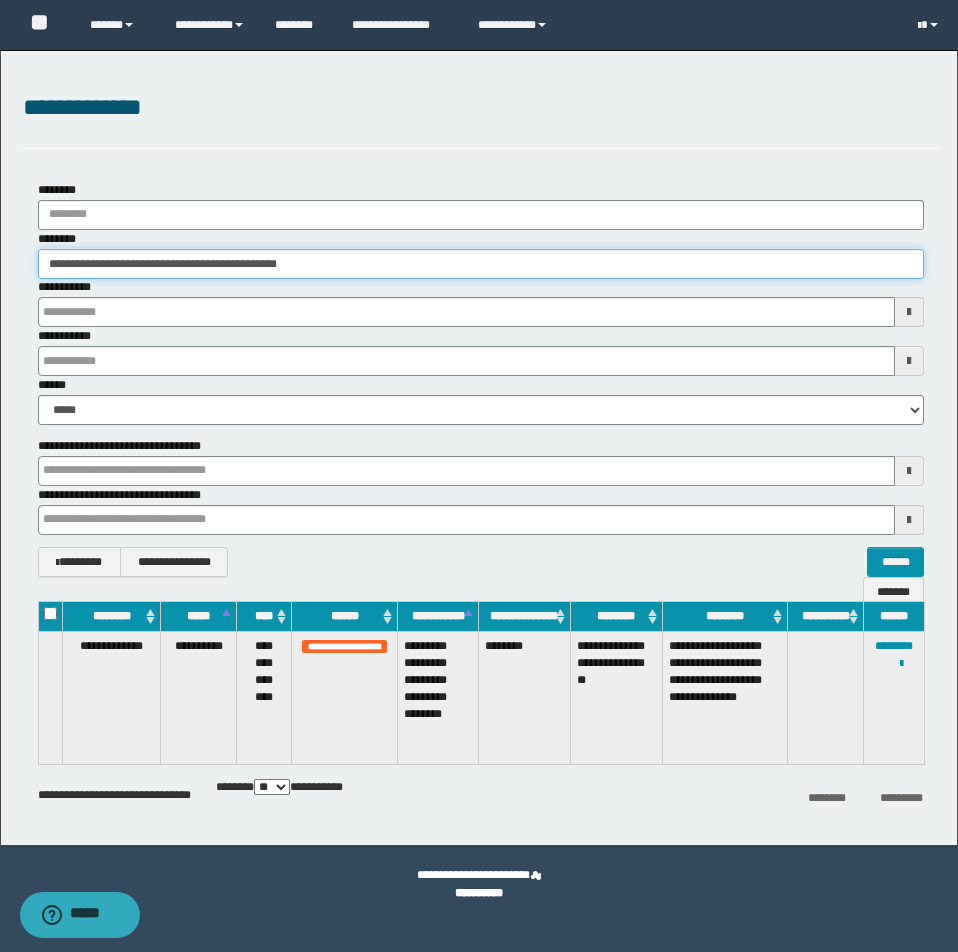 type 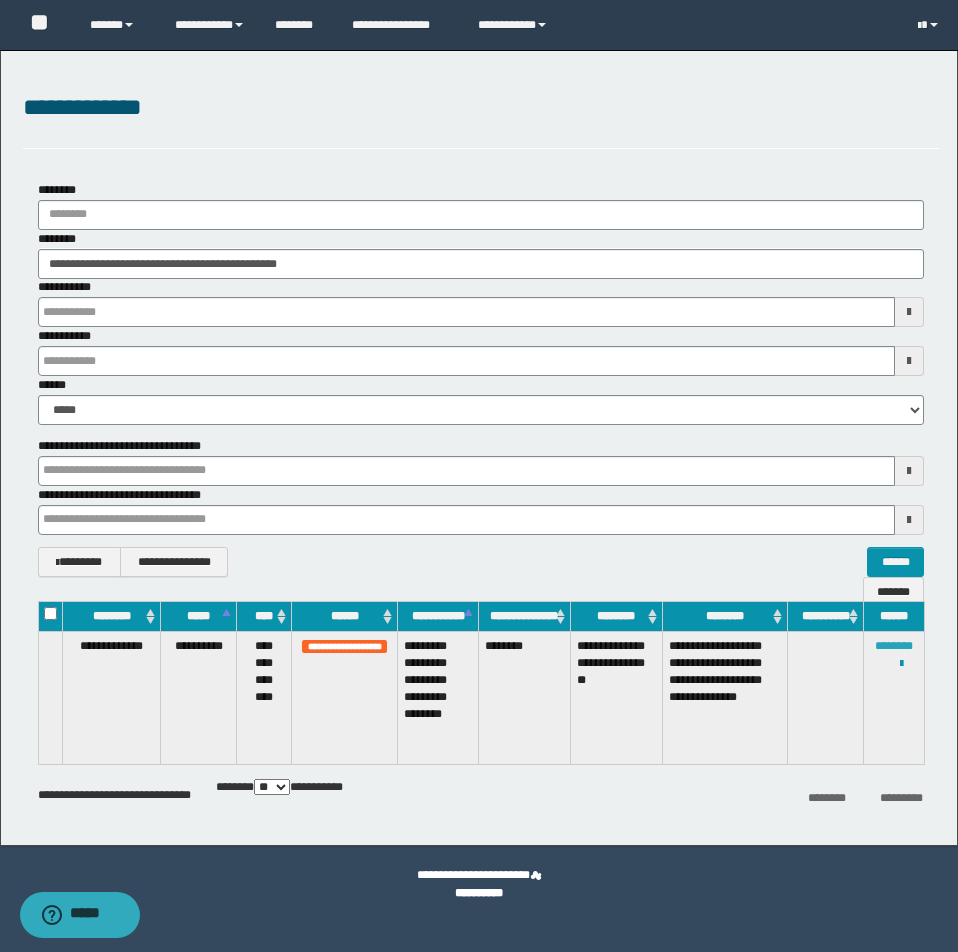 click on "********" at bounding box center [894, 646] 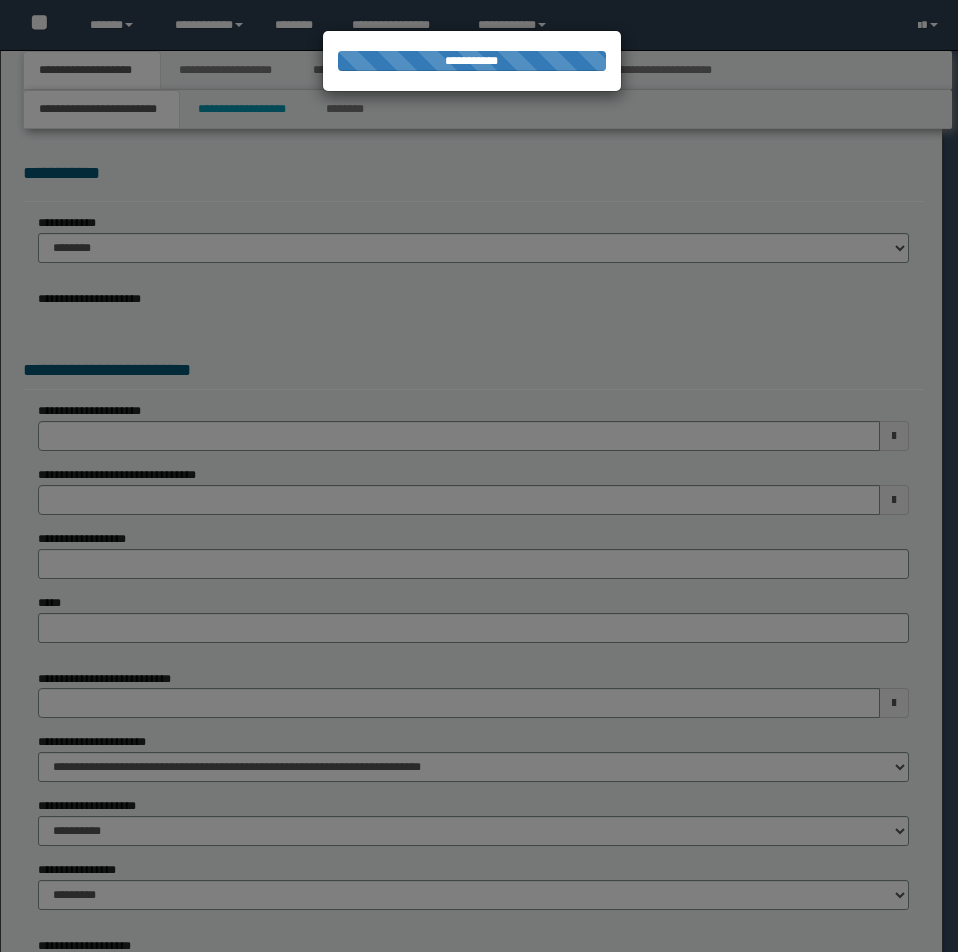 select on "*" 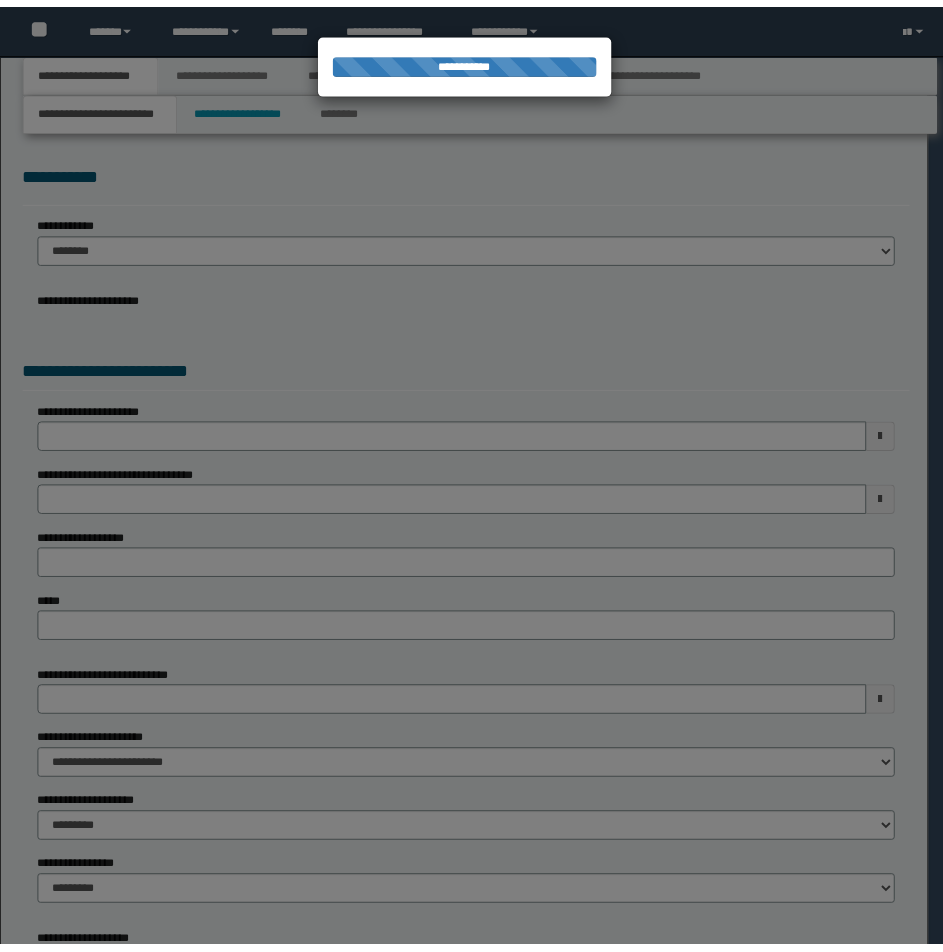 scroll, scrollTop: 0, scrollLeft: 0, axis: both 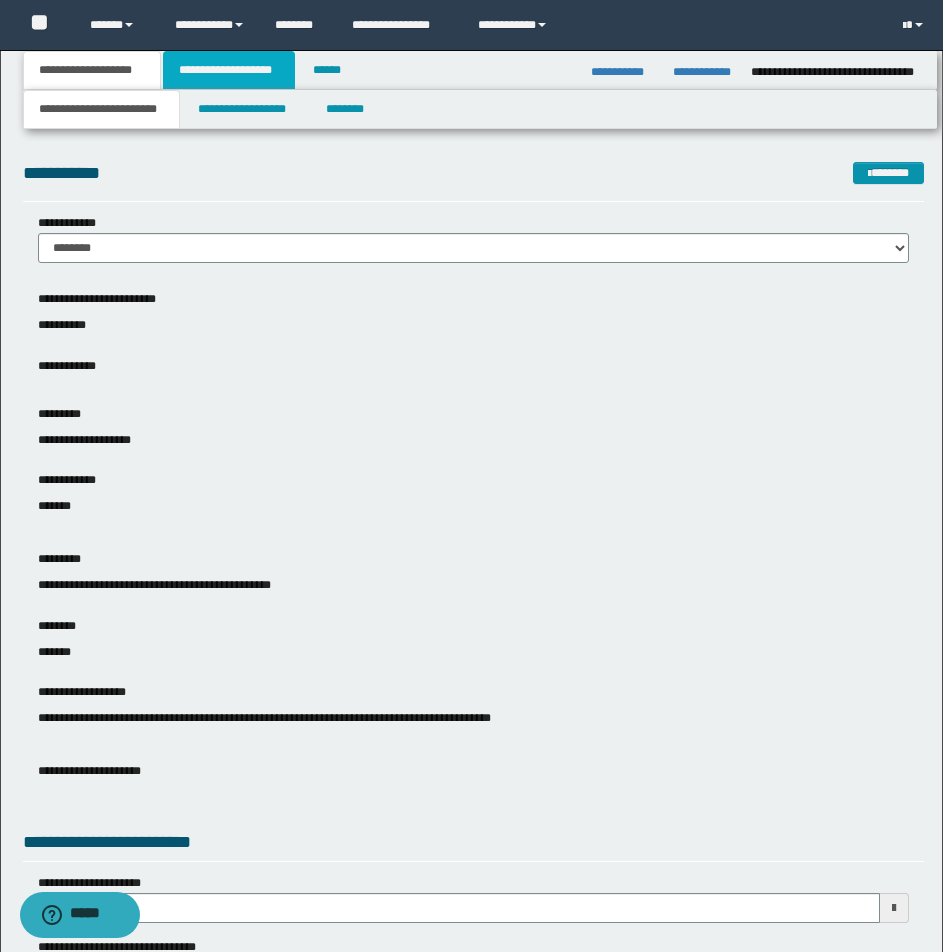 click on "**********" at bounding box center [229, 70] 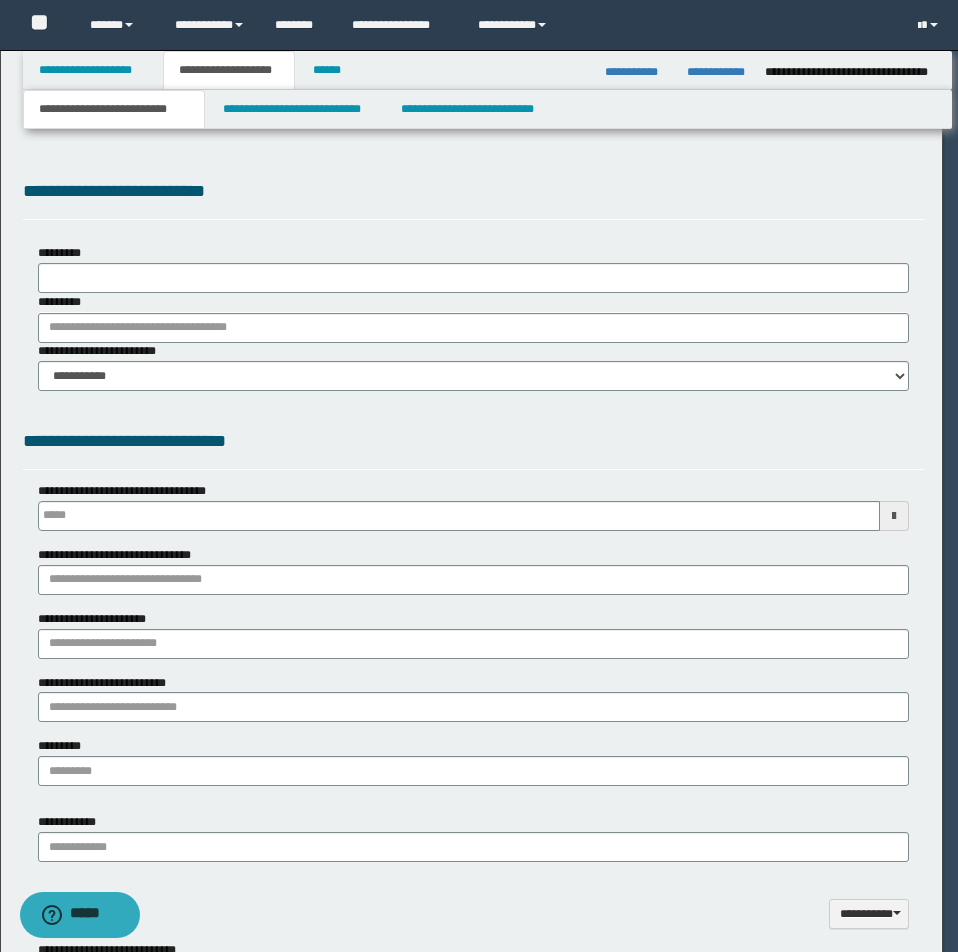 type 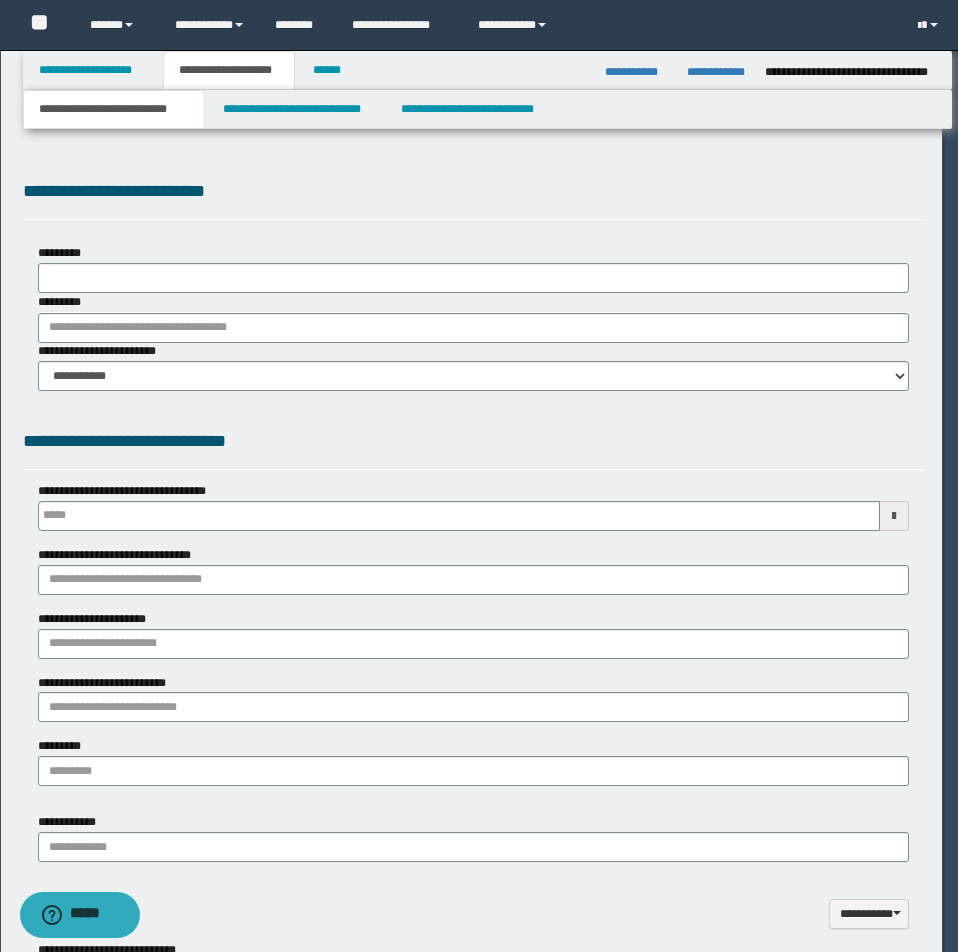 select on "*" 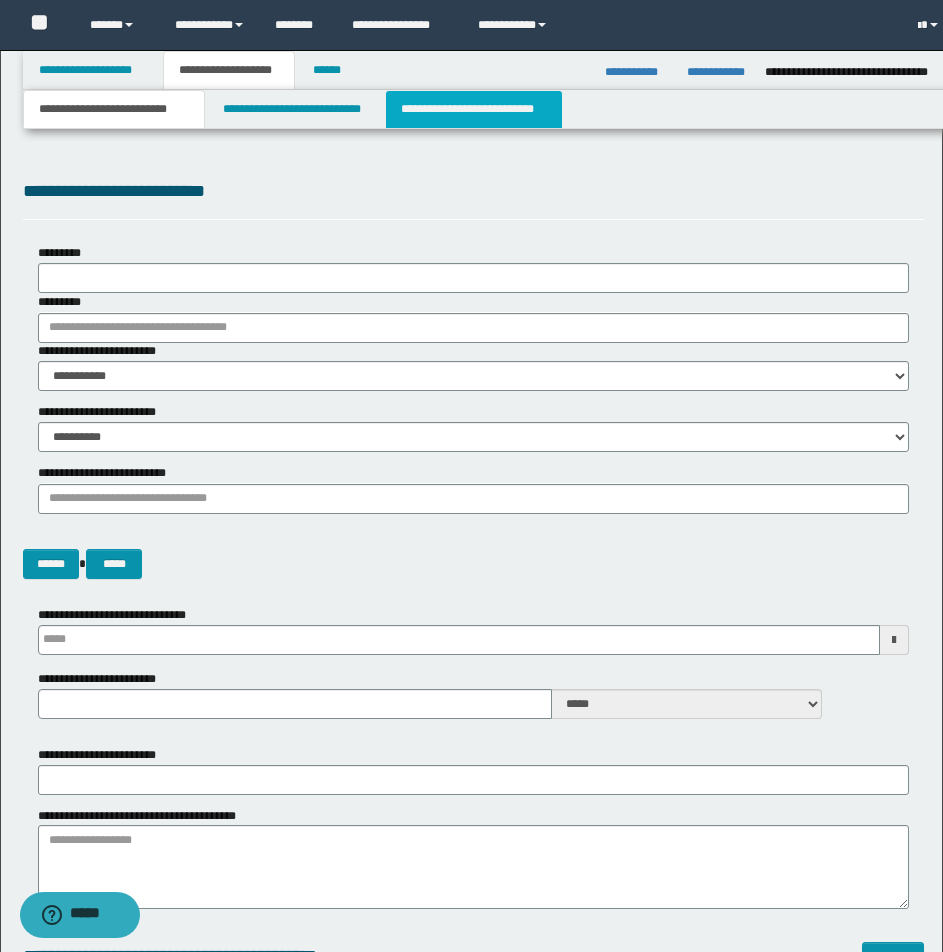 scroll, scrollTop: 0, scrollLeft: 0, axis: both 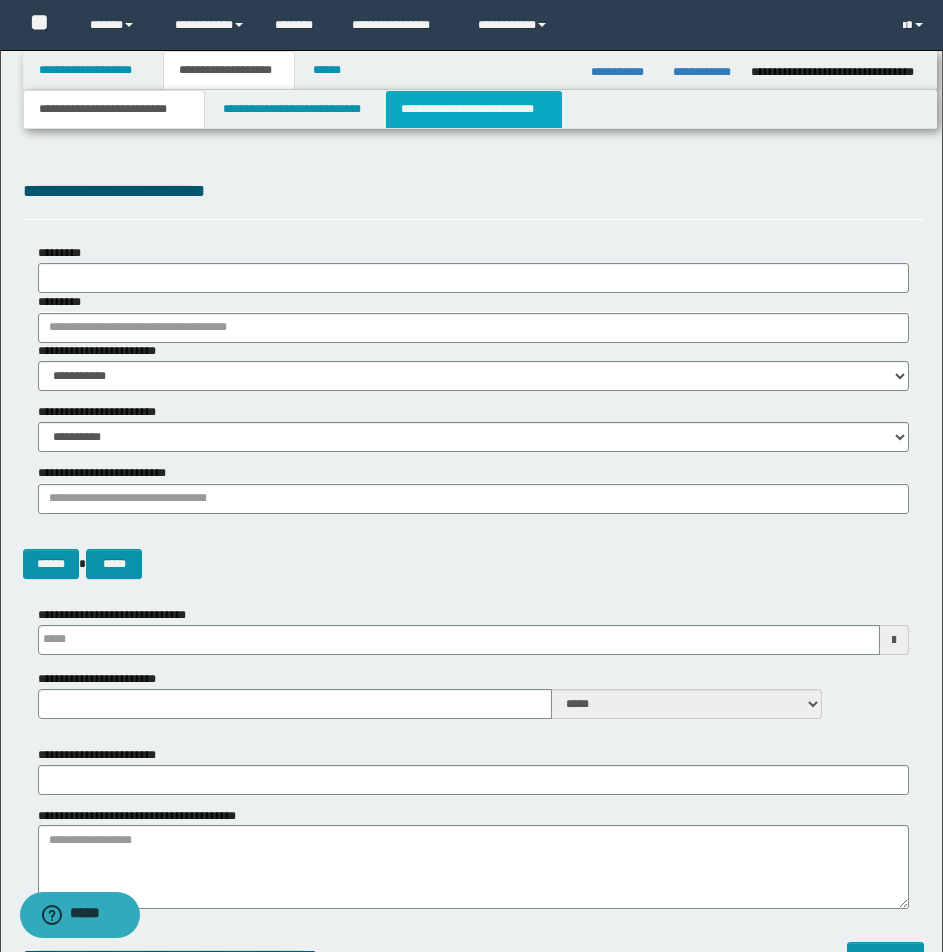 click on "**********" at bounding box center [474, 109] 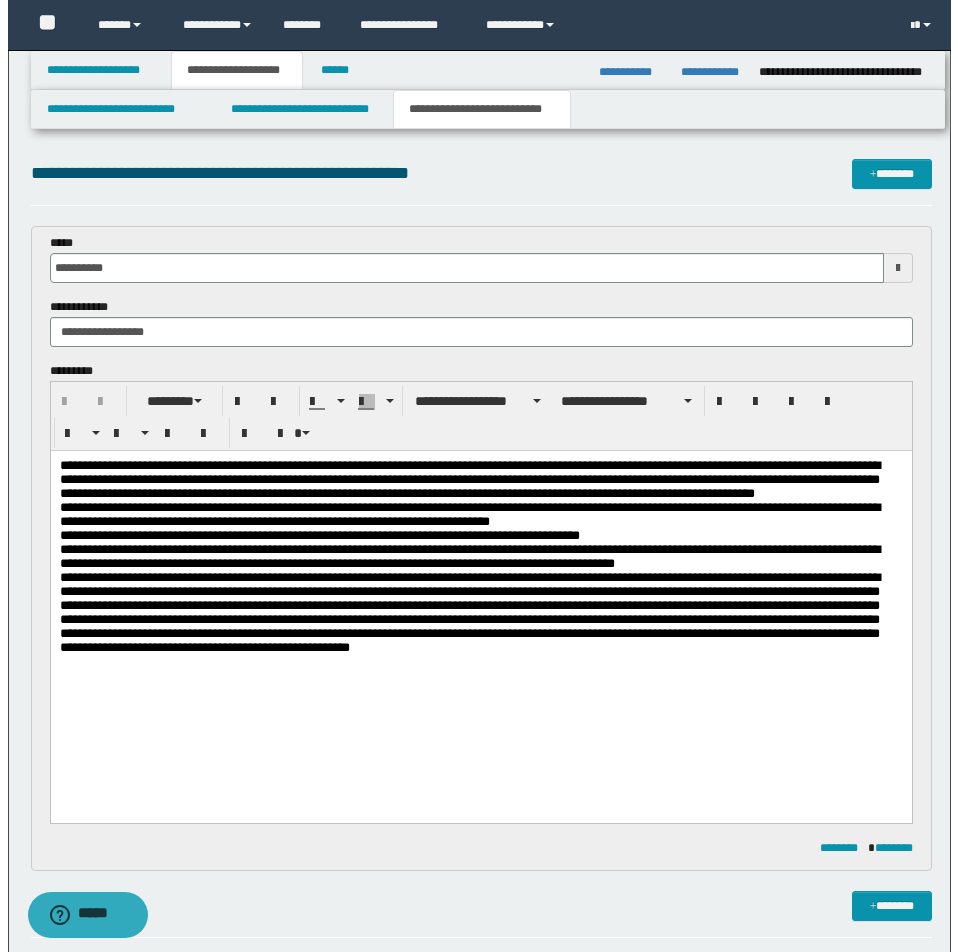 scroll, scrollTop: 0, scrollLeft: 0, axis: both 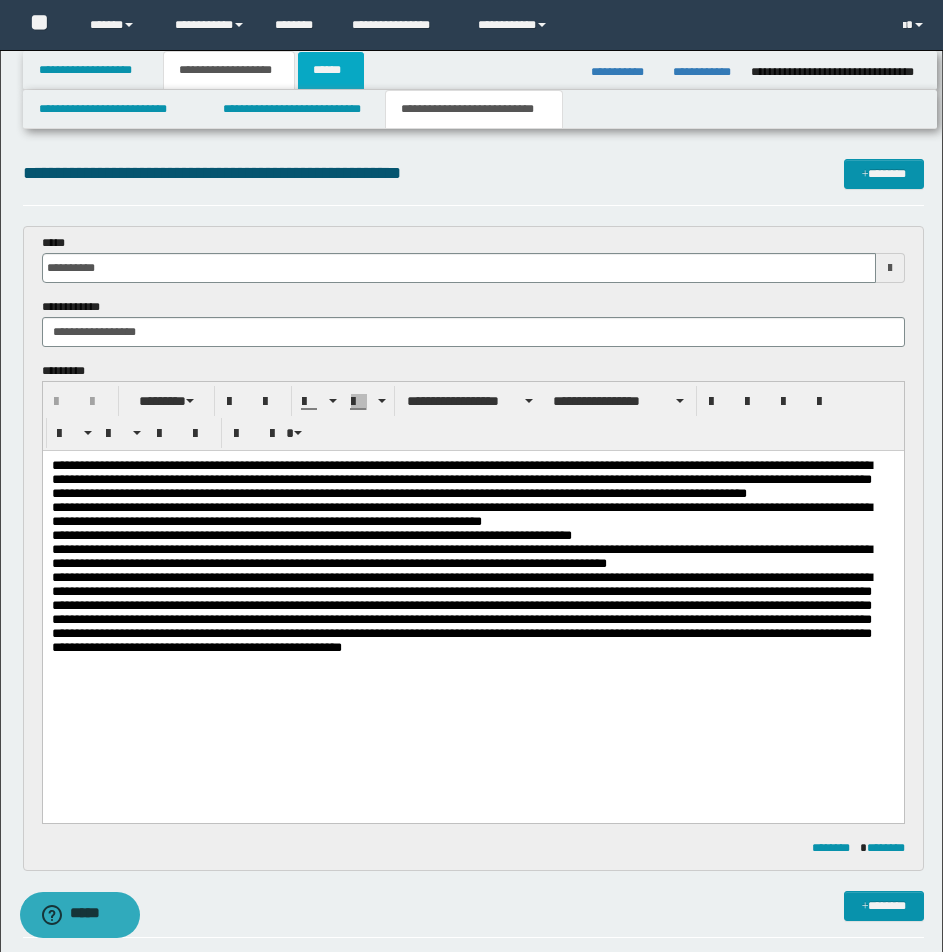 click on "******" at bounding box center [331, 70] 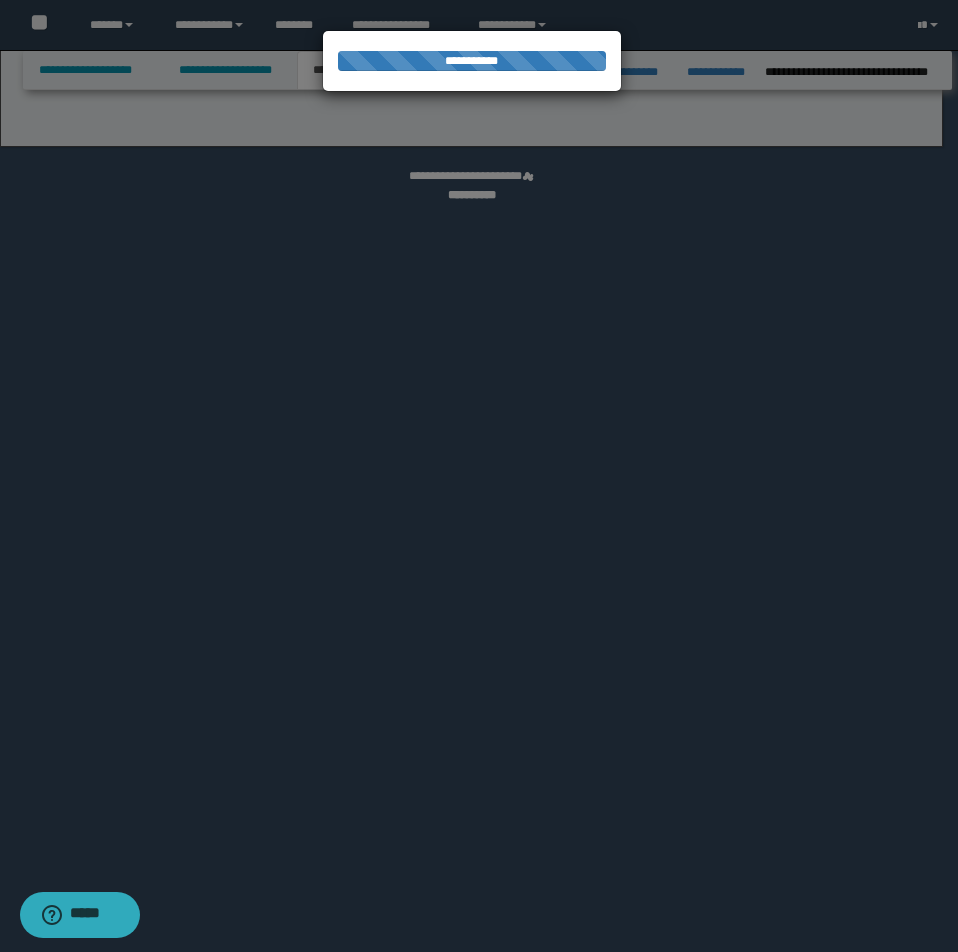 select on "*" 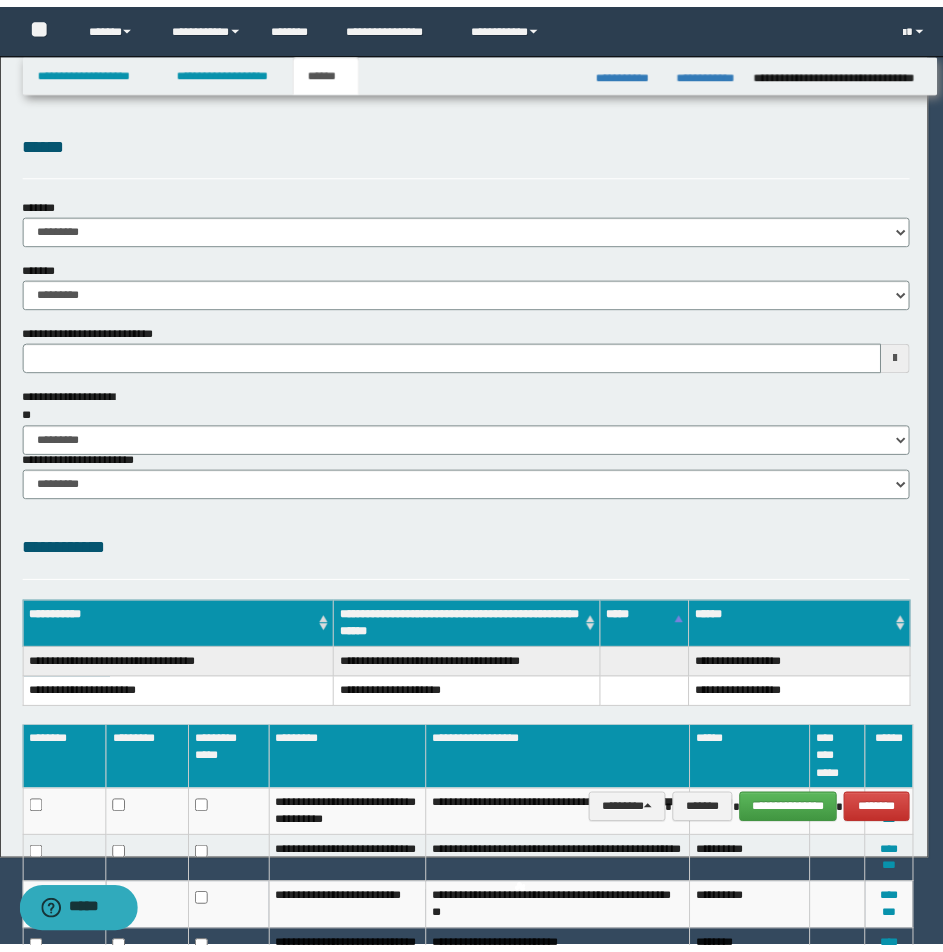 scroll, scrollTop: 0, scrollLeft: 0, axis: both 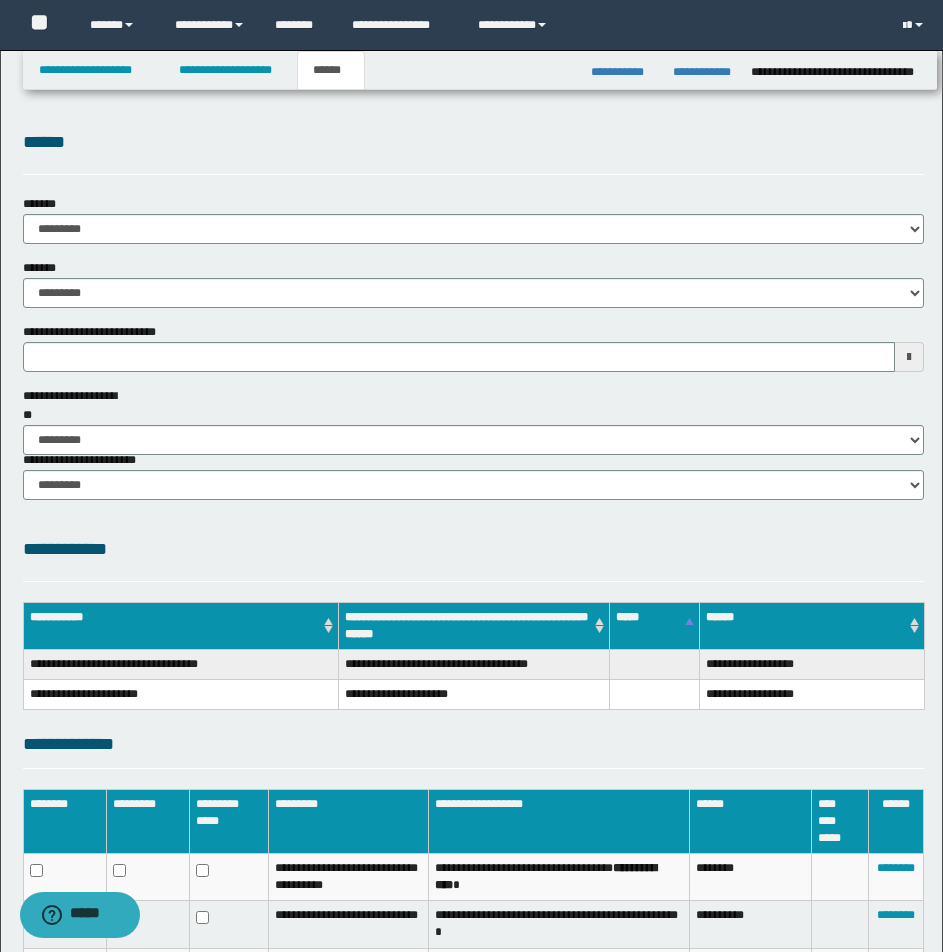 type 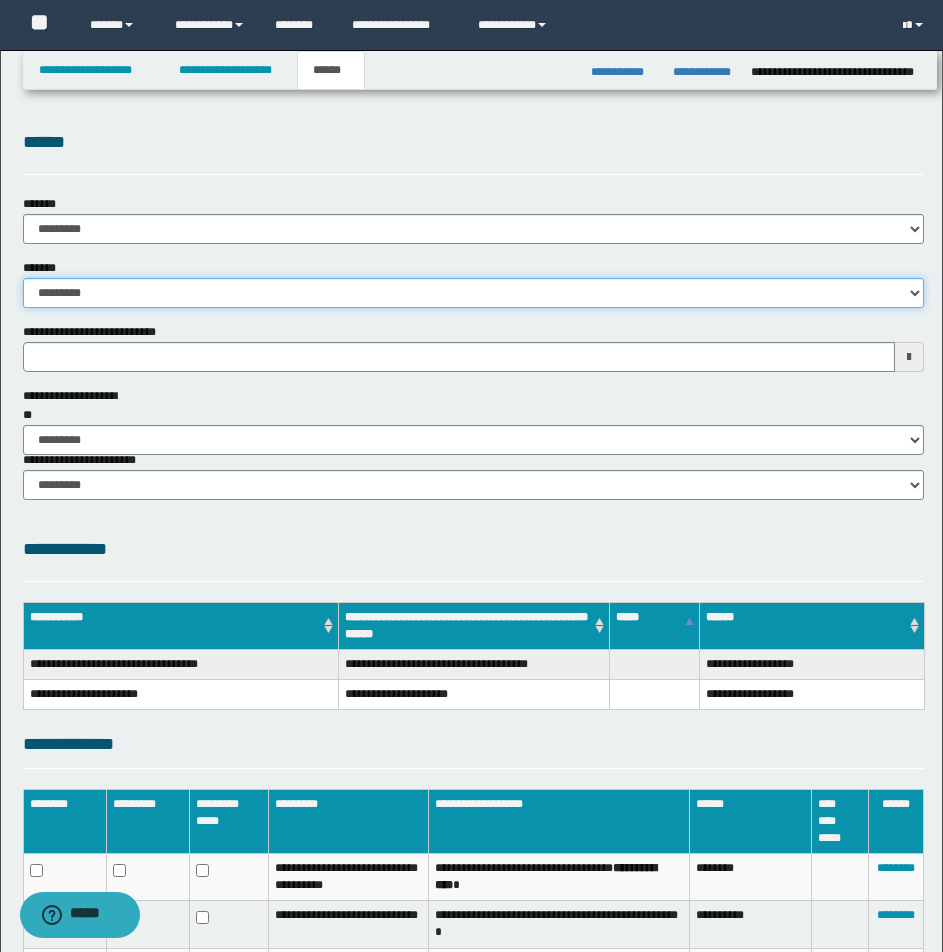 click on "**********" at bounding box center (473, 293) 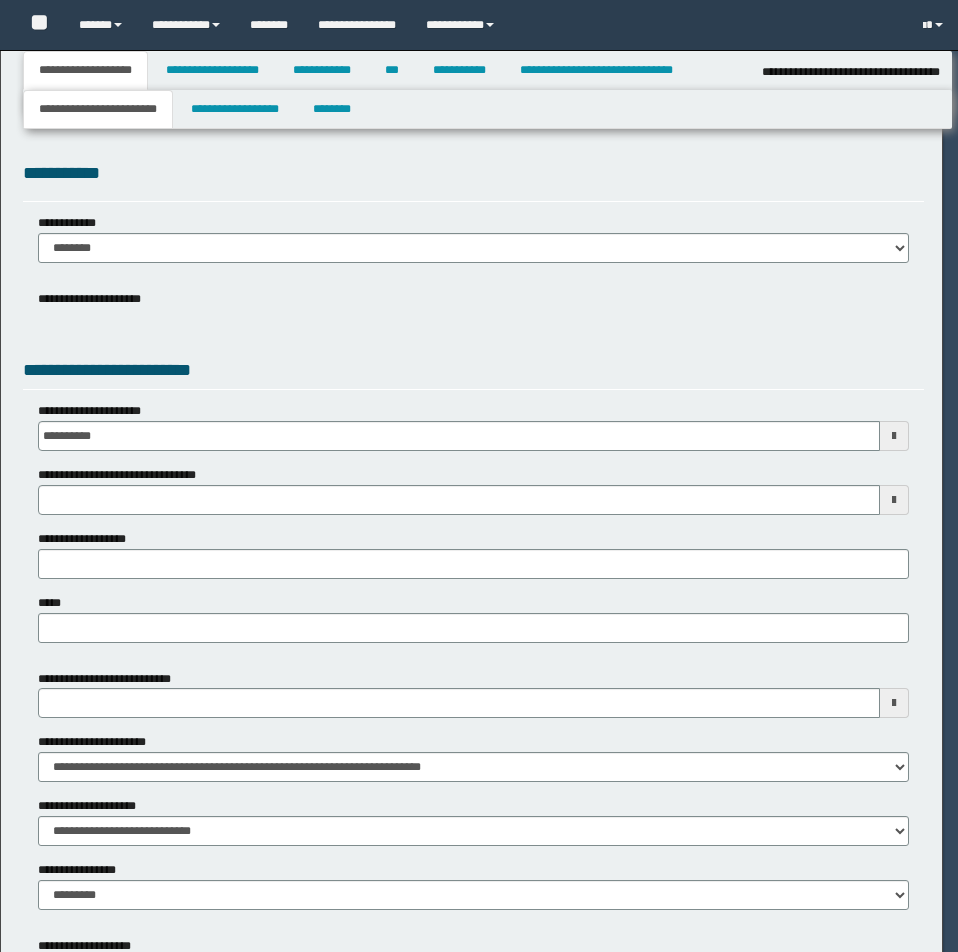 select on "**" 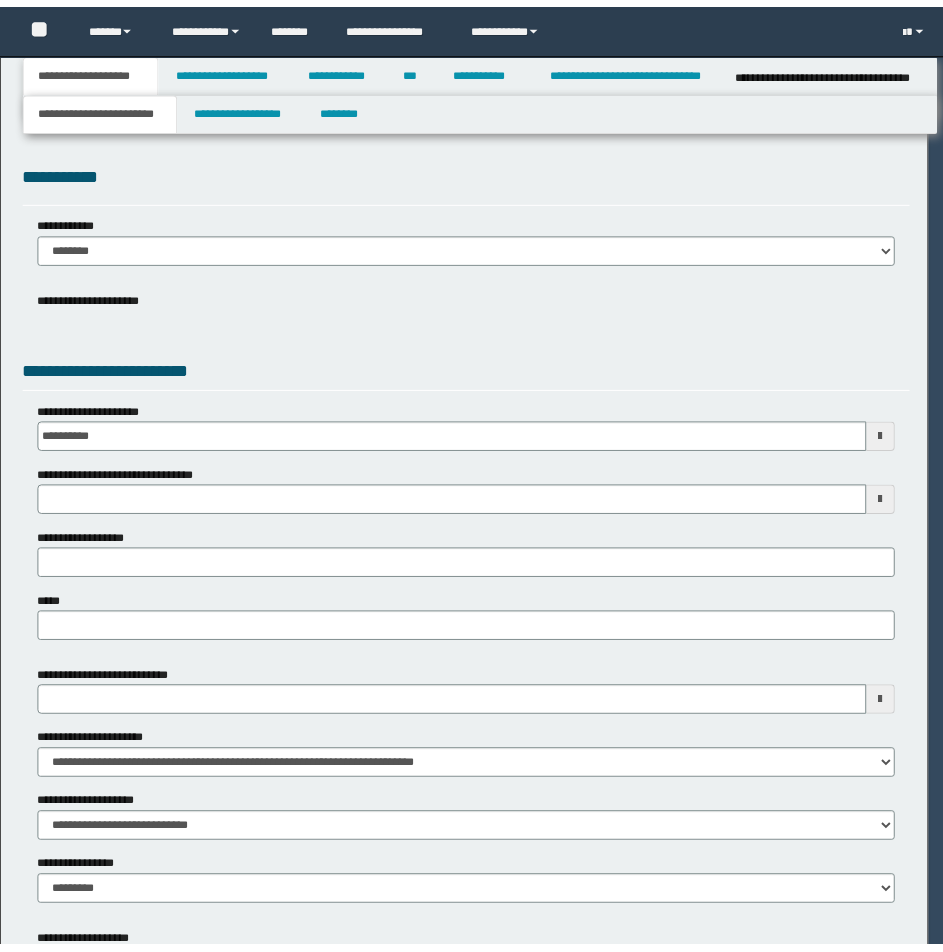 scroll, scrollTop: 0, scrollLeft: 0, axis: both 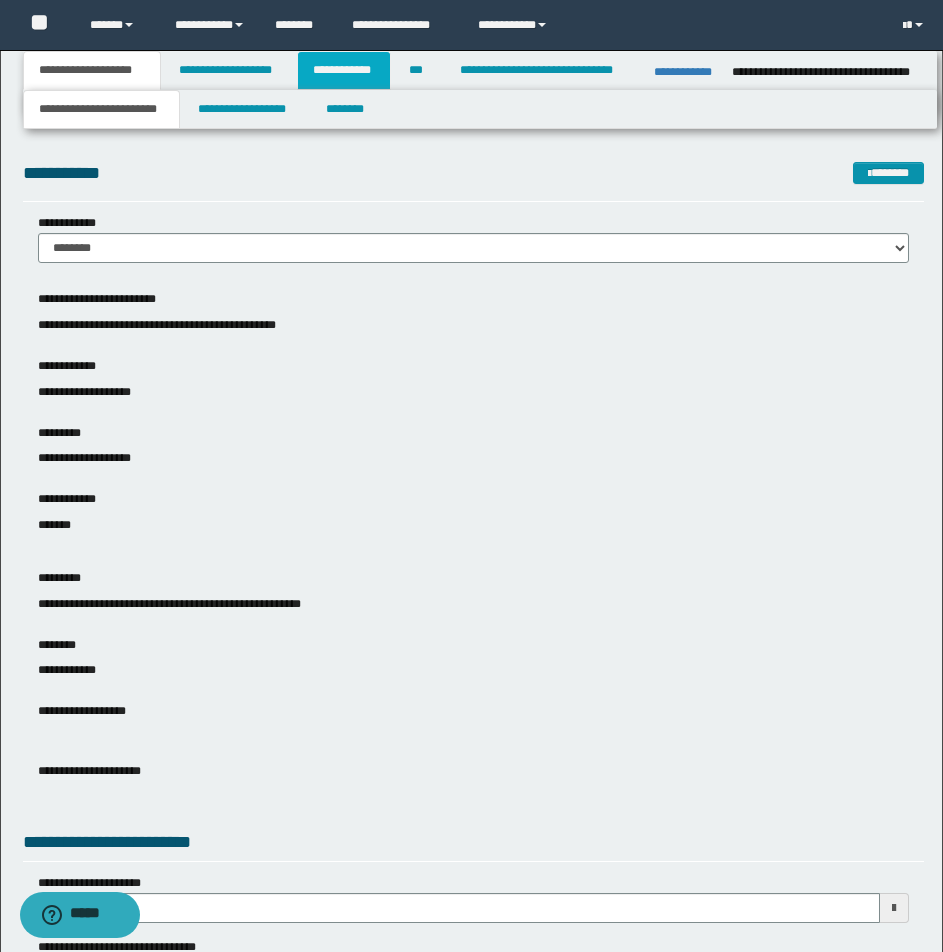 click on "**********" at bounding box center (344, 70) 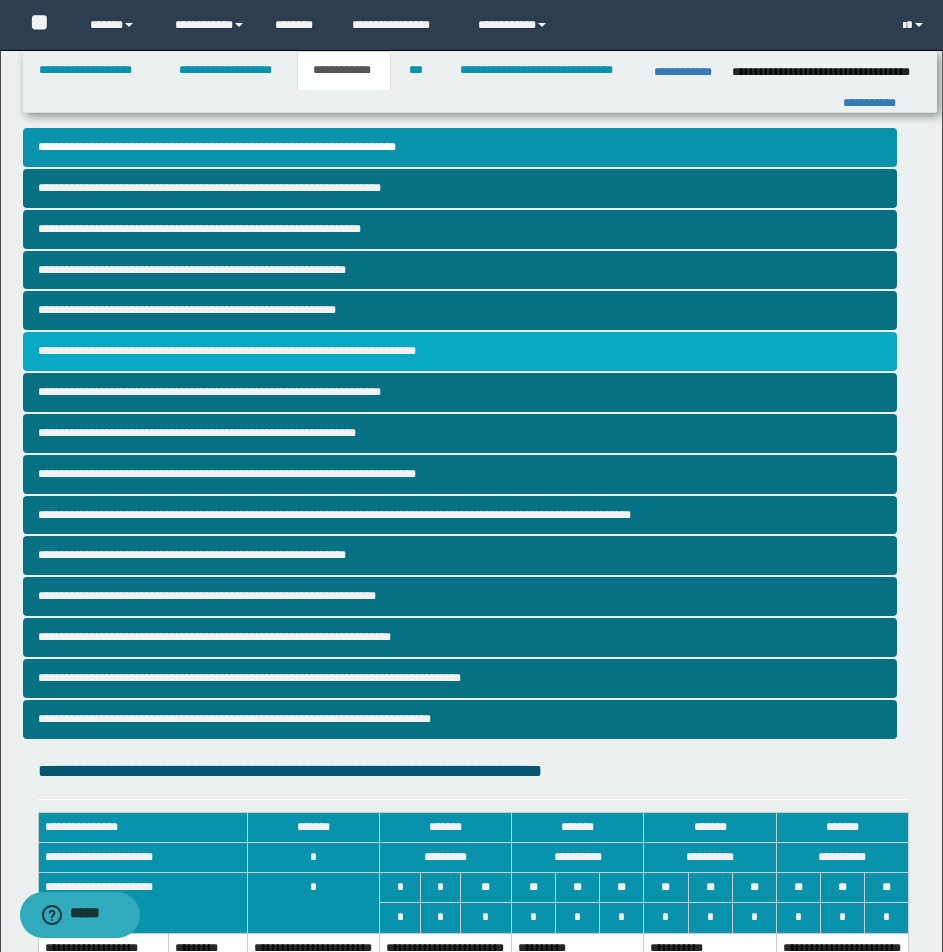 click on "**********" at bounding box center [460, 351] 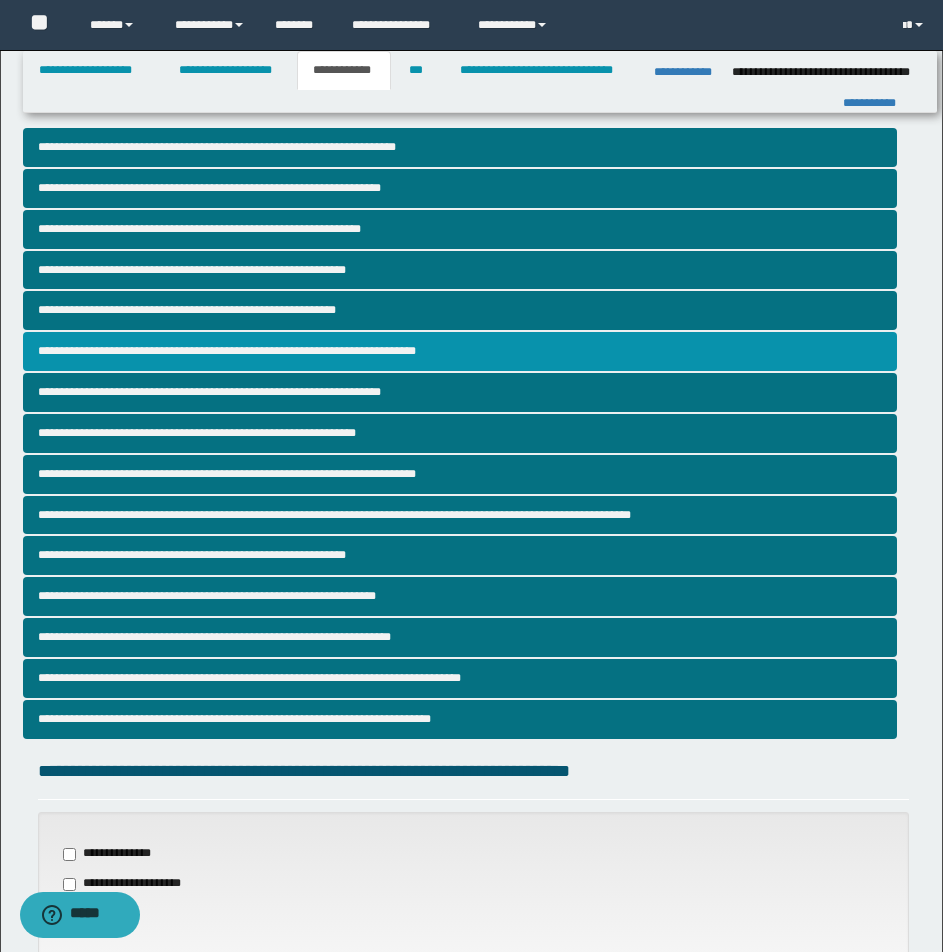 scroll, scrollTop: 362, scrollLeft: 0, axis: vertical 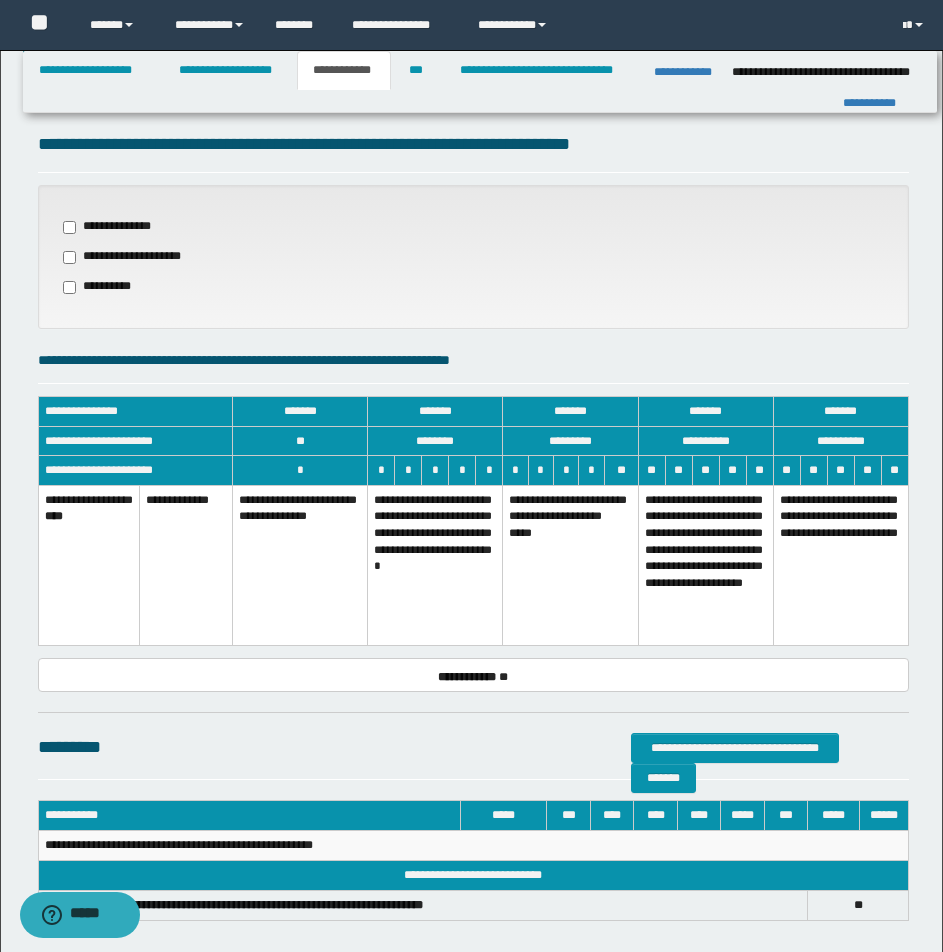 click on "**********" at bounding box center [435, 565] 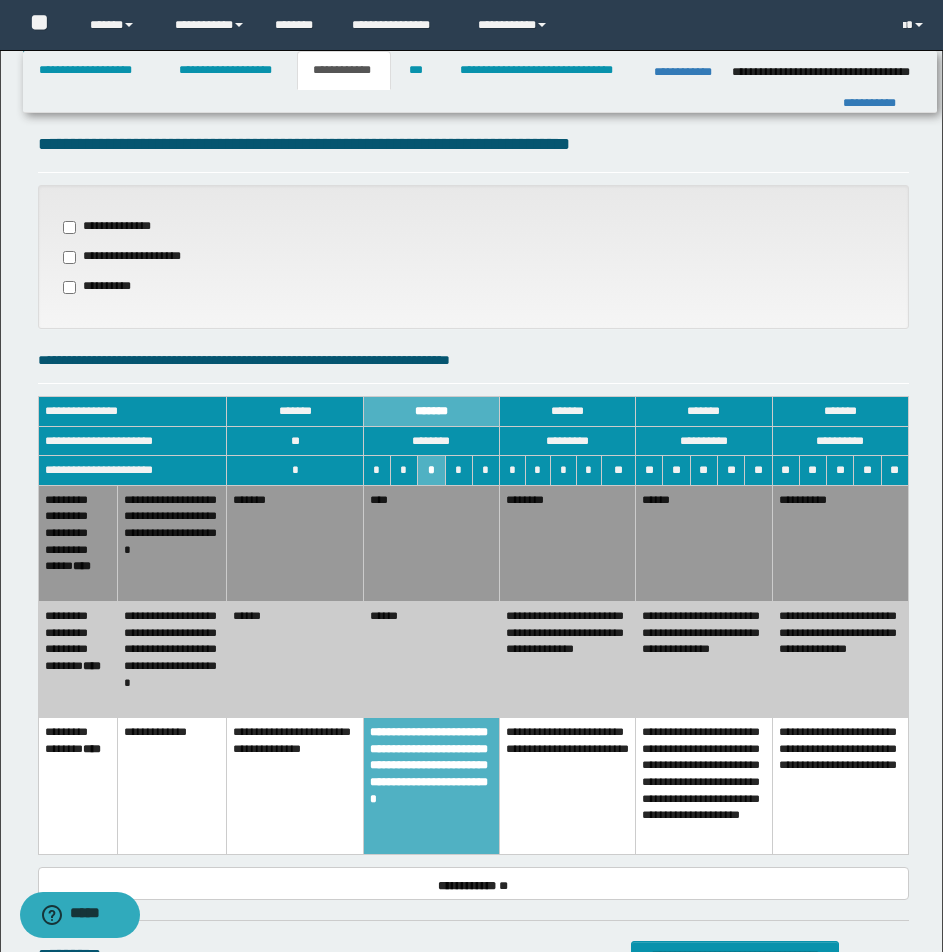 click on "*******" at bounding box center [295, 543] 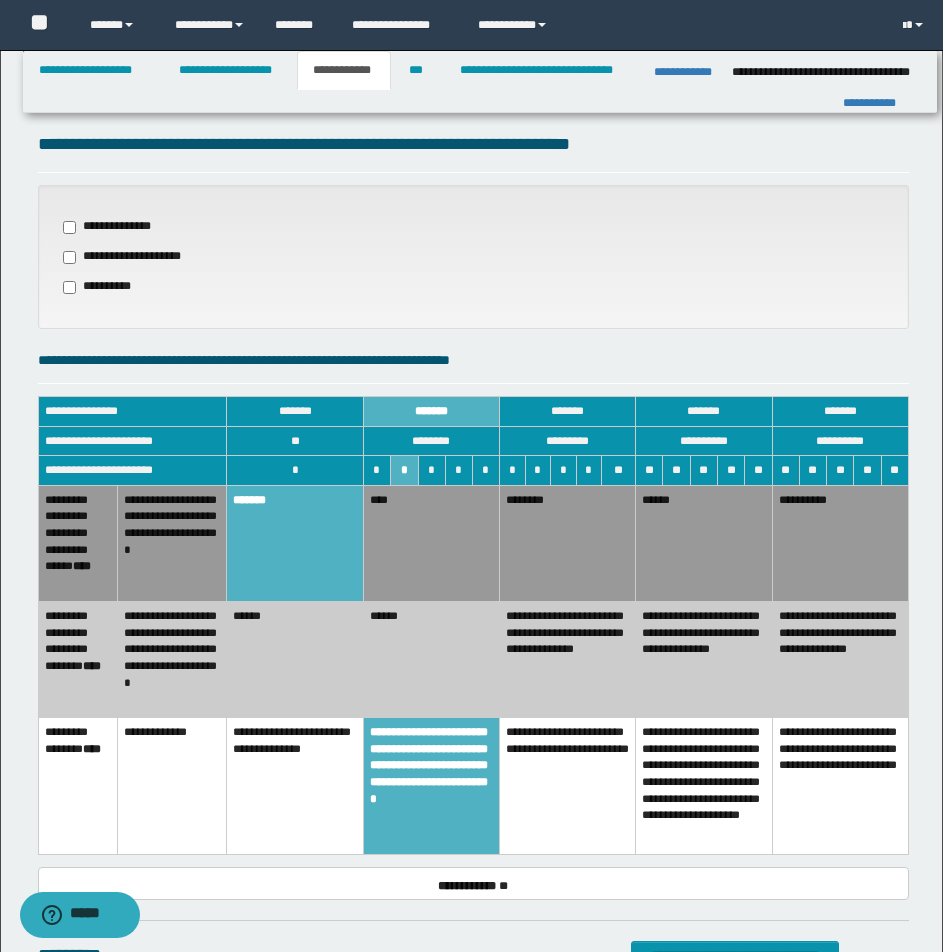 scroll, scrollTop: 947, scrollLeft: 0, axis: vertical 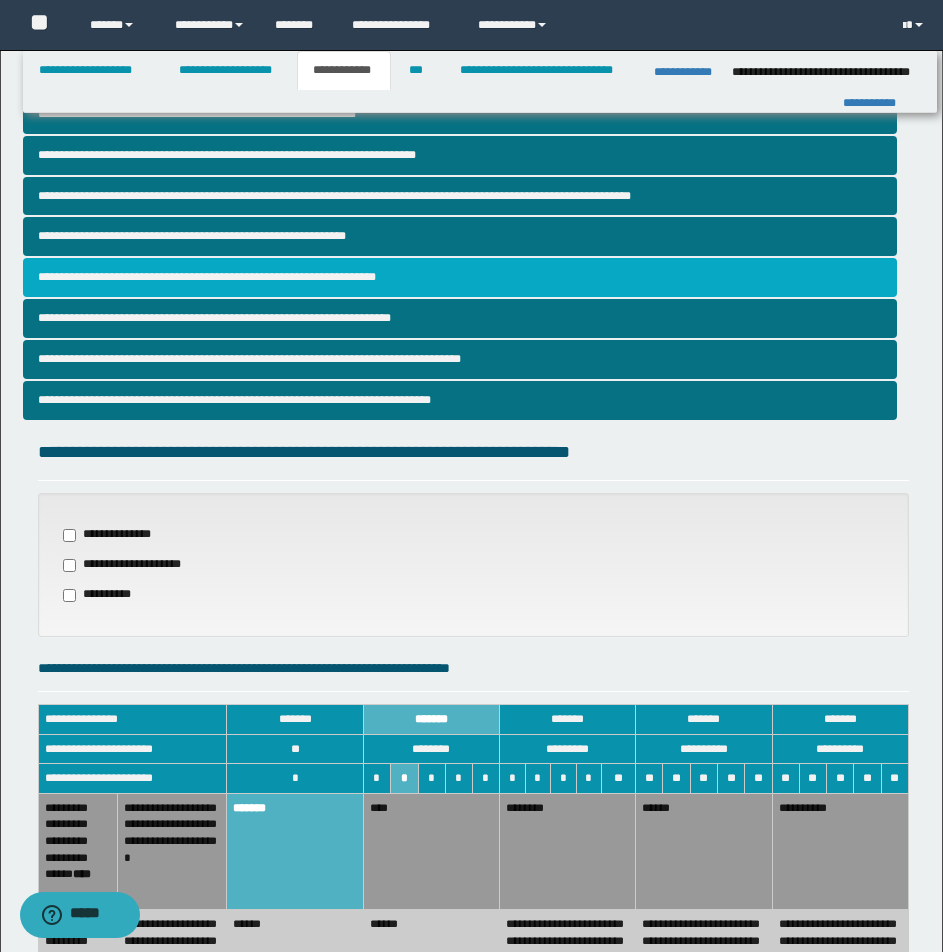 click on "**********" at bounding box center [460, 277] 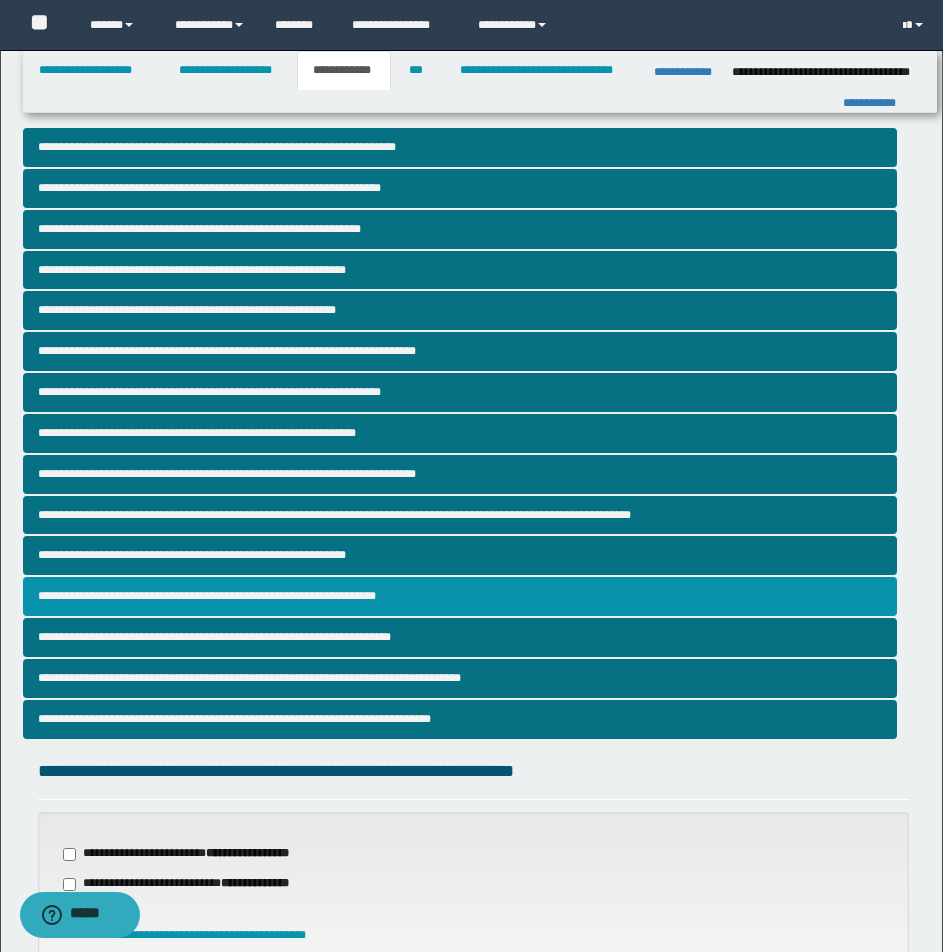 scroll, scrollTop: 406, scrollLeft: 0, axis: vertical 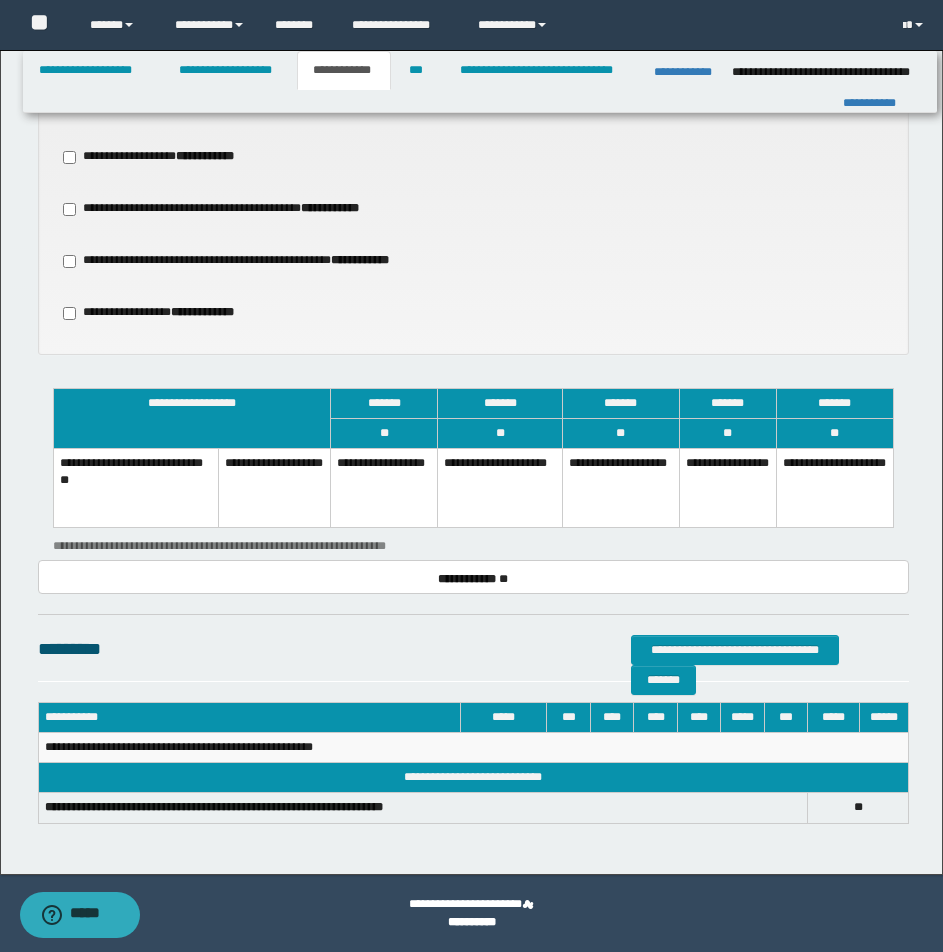 click on "**********" at bounding box center (727, 488) 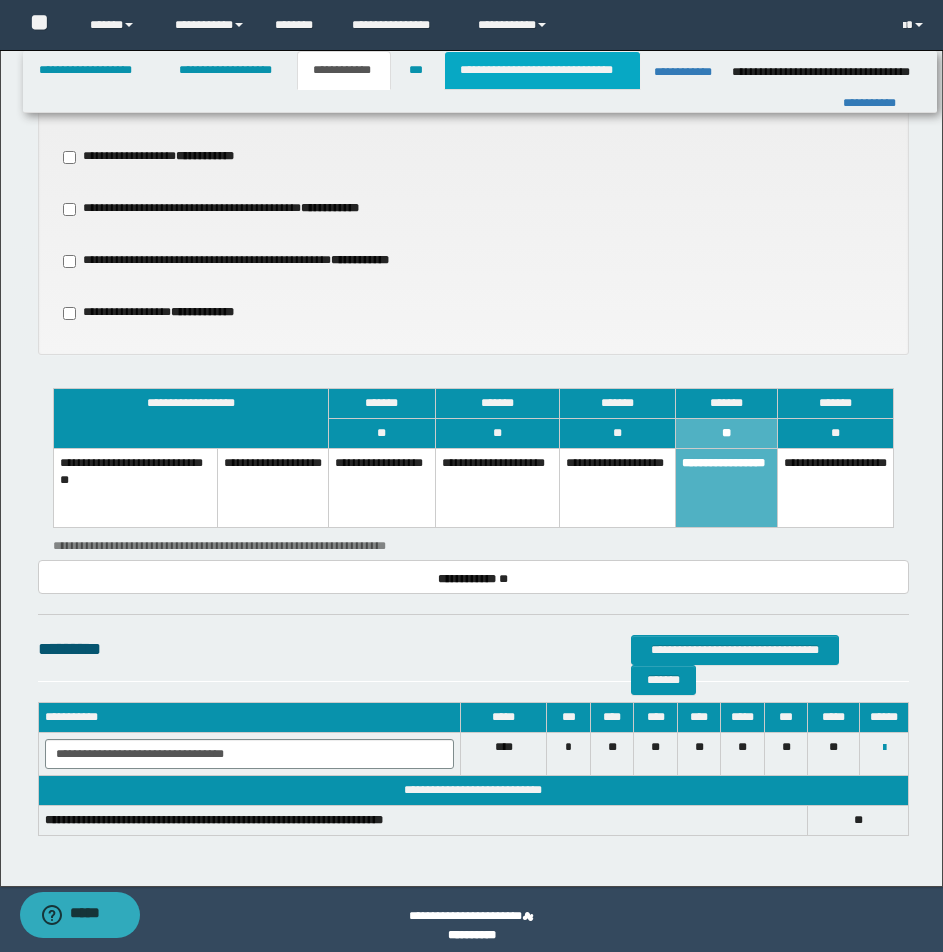 click on "**********" at bounding box center [542, 70] 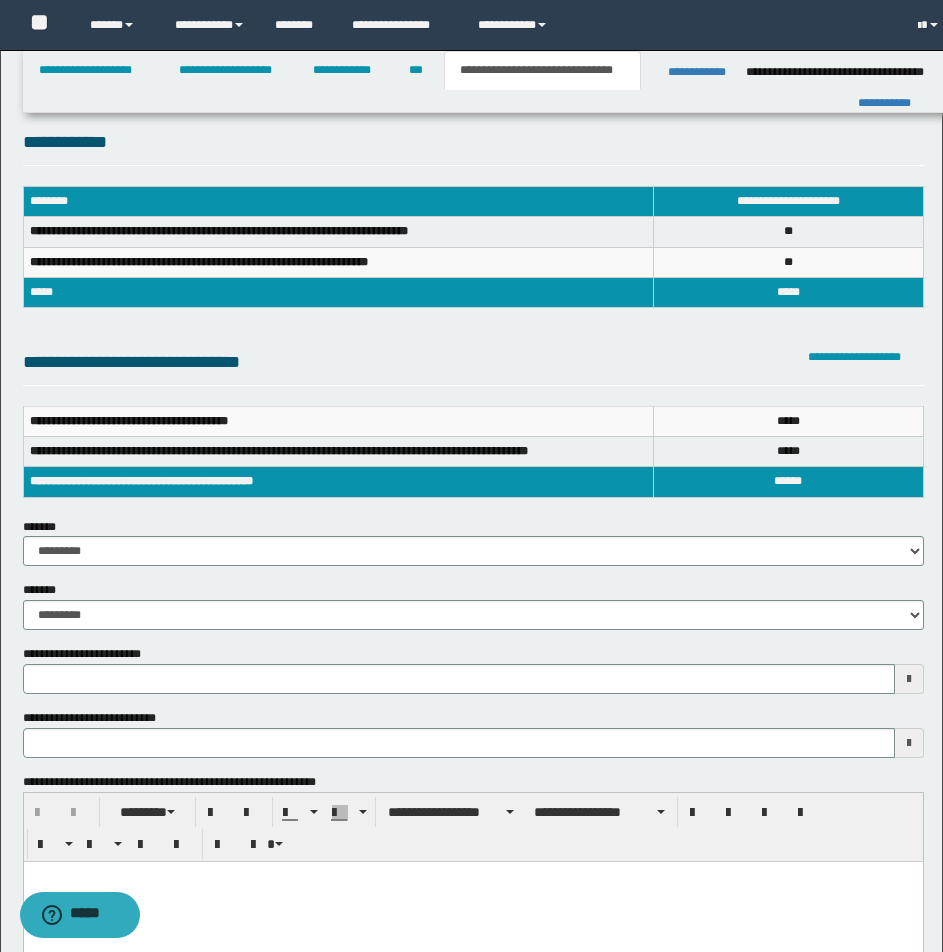 scroll, scrollTop: 0, scrollLeft: 0, axis: both 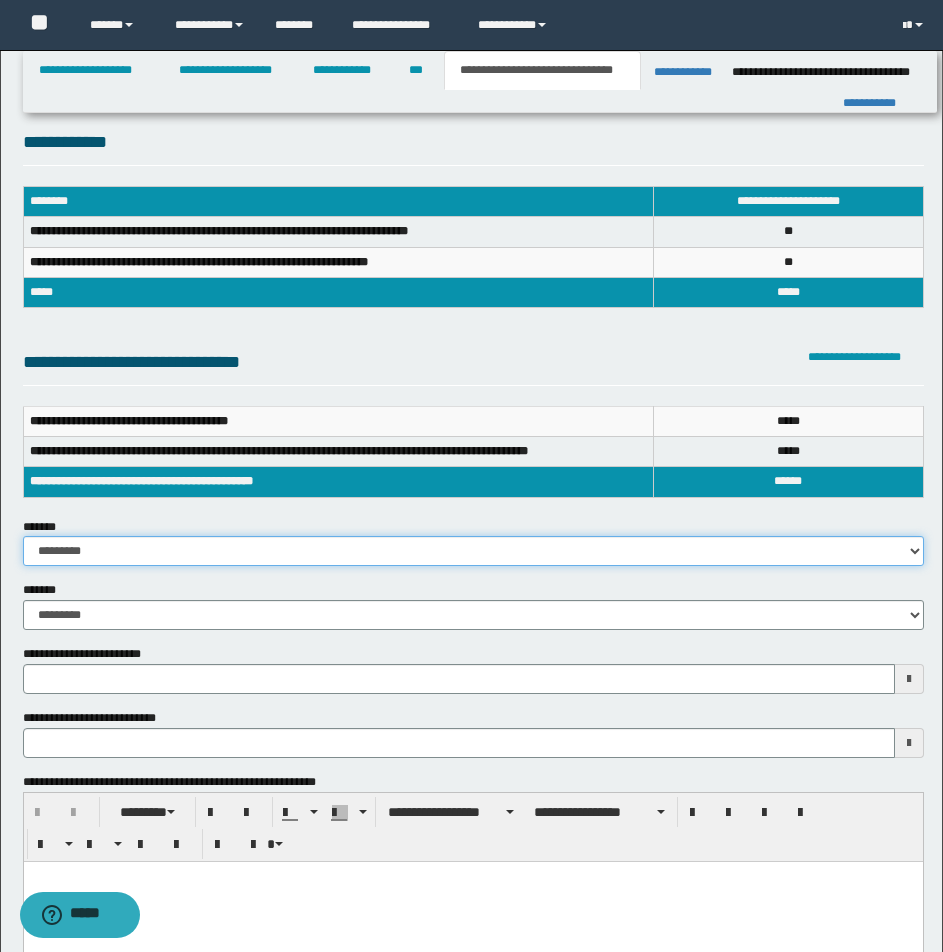 click on "**********" at bounding box center (473, 551) 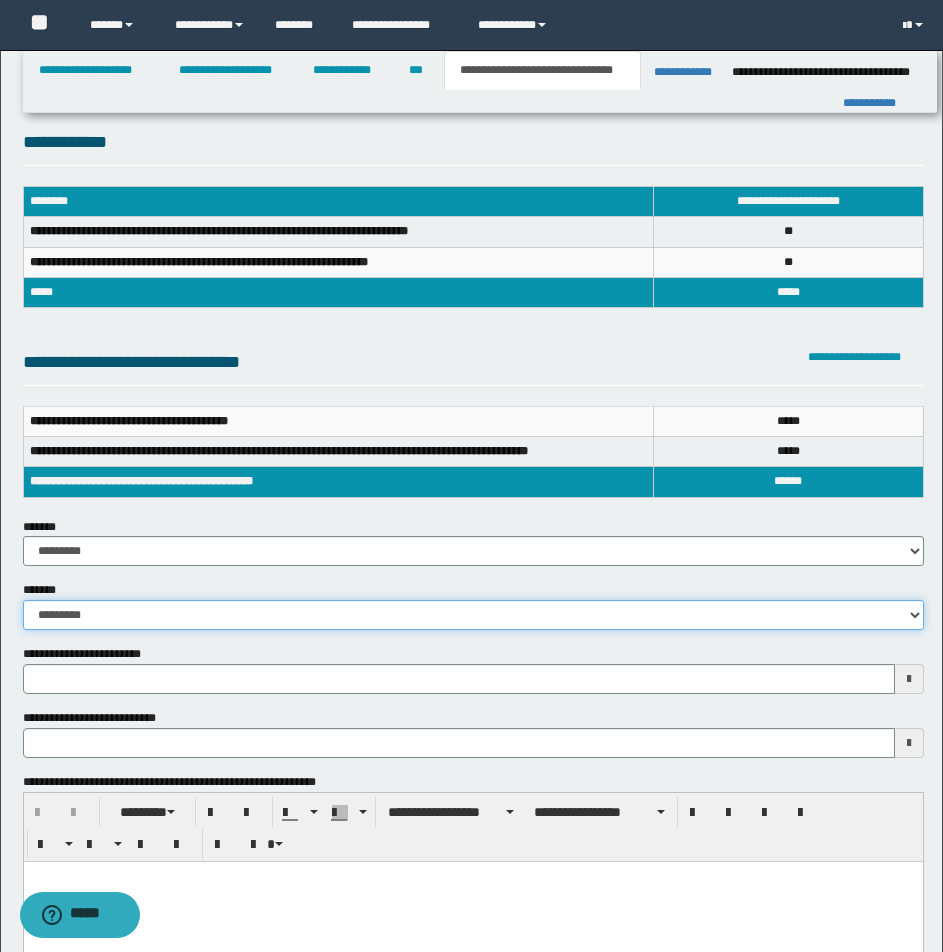 click on "**********" at bounding box center [473, 615] 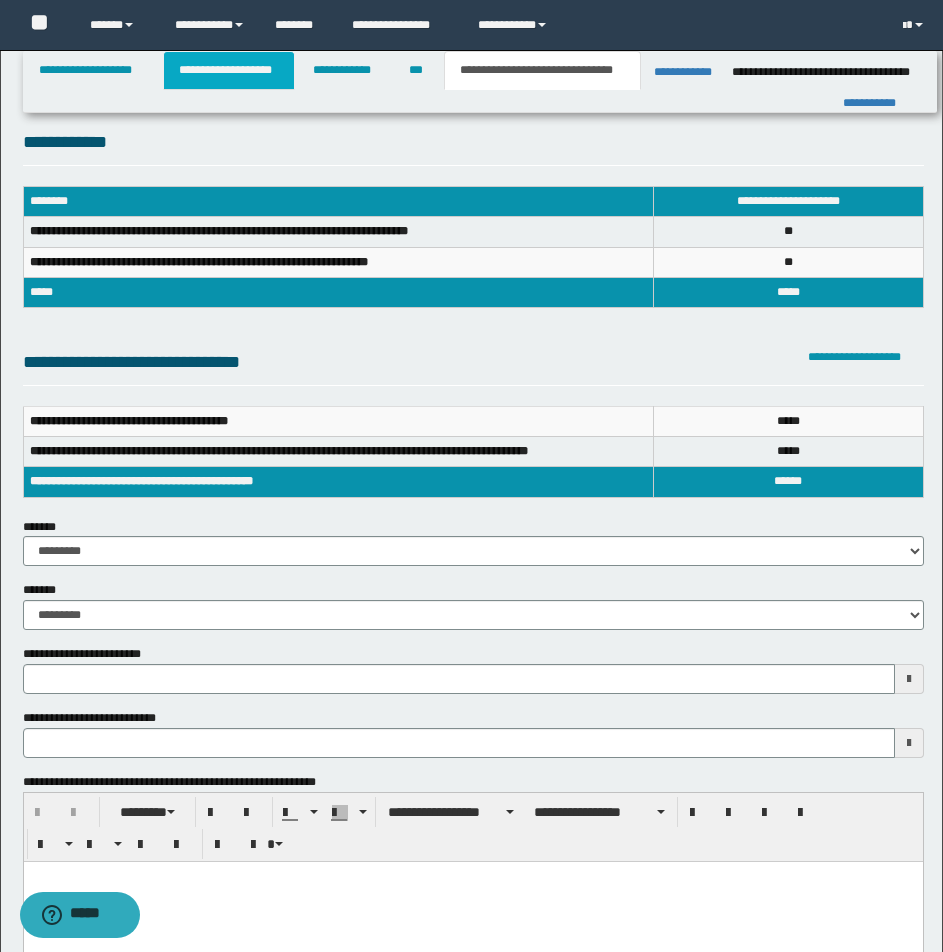 click on "**********" at bounding box center (229, 70) 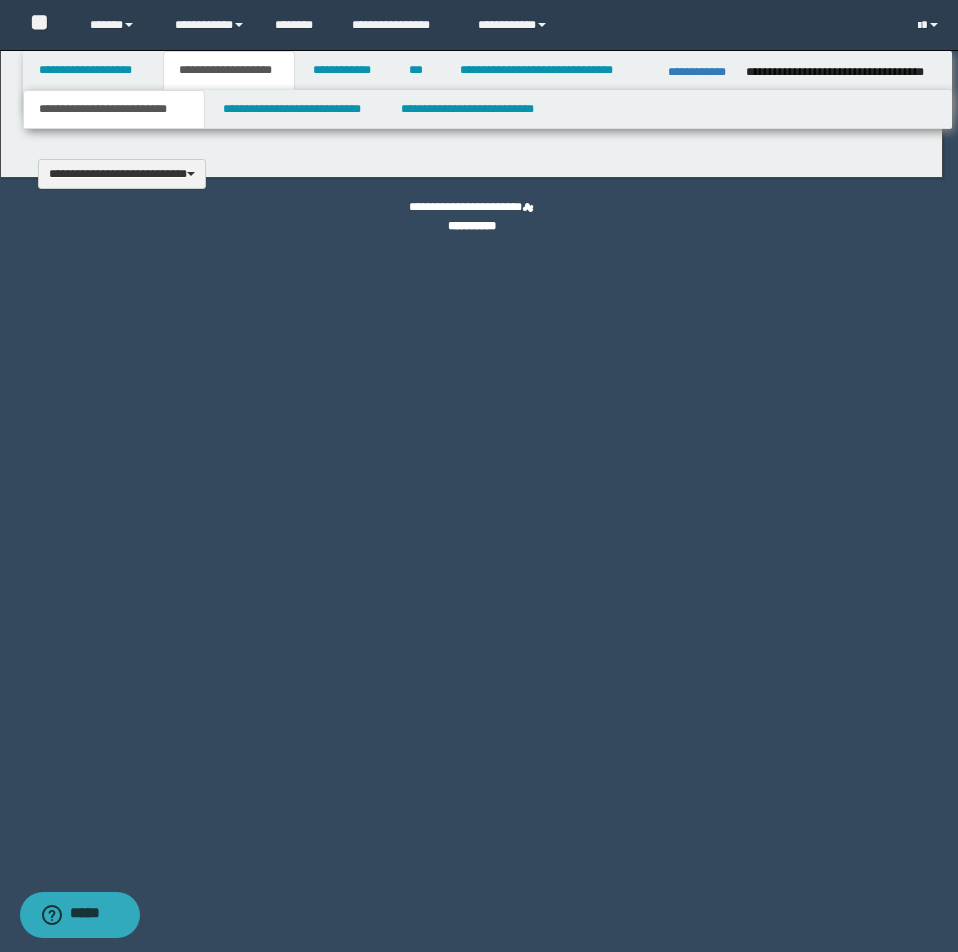 type 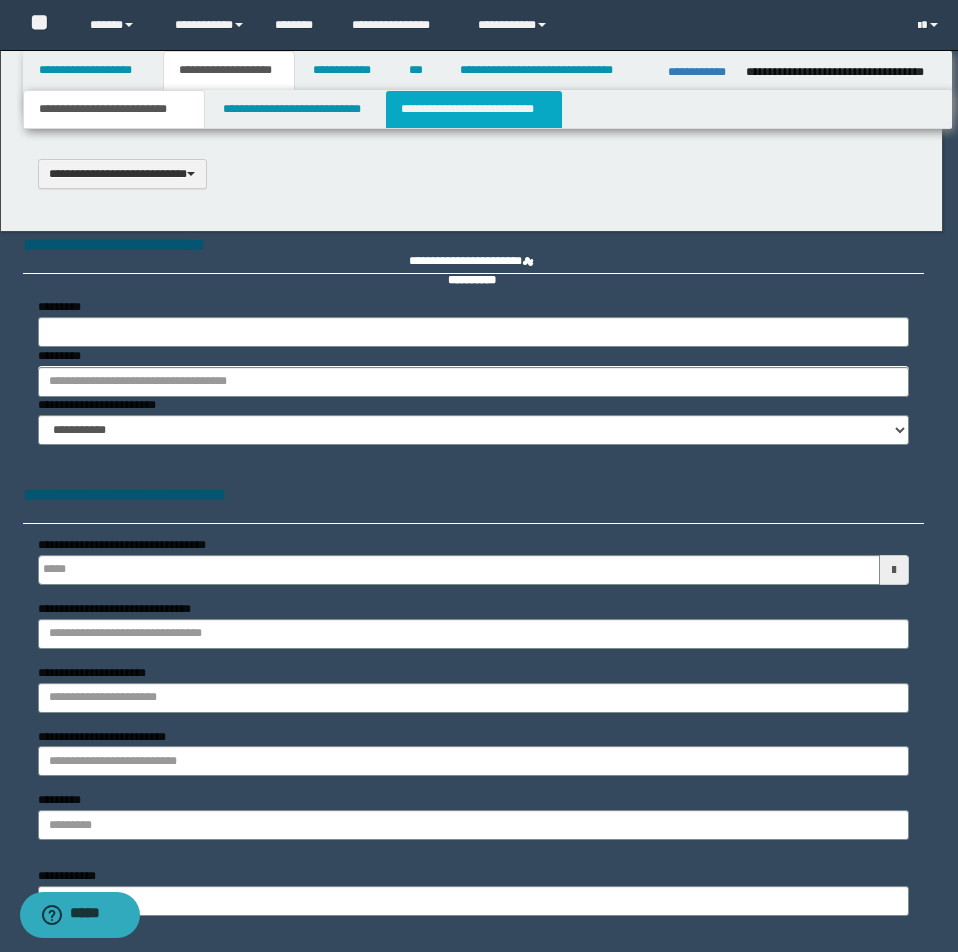 select on "*" 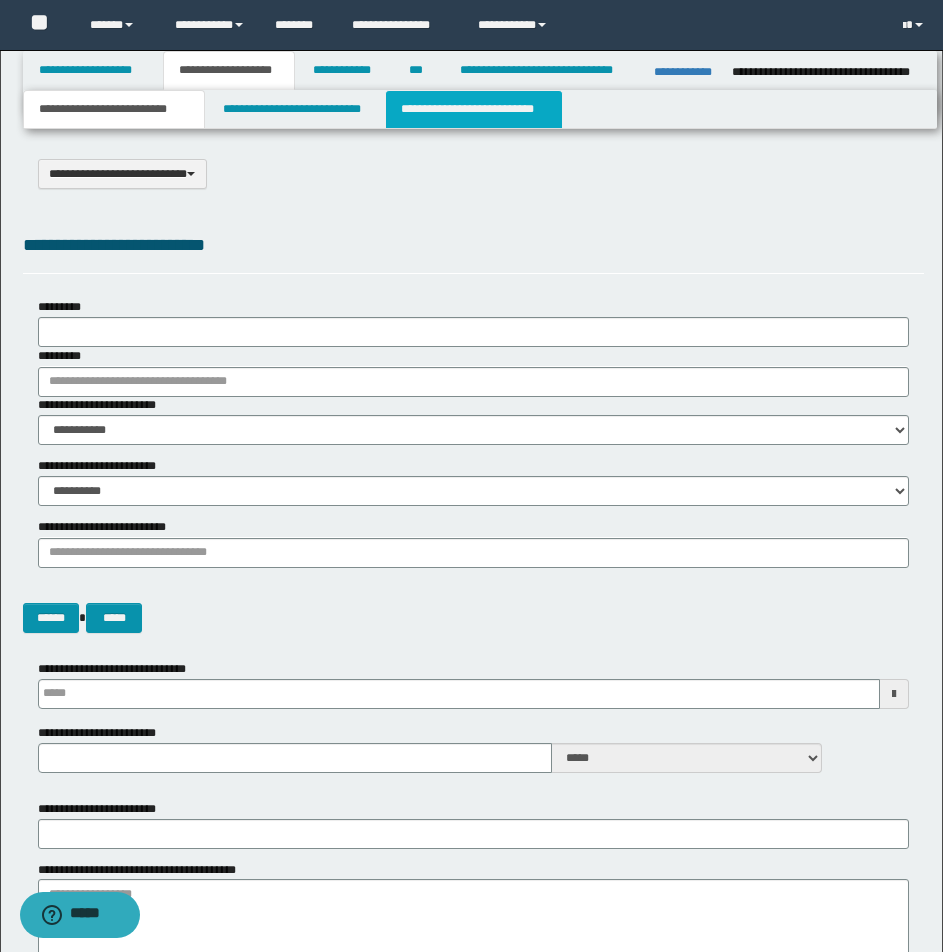 scroll, scrollTop: 0, scrollLeft: 0, axis: both 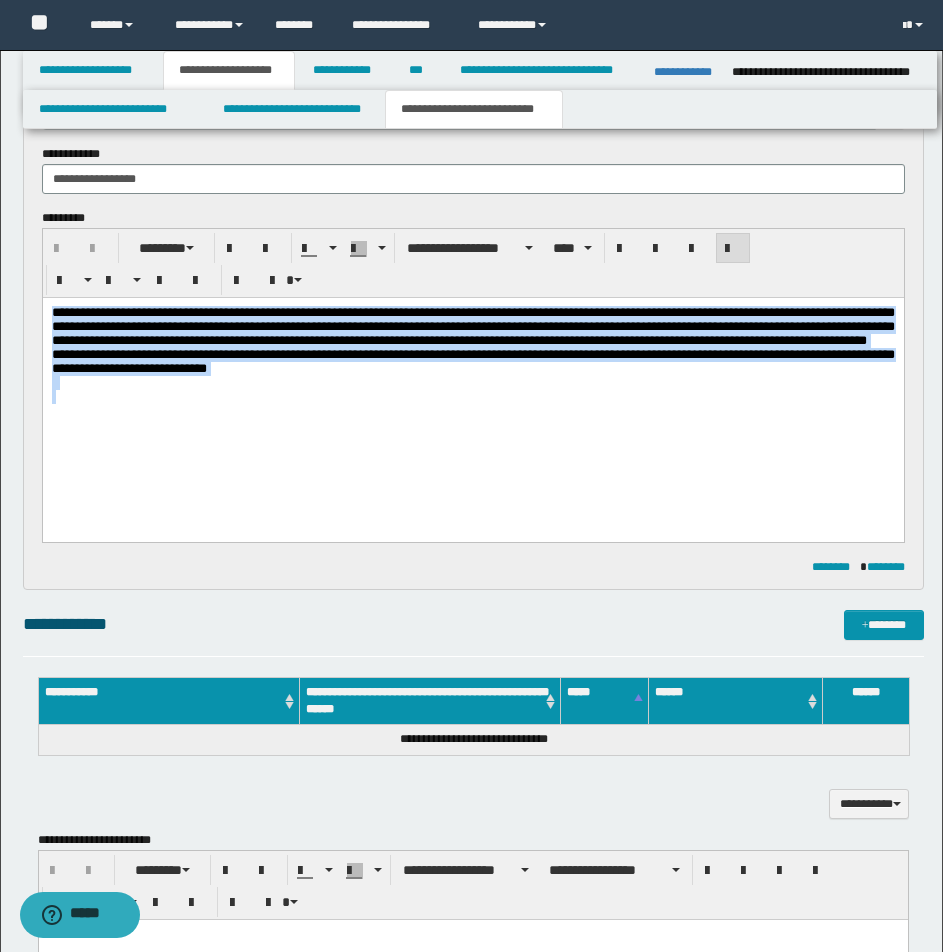 drag, startPoint x: 53, startPoint y: 311, endPoint x: 392, endPoint y: 419, distance: 355.78787 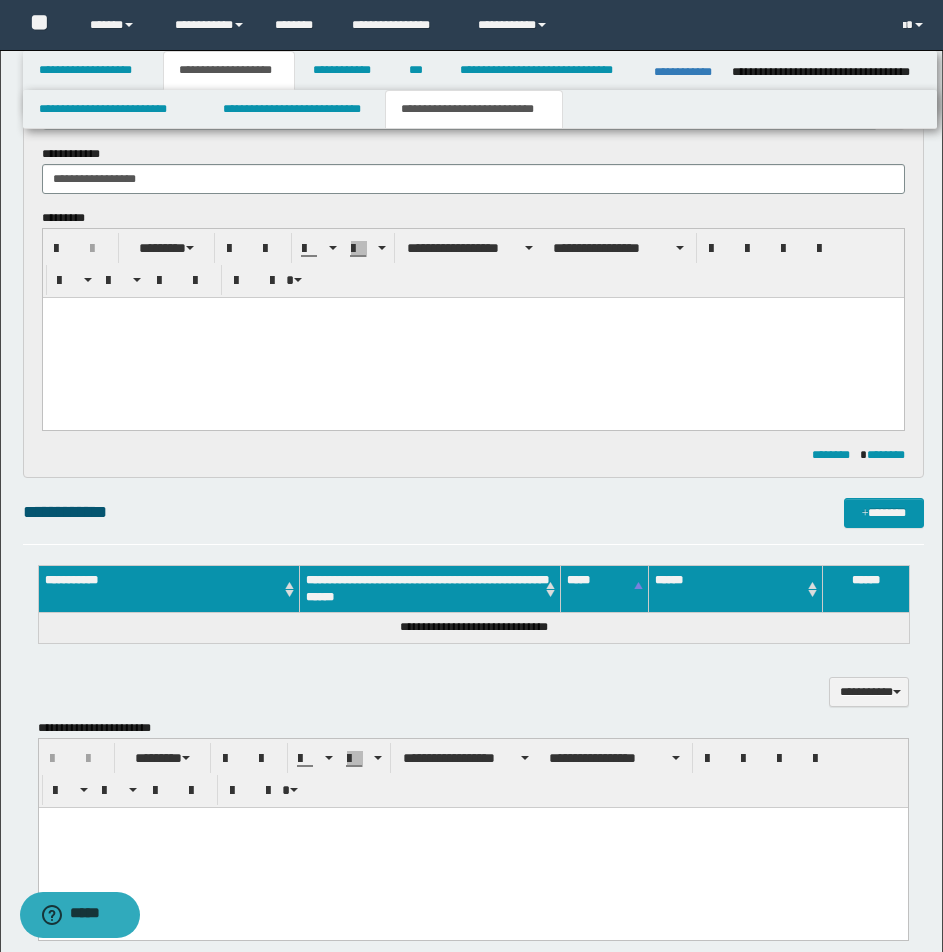 paste 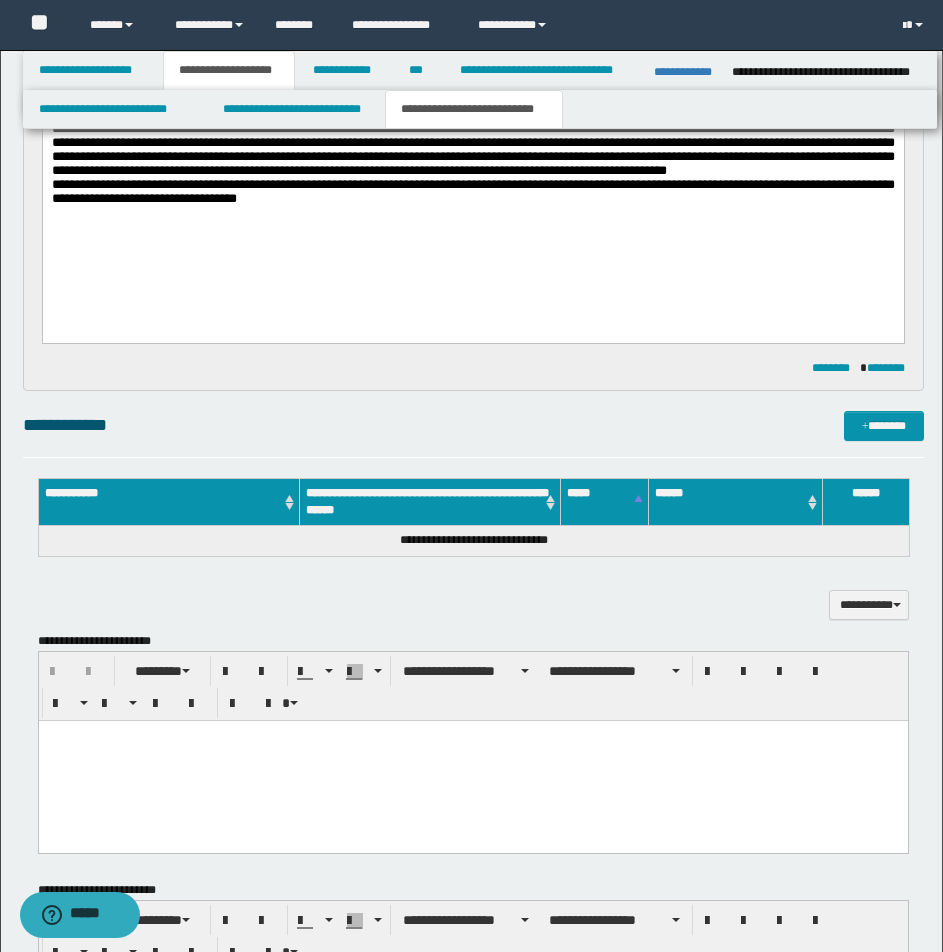 scroll, scrollTop: 380, scrollLeft: 0, axis: vertical 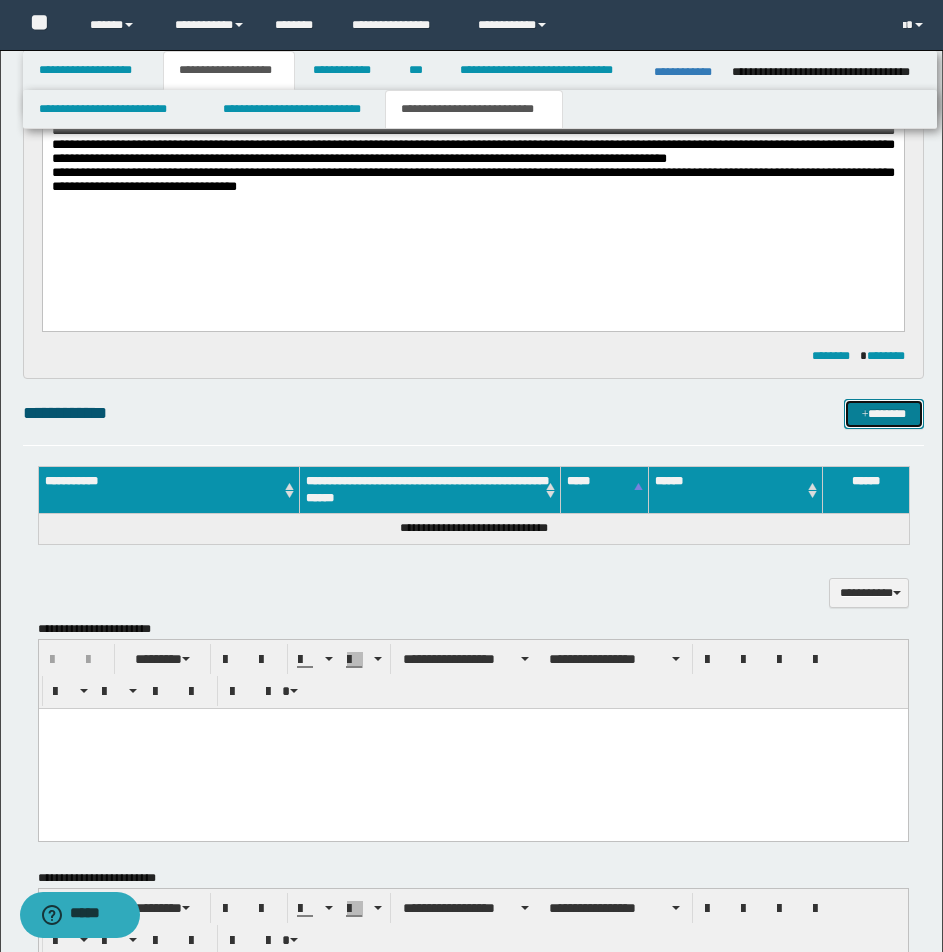 click on "*******" at bounding box center (884, 414) 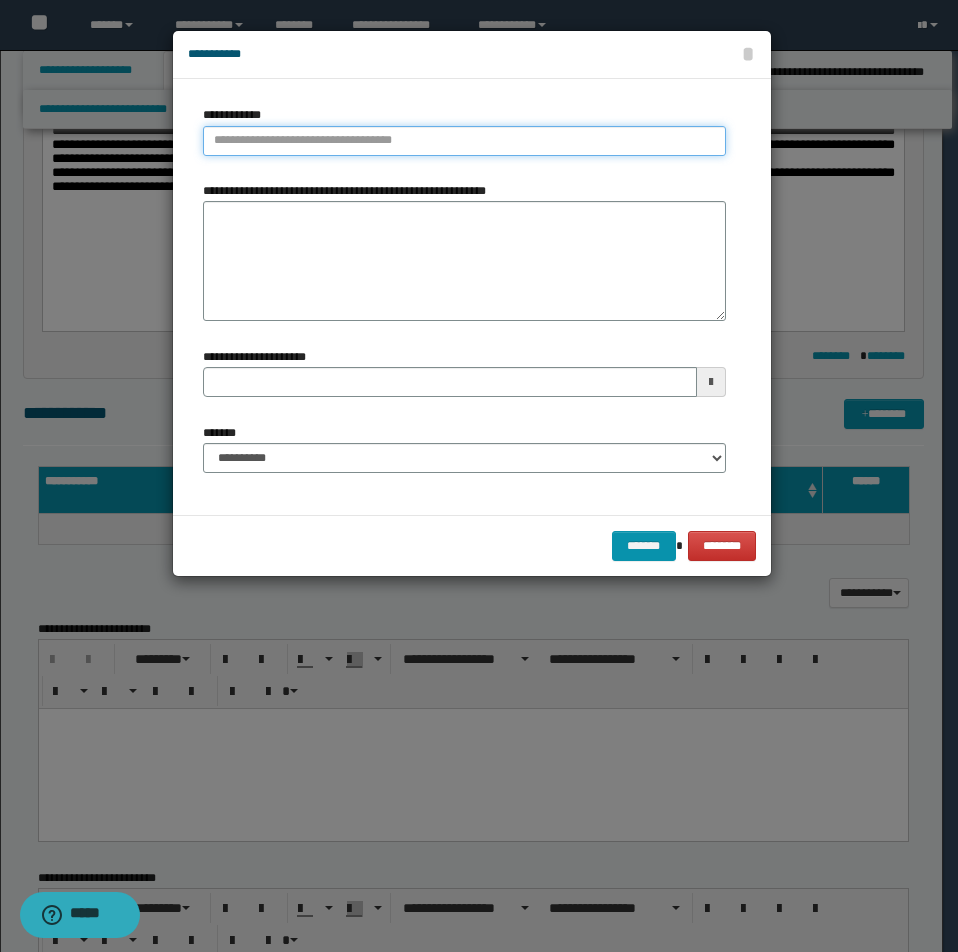 click on "**********" at bounding box center [464, 141] 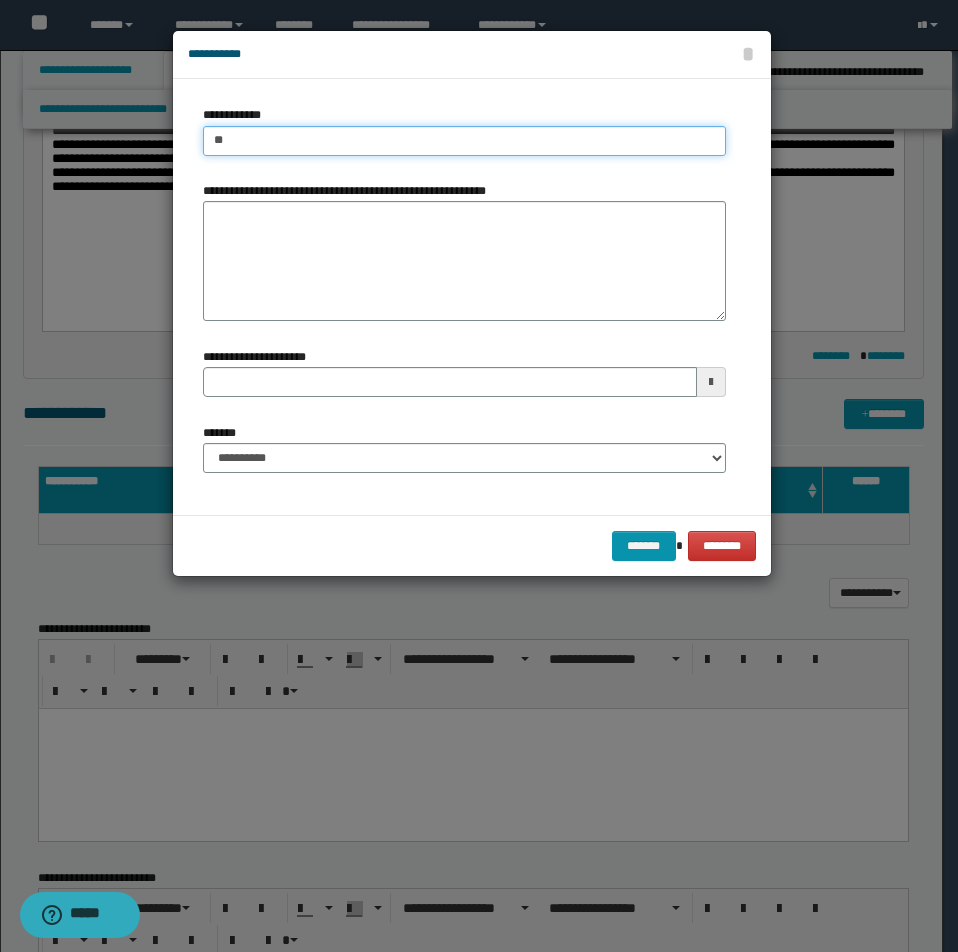 type on "***" 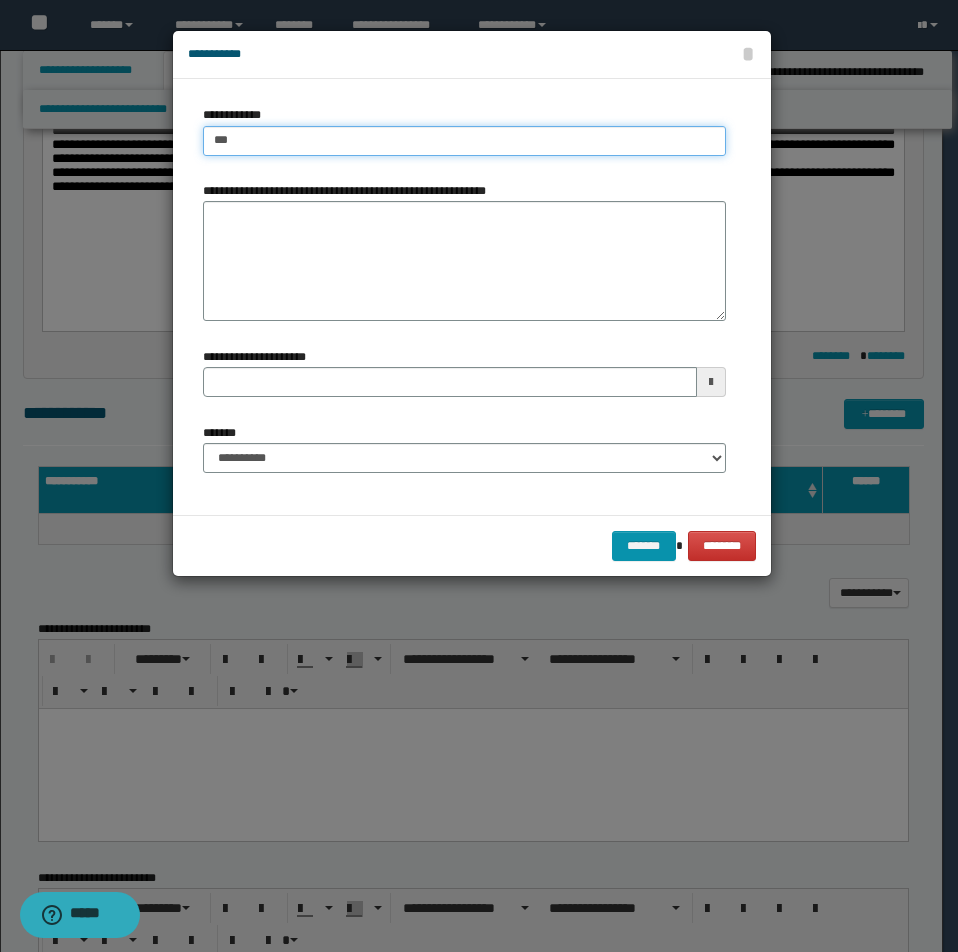 type on "***" 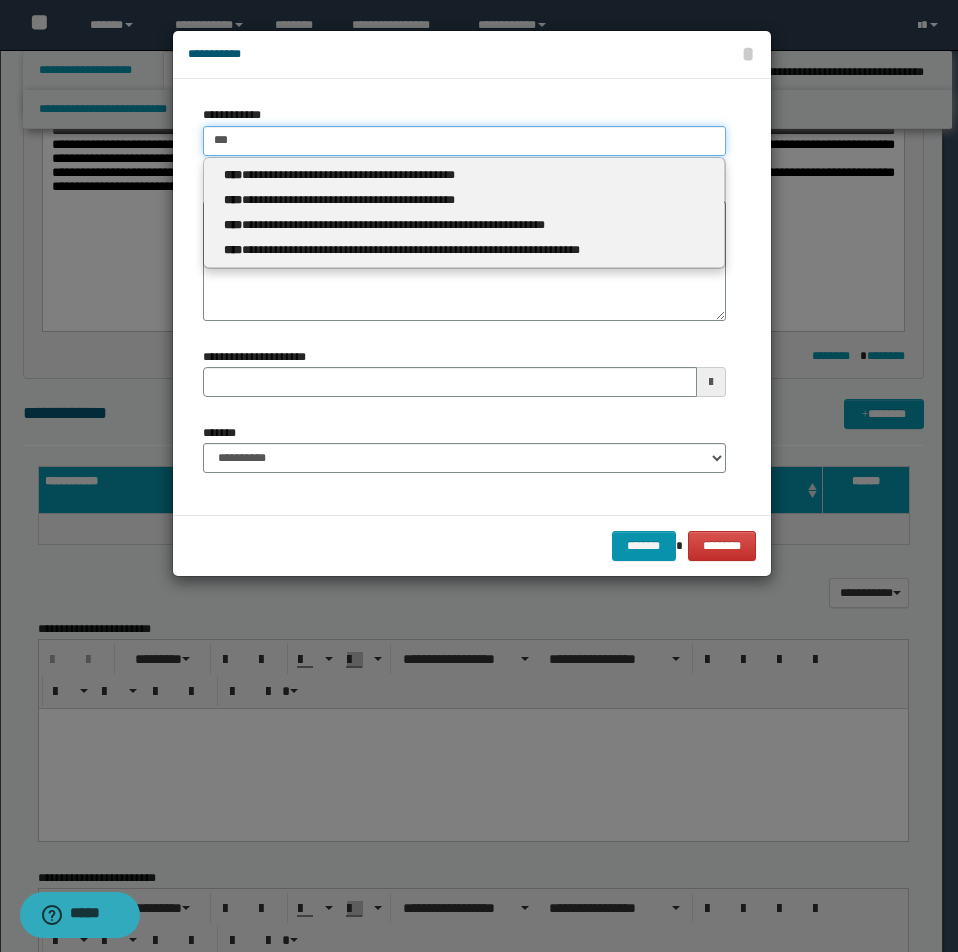 type 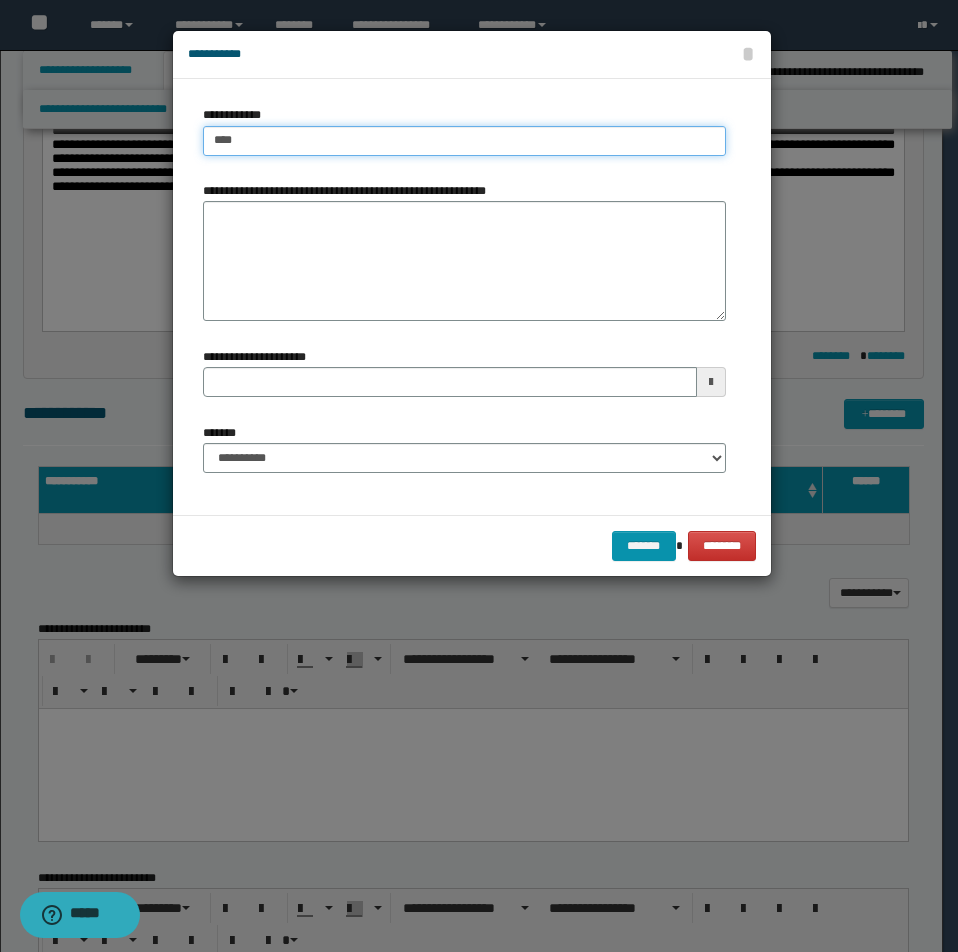 type on "****" 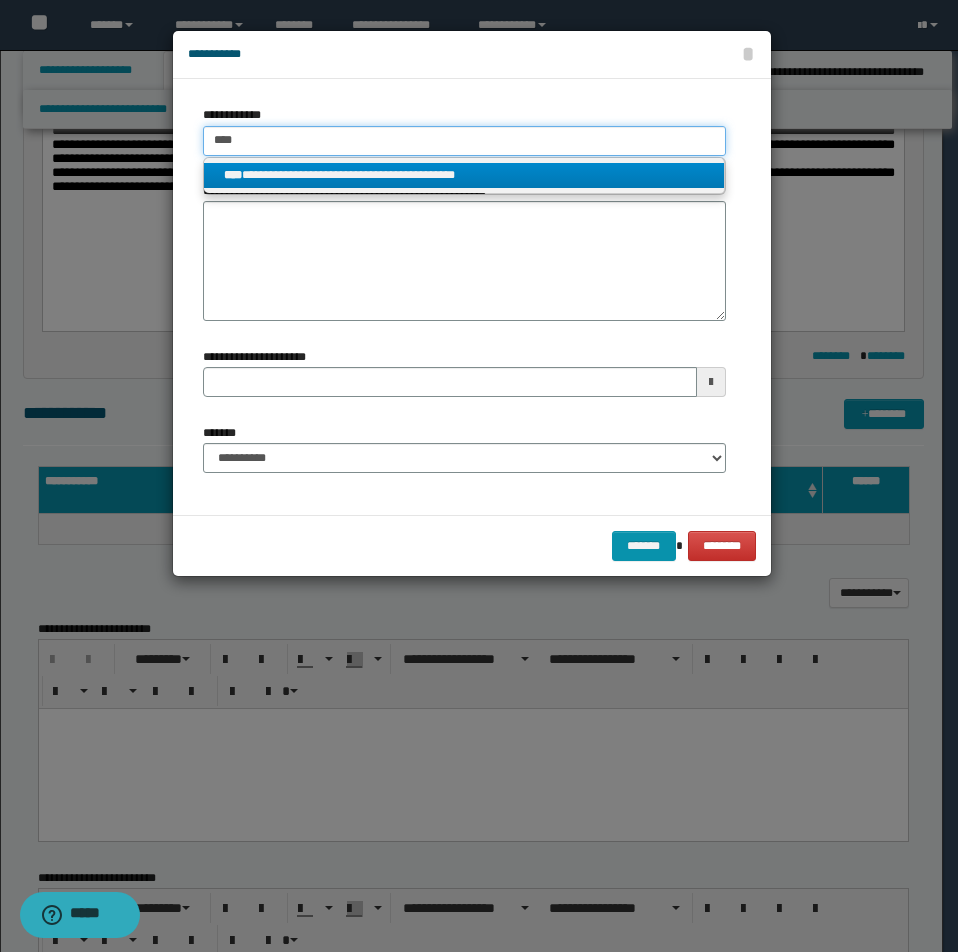 type on "****" 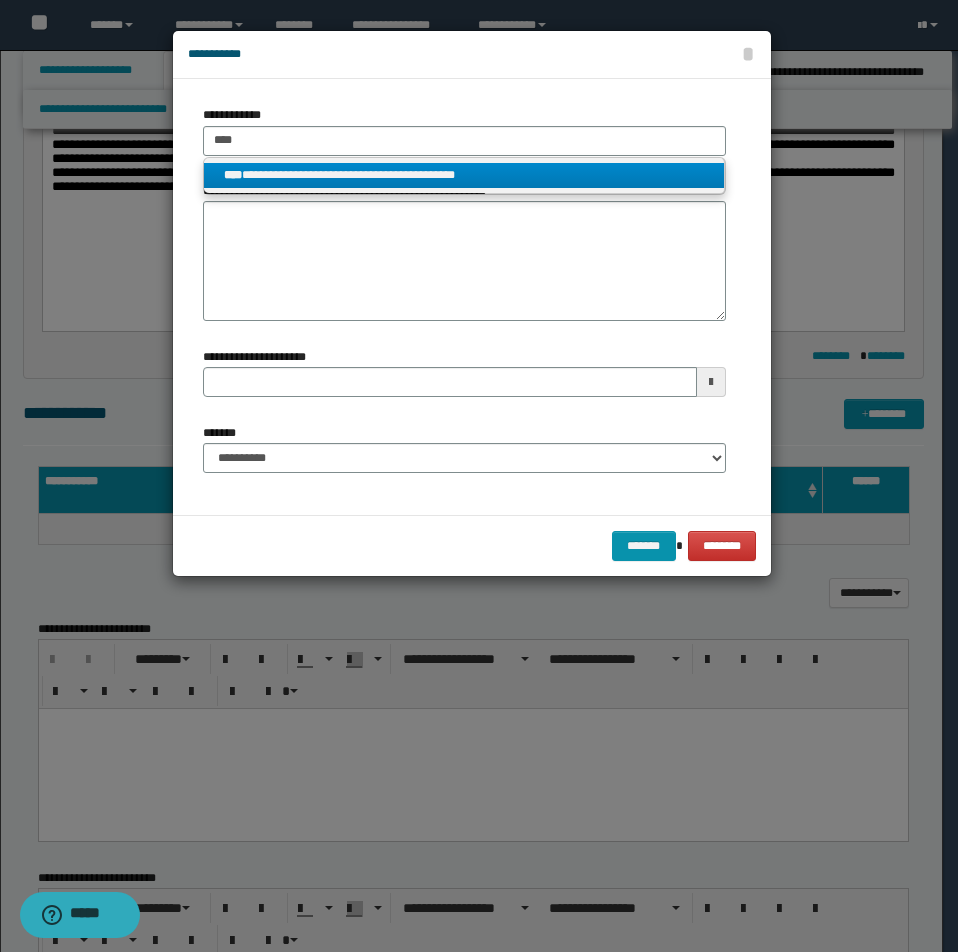 click on "**********" at bounding box center [464, 175] 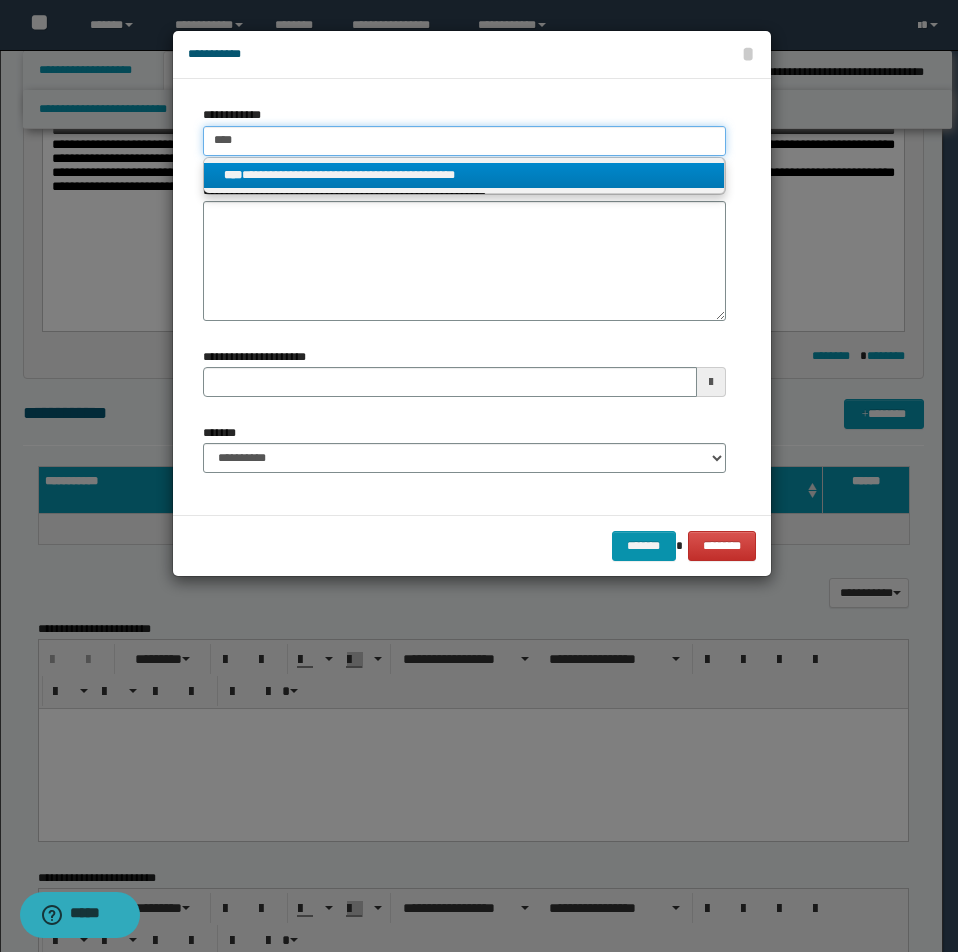 type 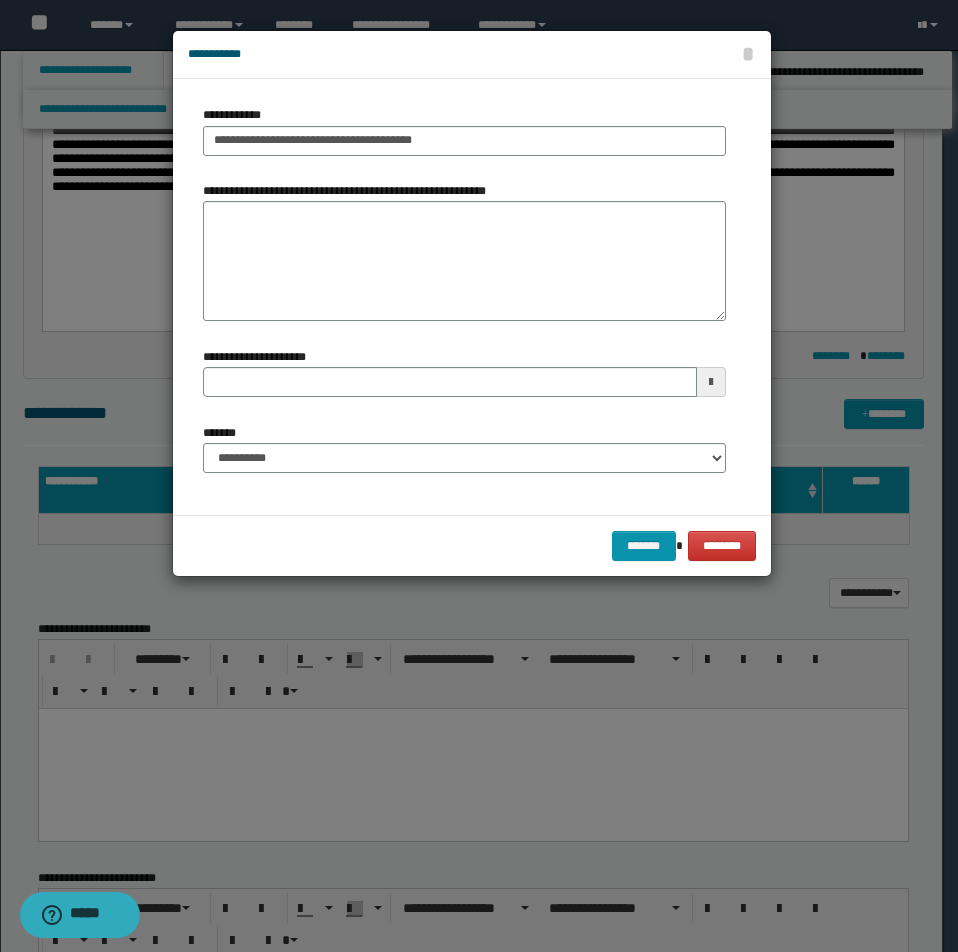 click on "**********" at bounding box center [464, 130] 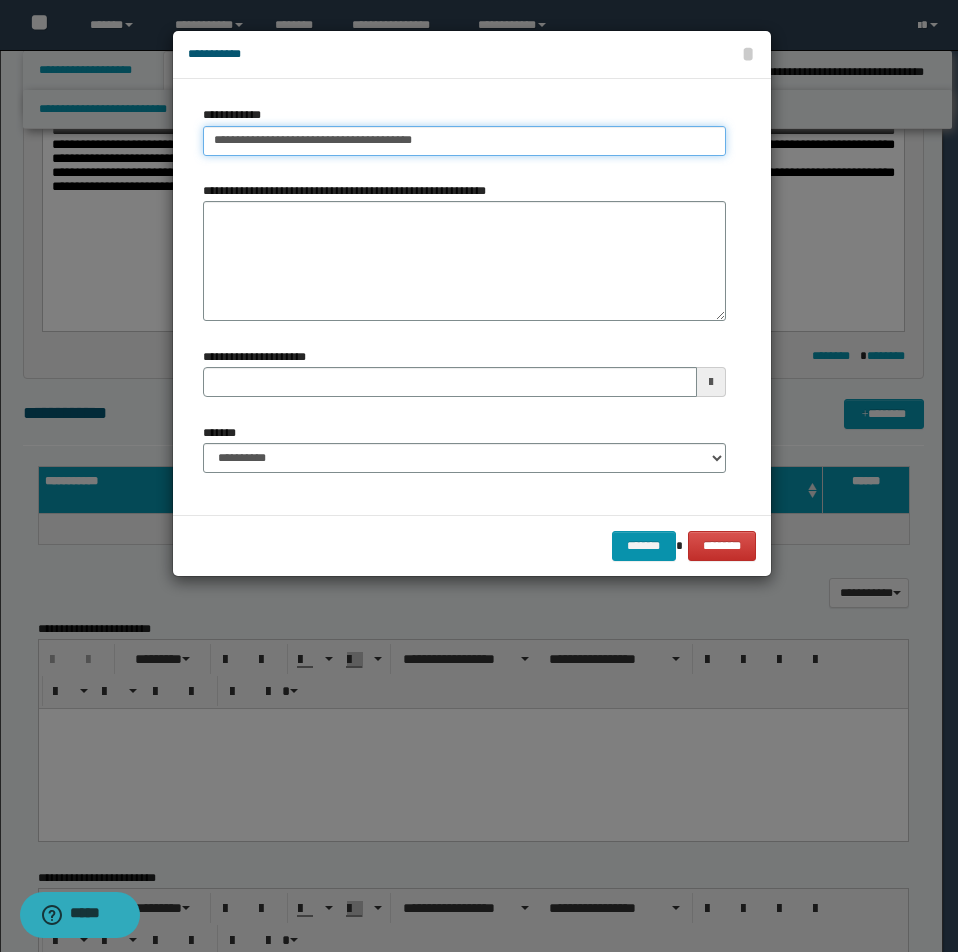type on "**********" 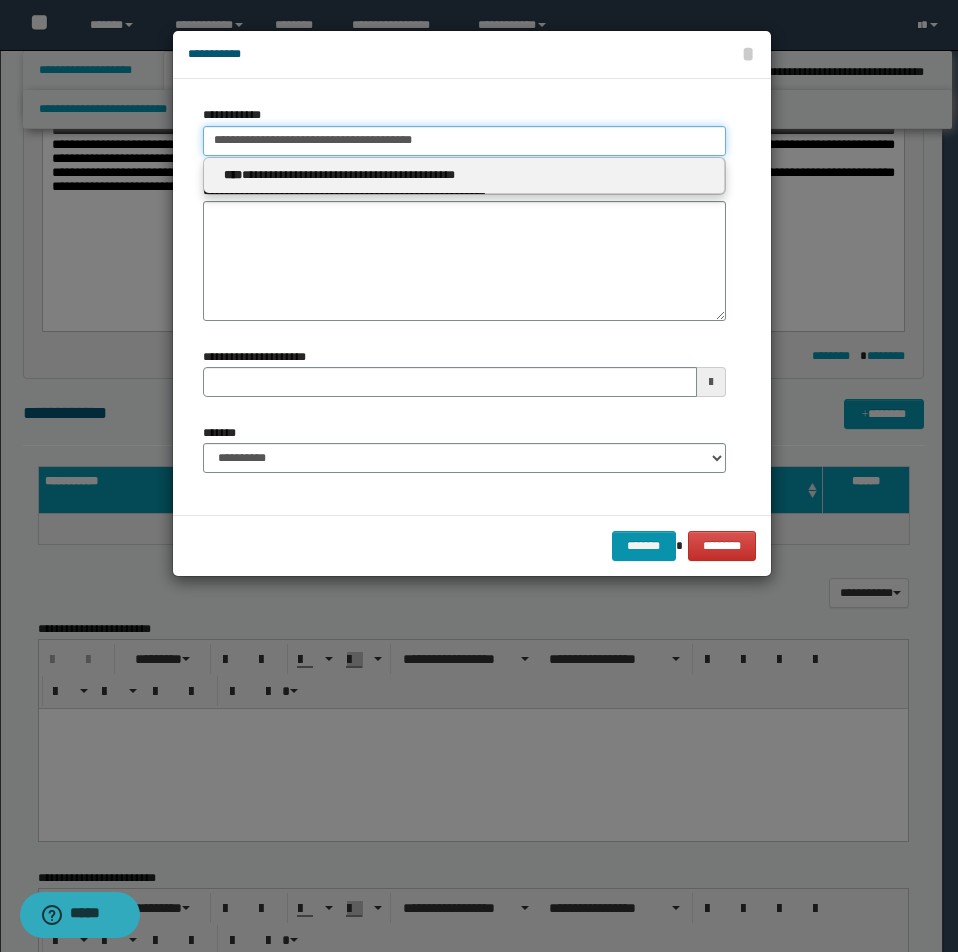 drag, startPoint x: 213, startPoint y: 142, endPoint x: 561, endPoint y: 142, distance: 348 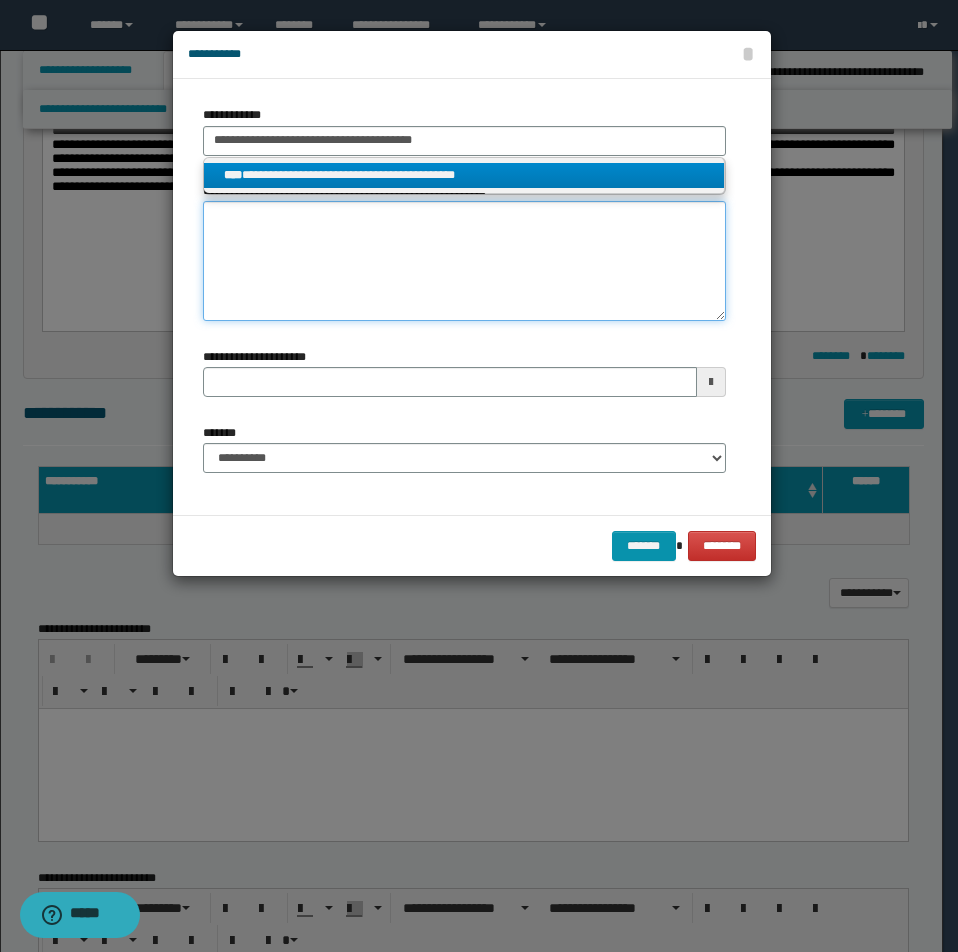 type 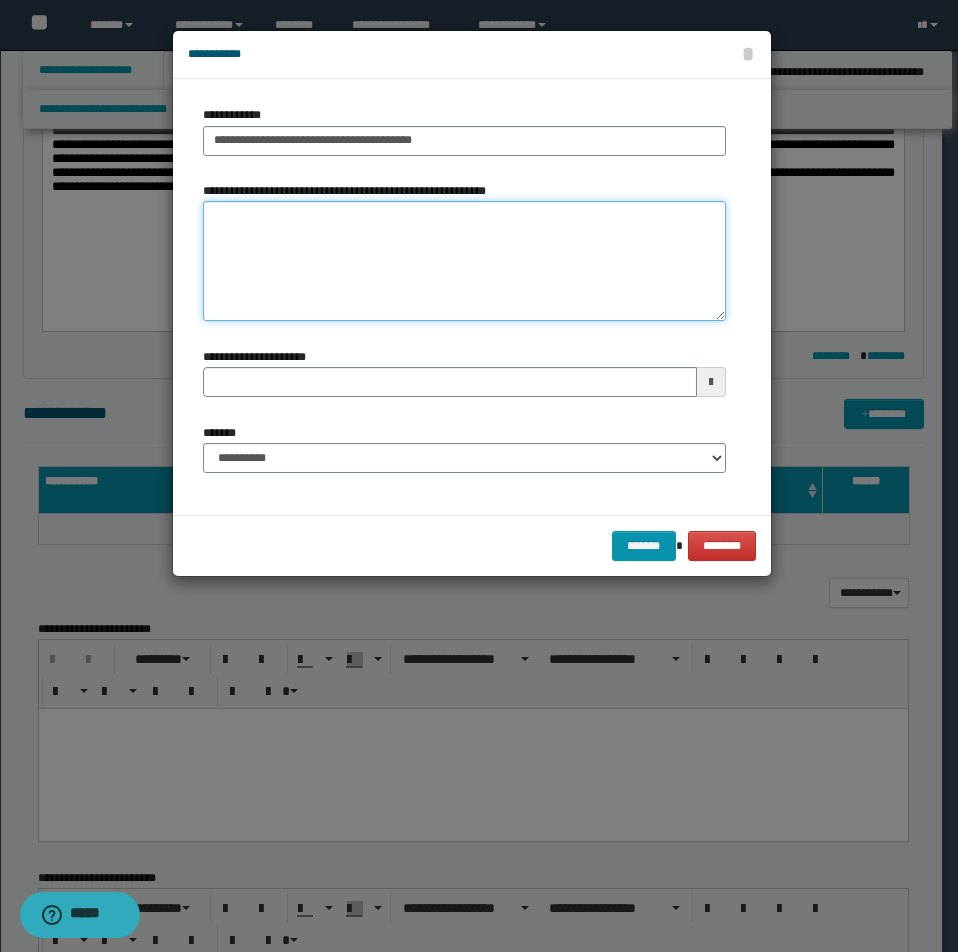 click on "**********" at bounding box center (464, 261) 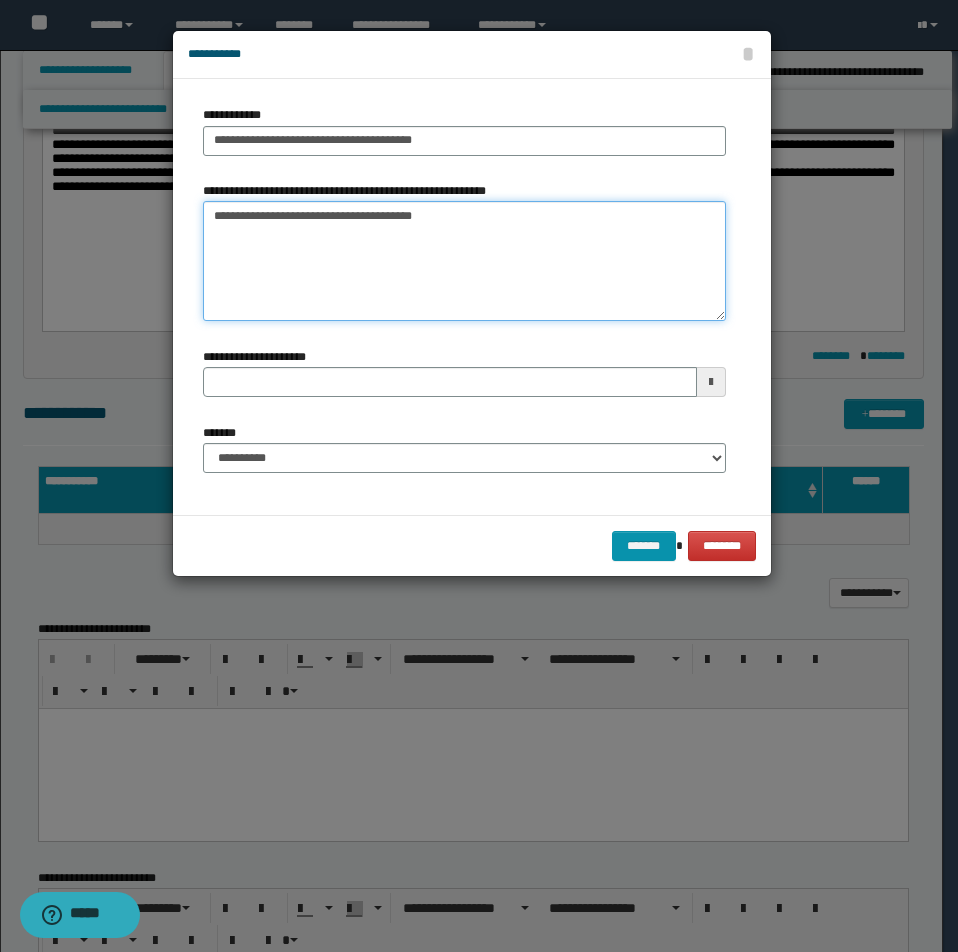 type 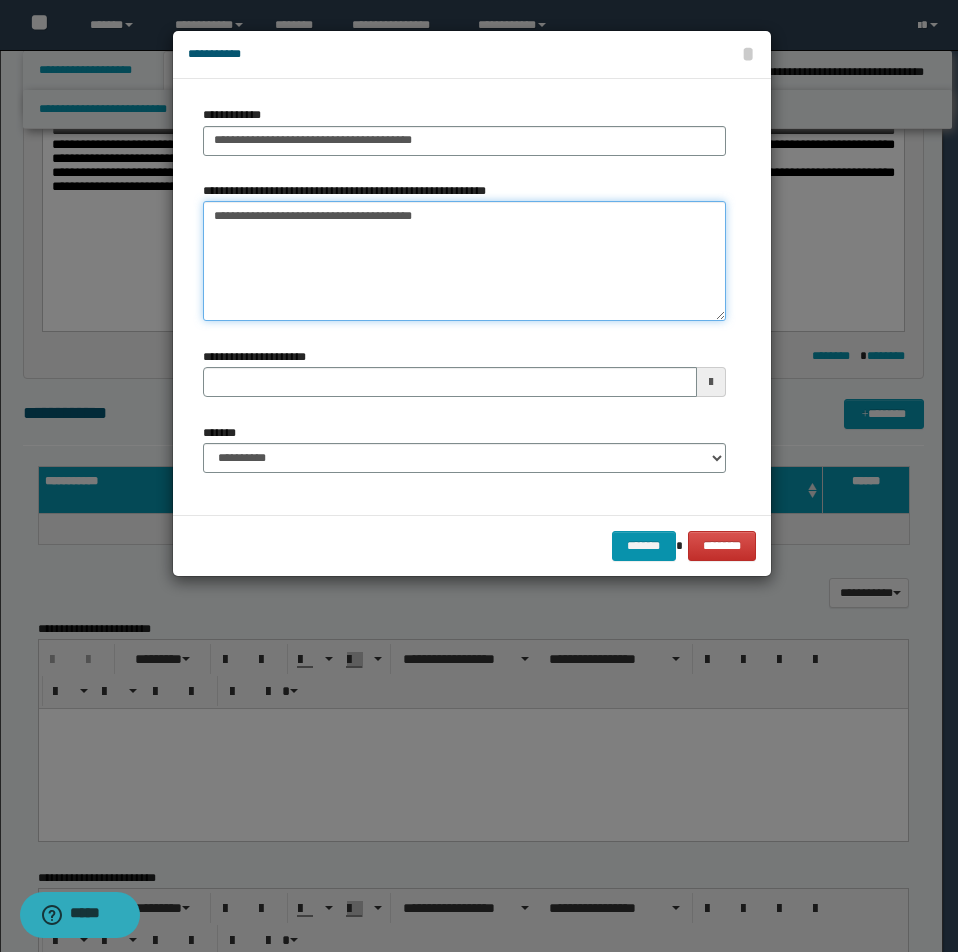 type on "**********" 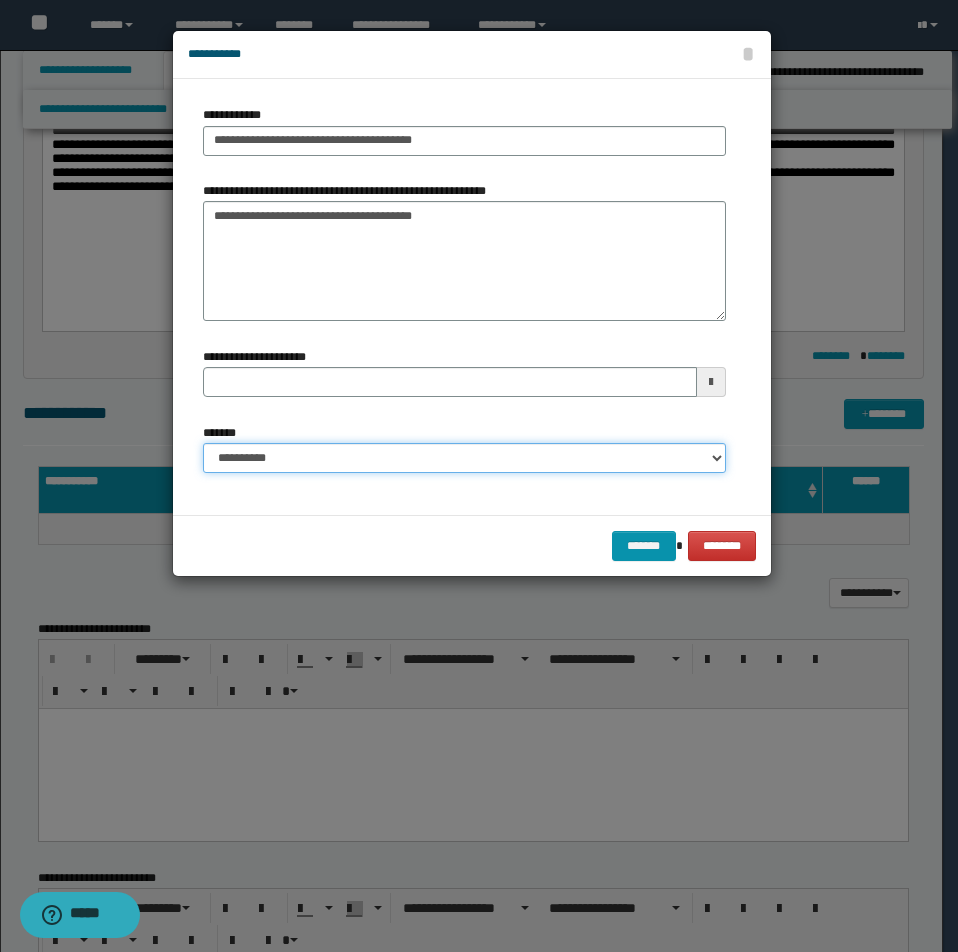 click on "**********" at bounding box center [464, 458] 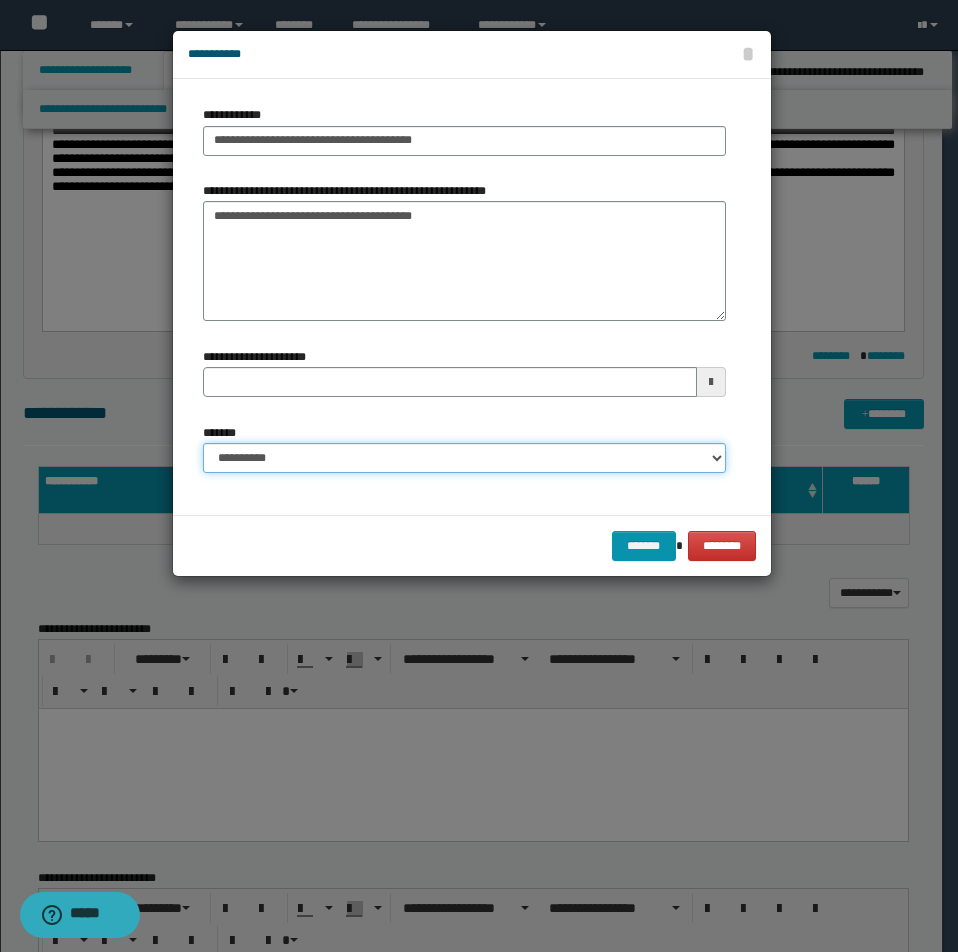 select on "*" 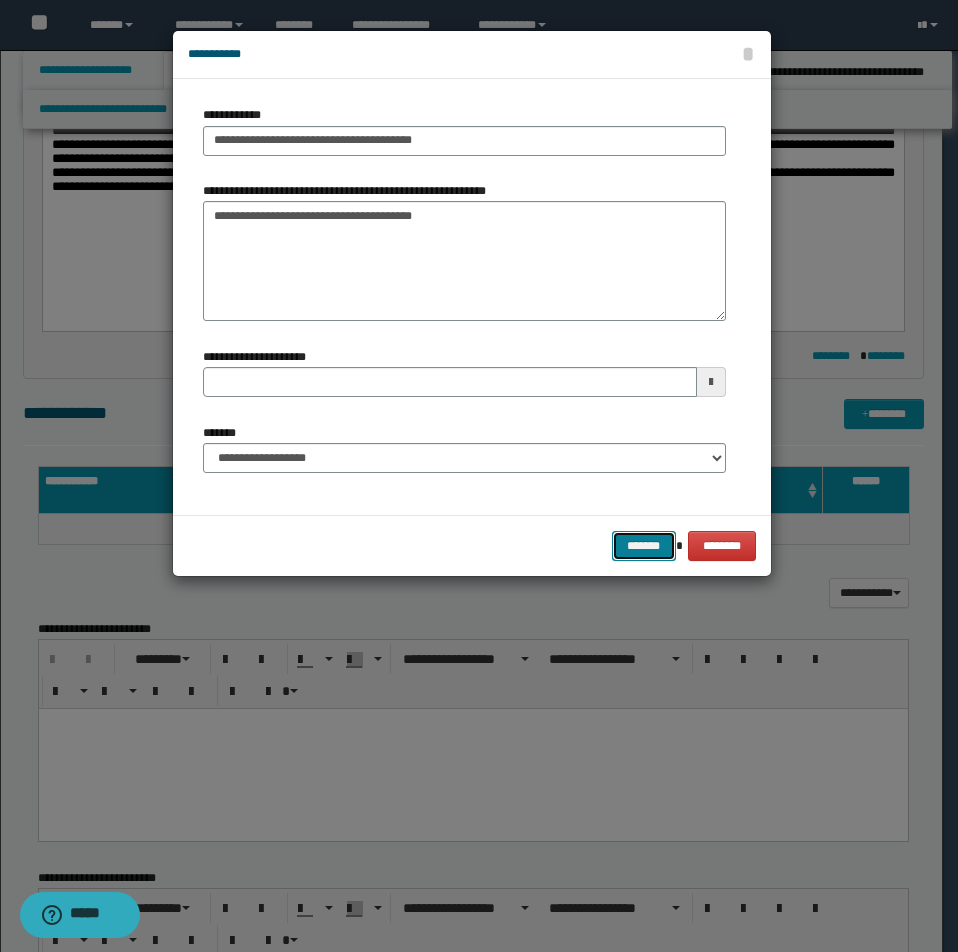 click on "*******" at bounding box center [644, 546] 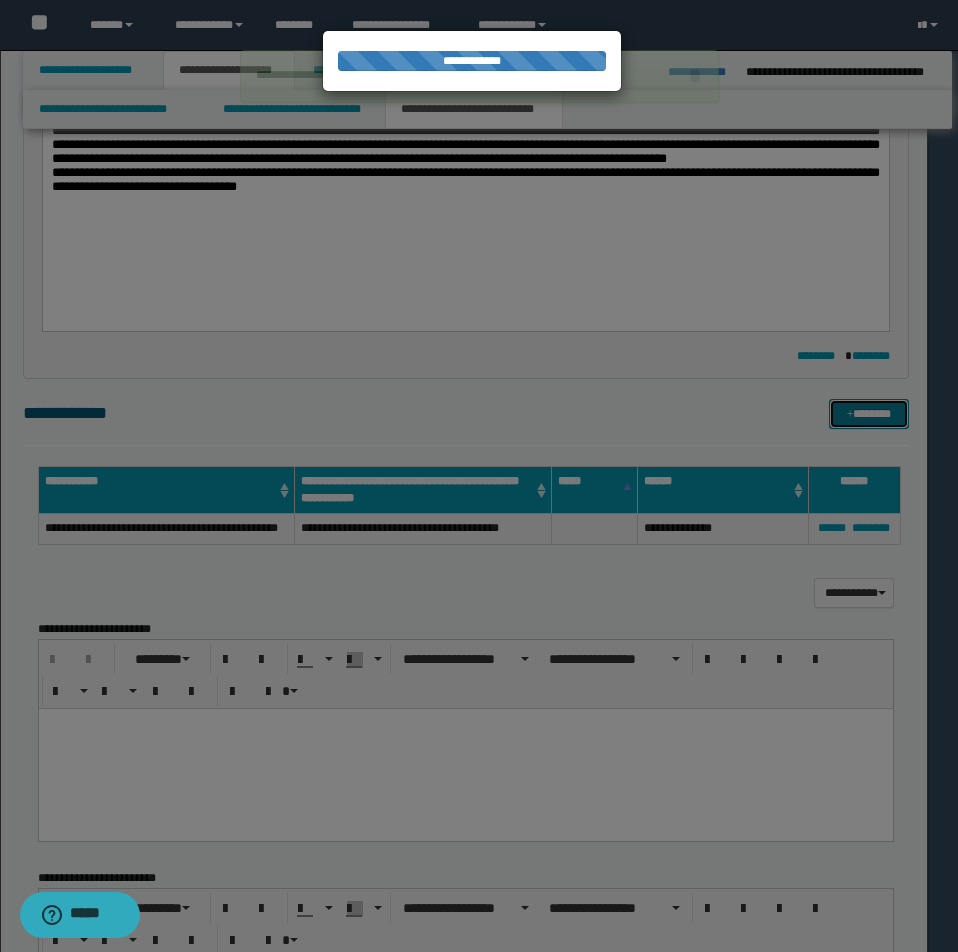 type 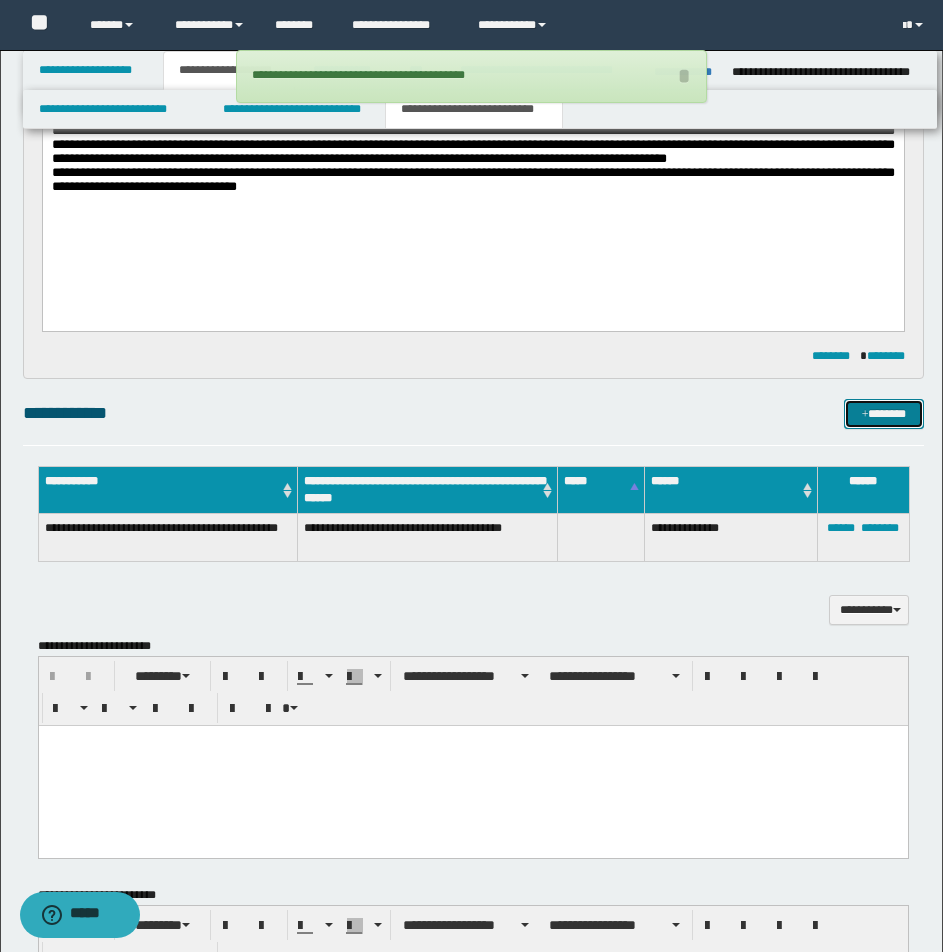 click on "*******" at bounding box center [884, 414] 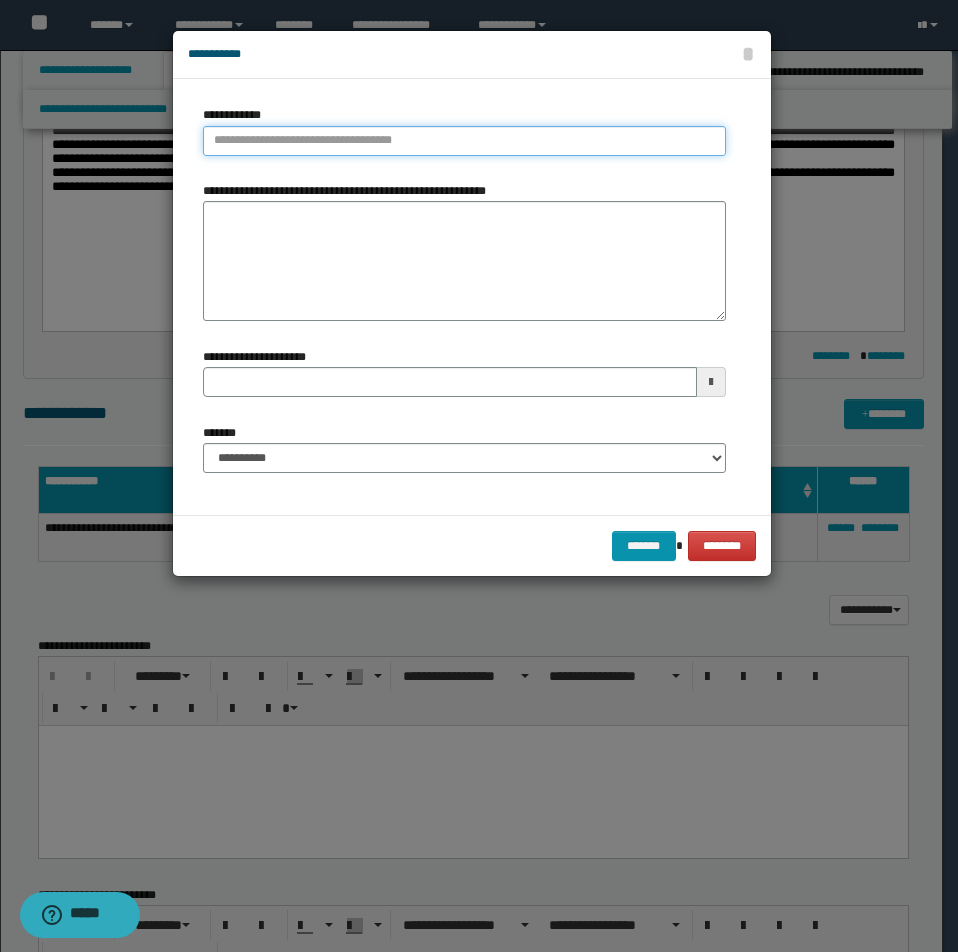 type on "**********" 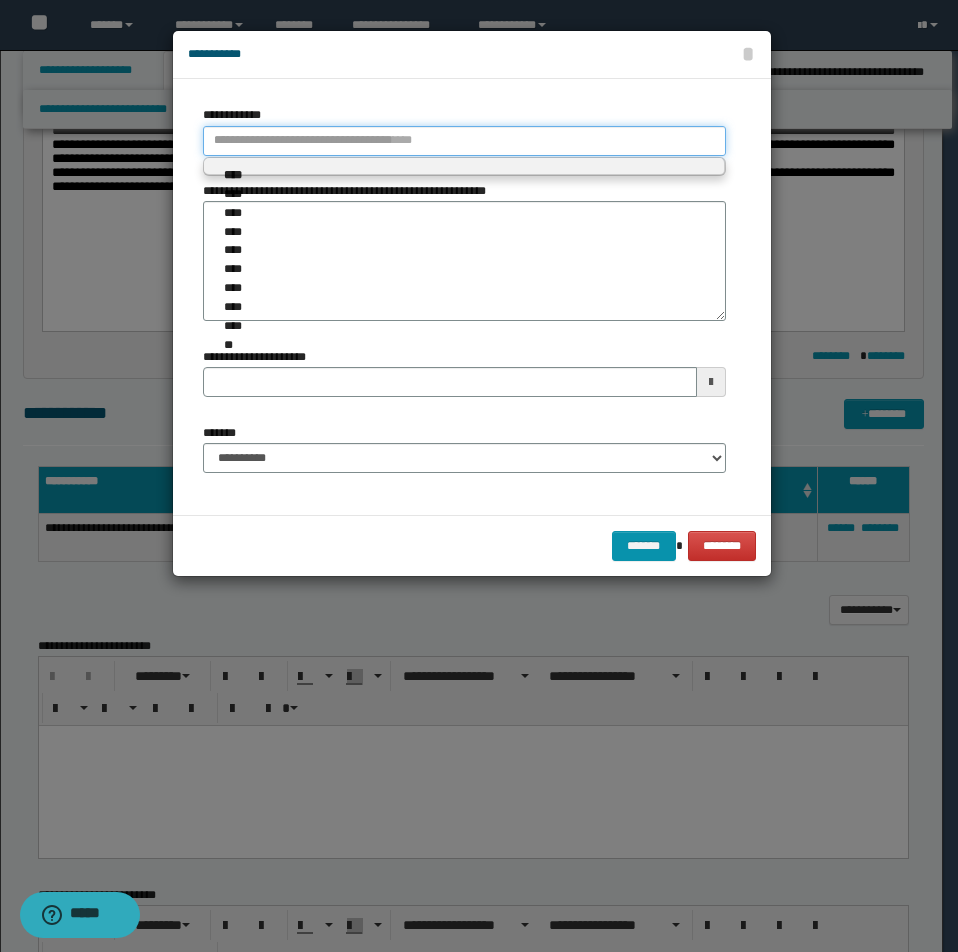click on "**********" at bounding box center (464, 141) 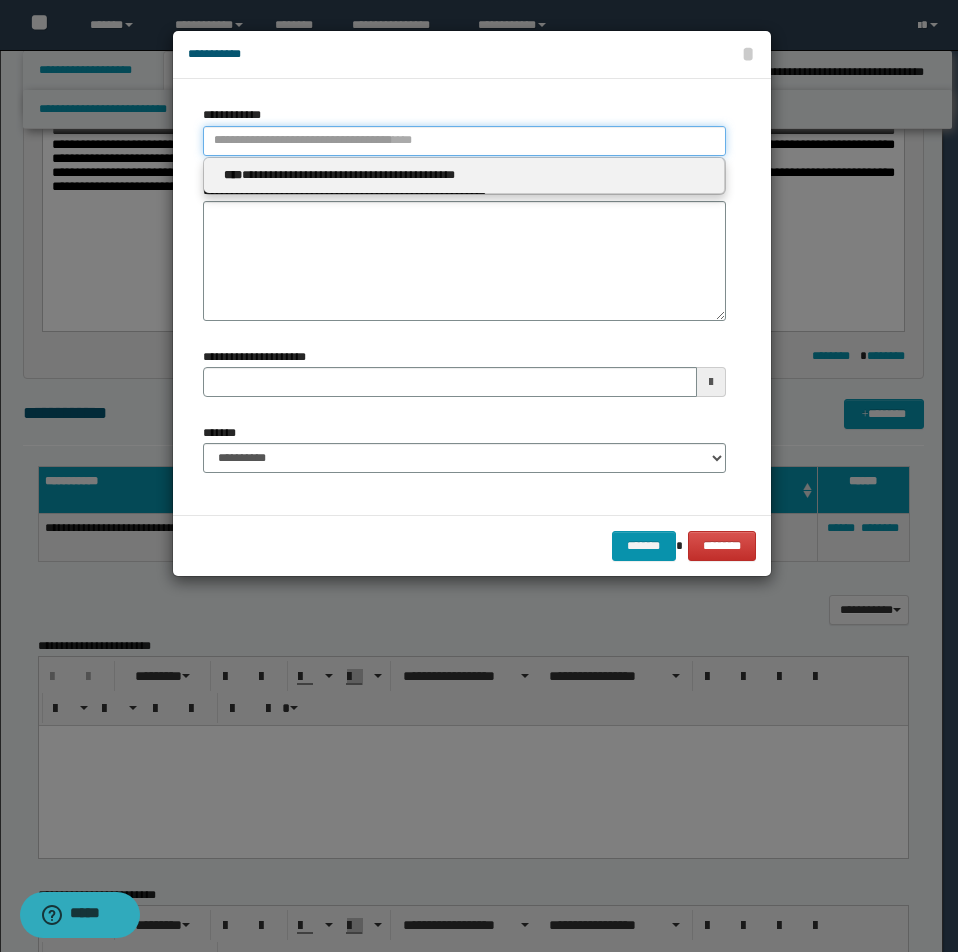 type 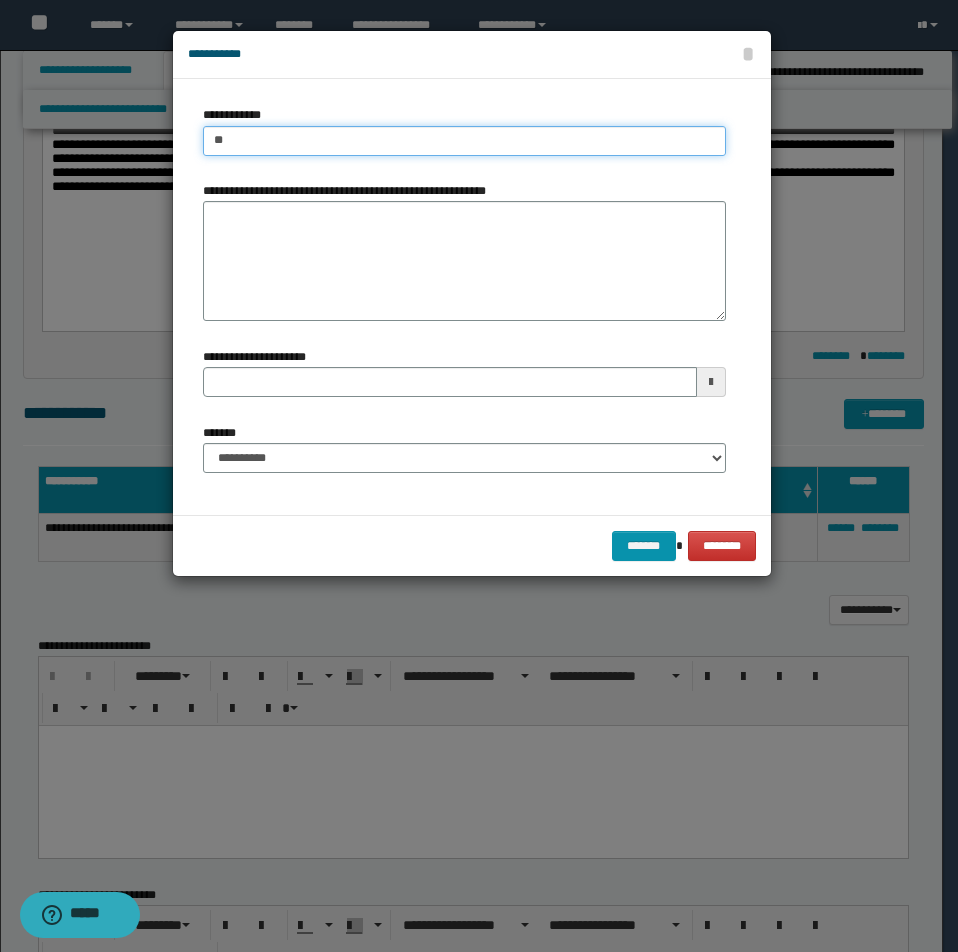 type on "***" 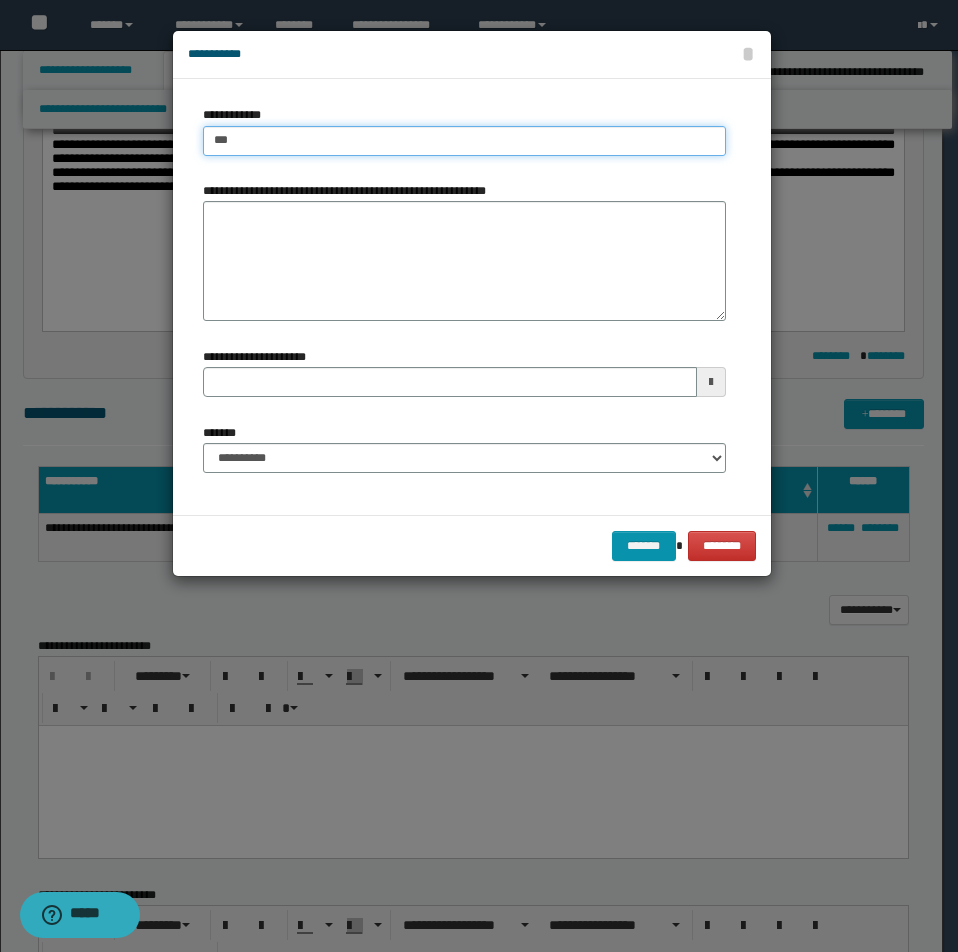 type on "***" 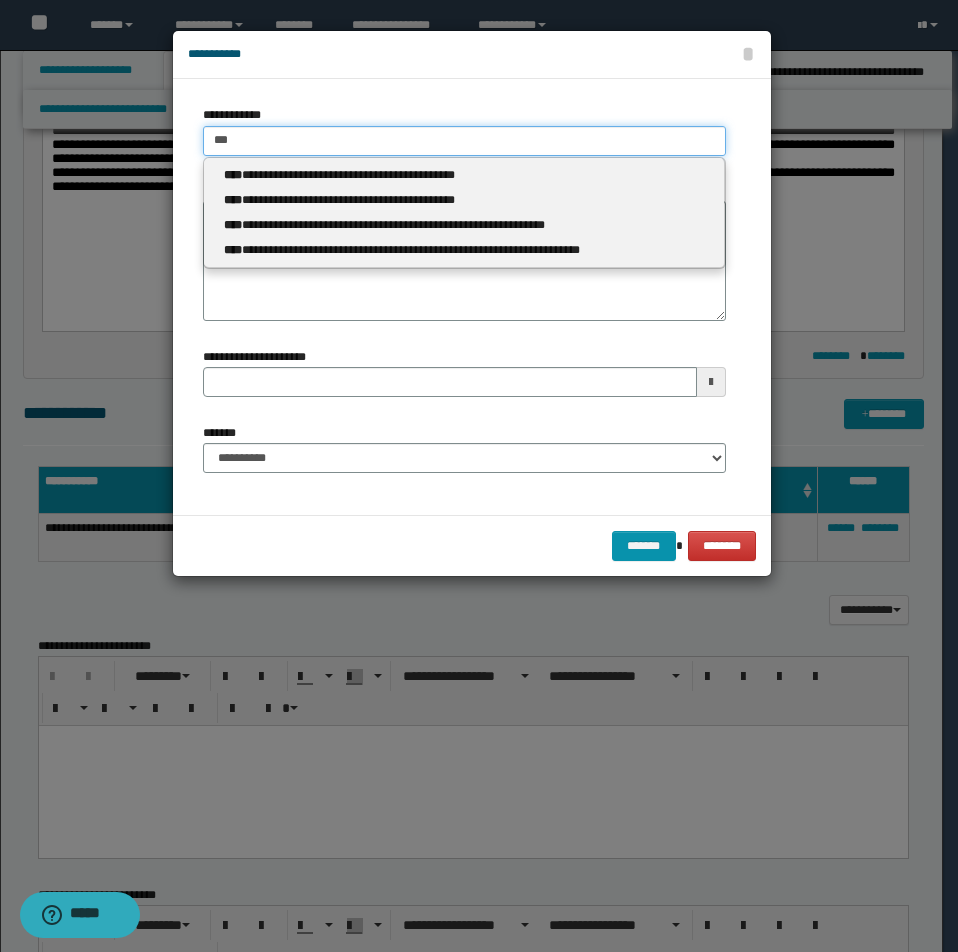 type 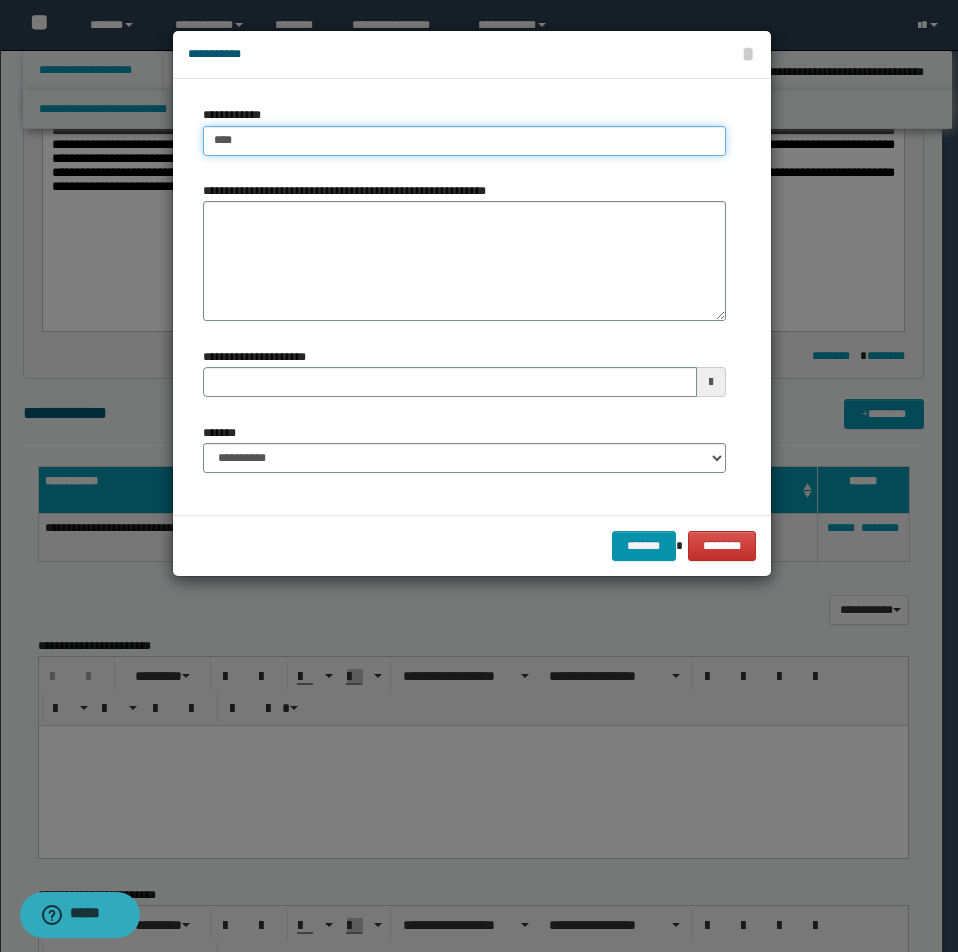 type on "****" 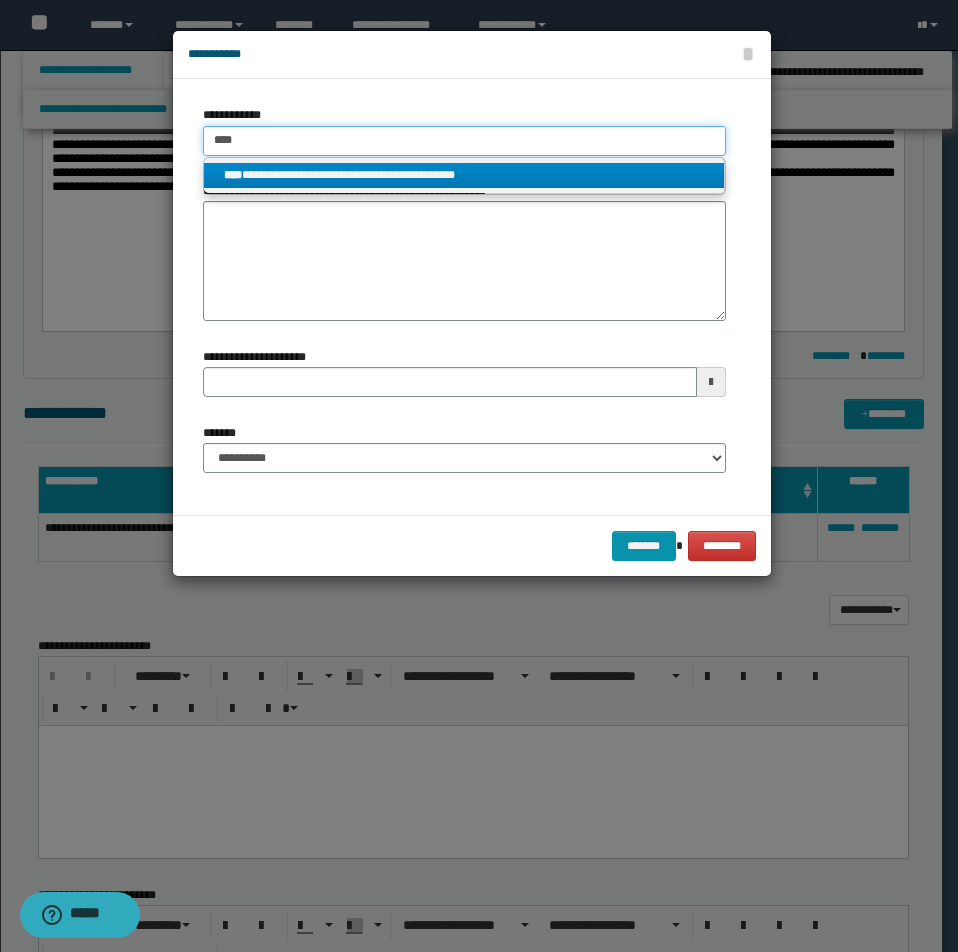 type on "****" 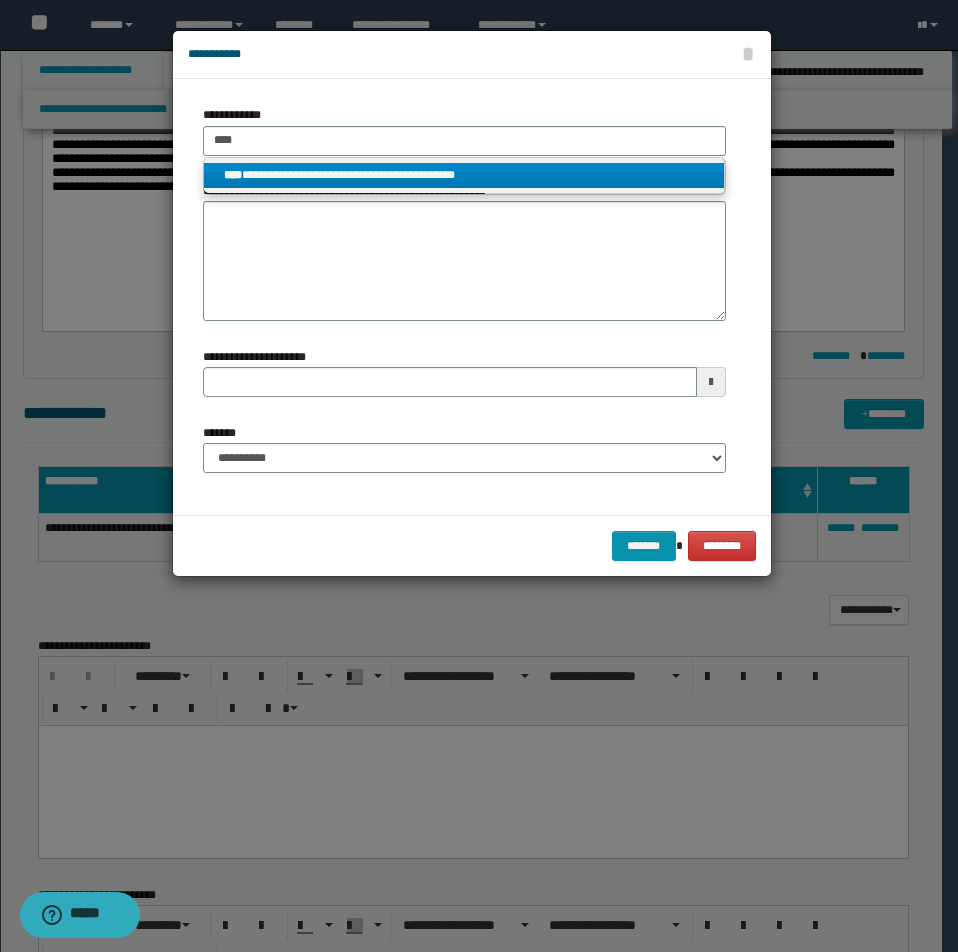 click on "**********" at bounding box center [464, 175] 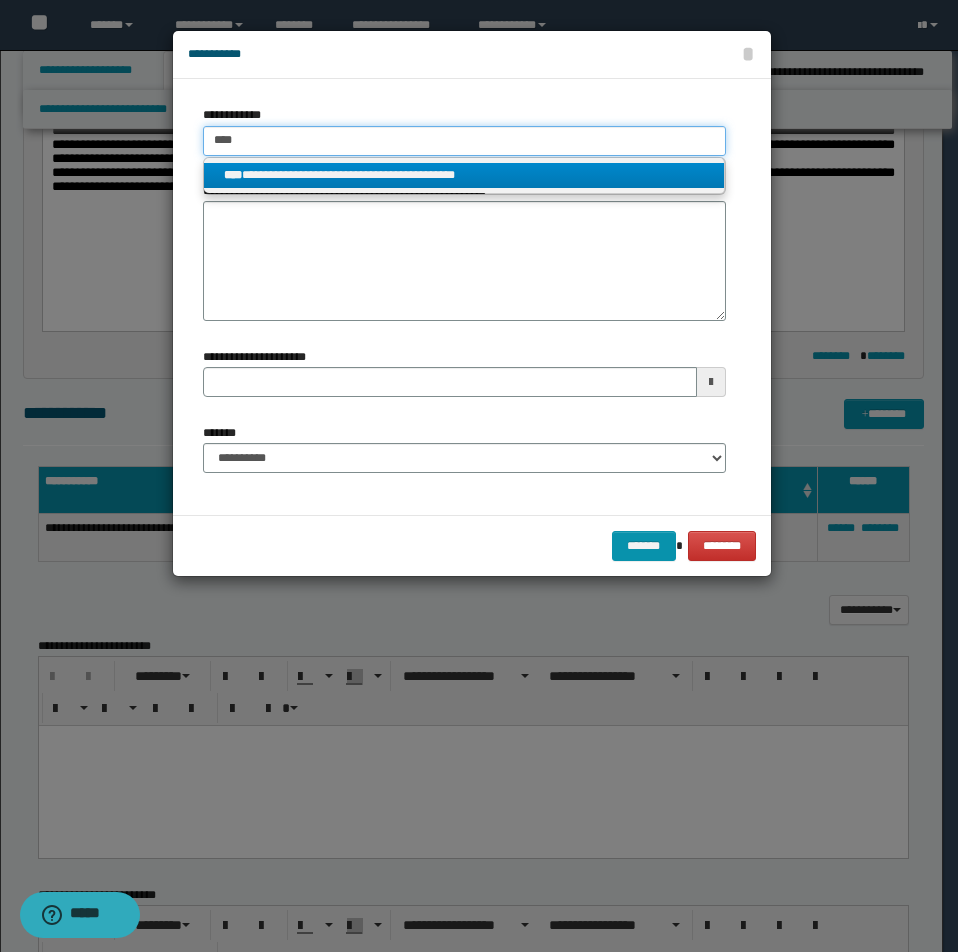 type 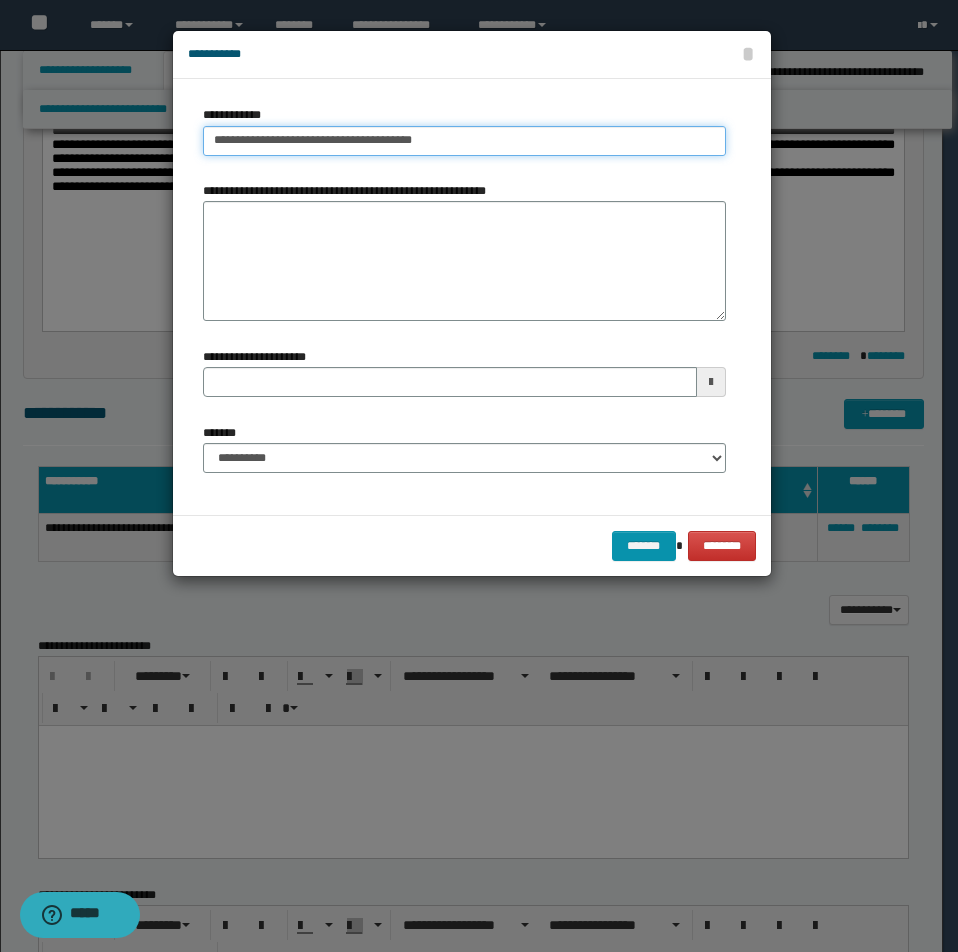 drag, startPoint x: 206, startPoint y: 138, endPoint x: 576, endPoint y: 143, distance: 370.03378 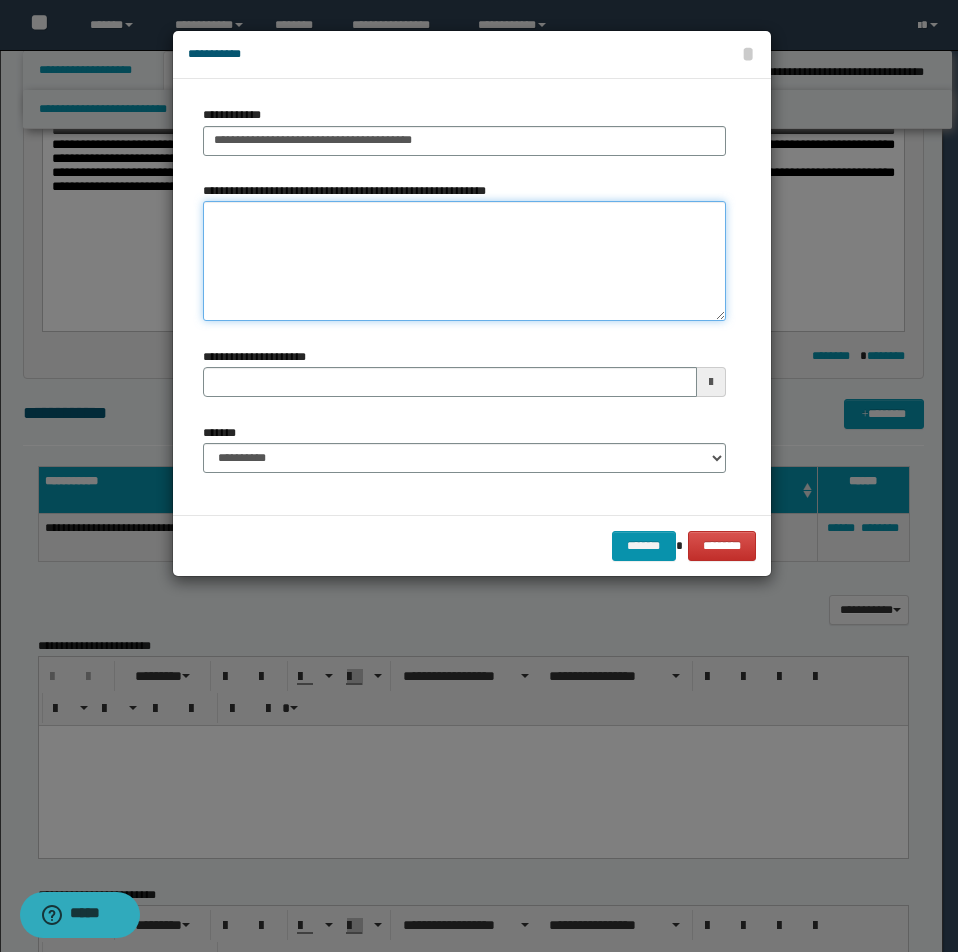 click on "**********" at bounding box center [464, 261] 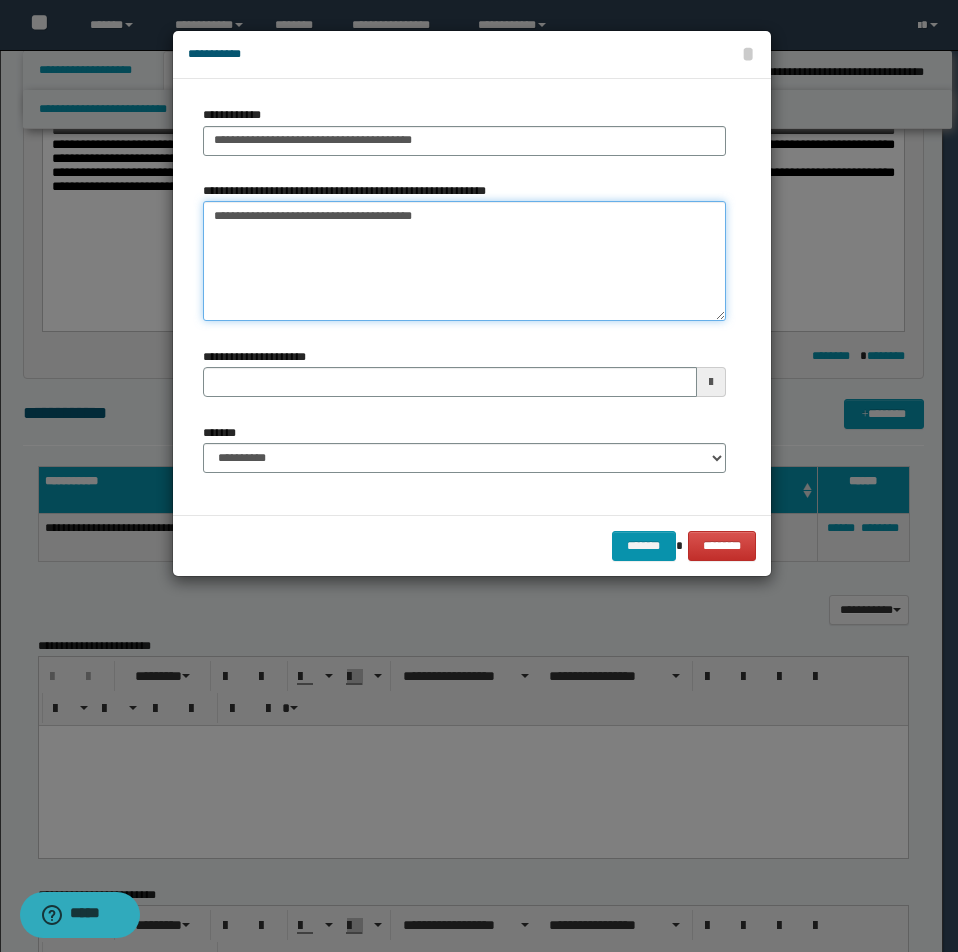 type 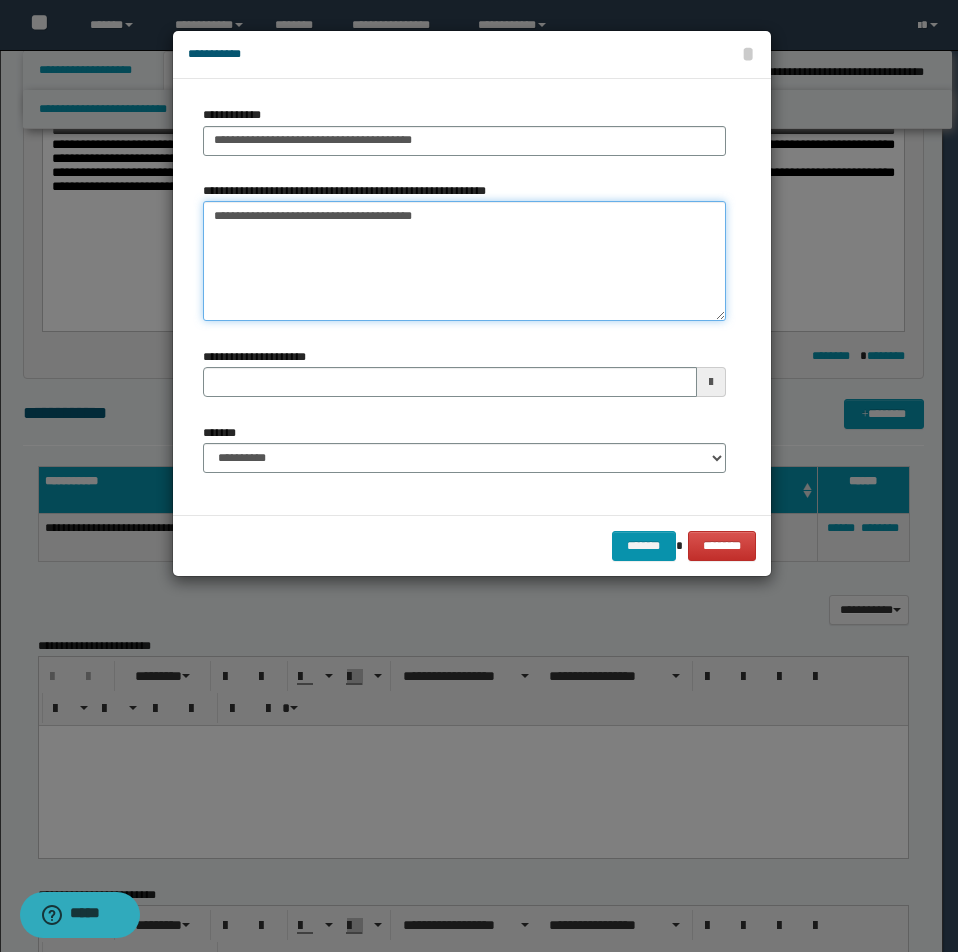 type on "**********" 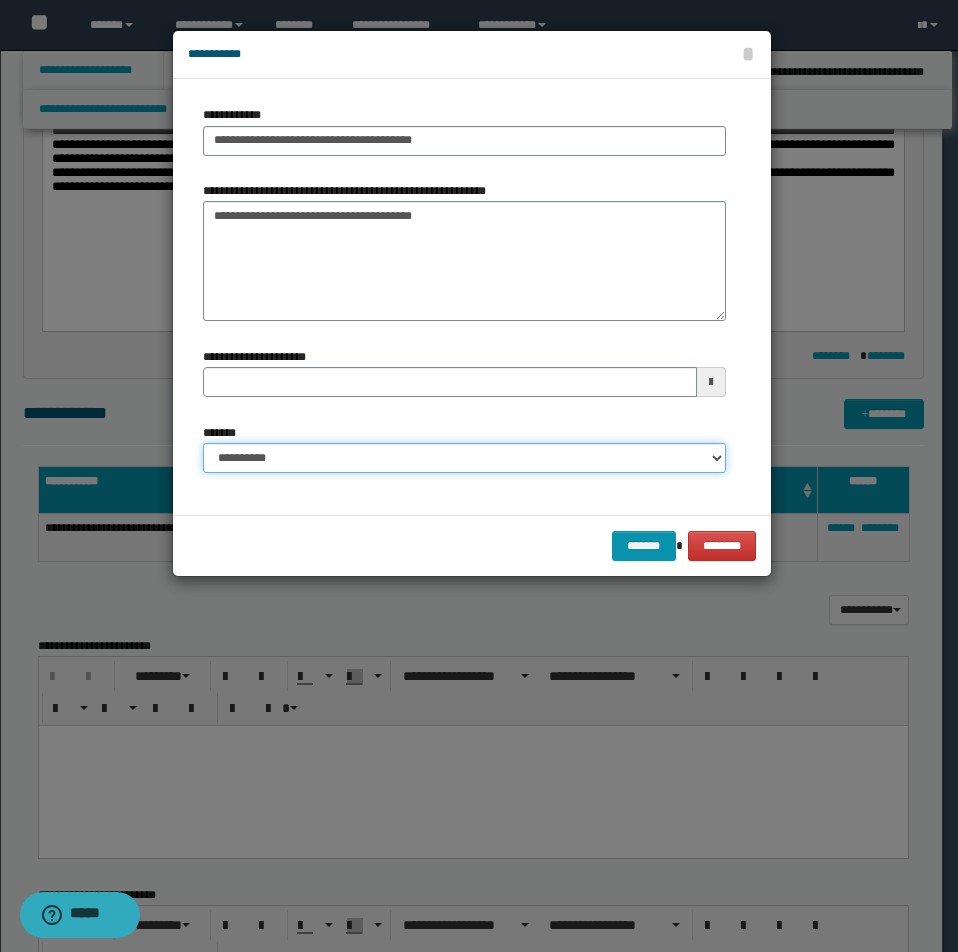 click on "**********" at bounding box center (464, 458) 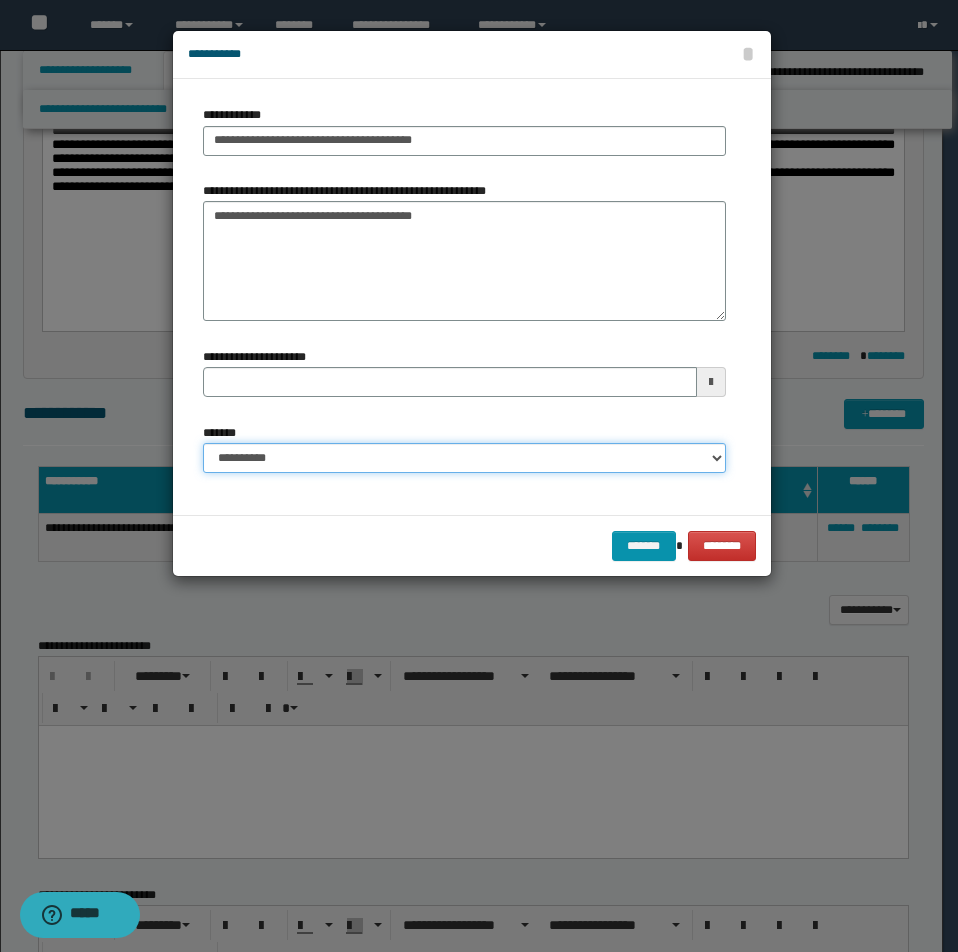 select on "*" 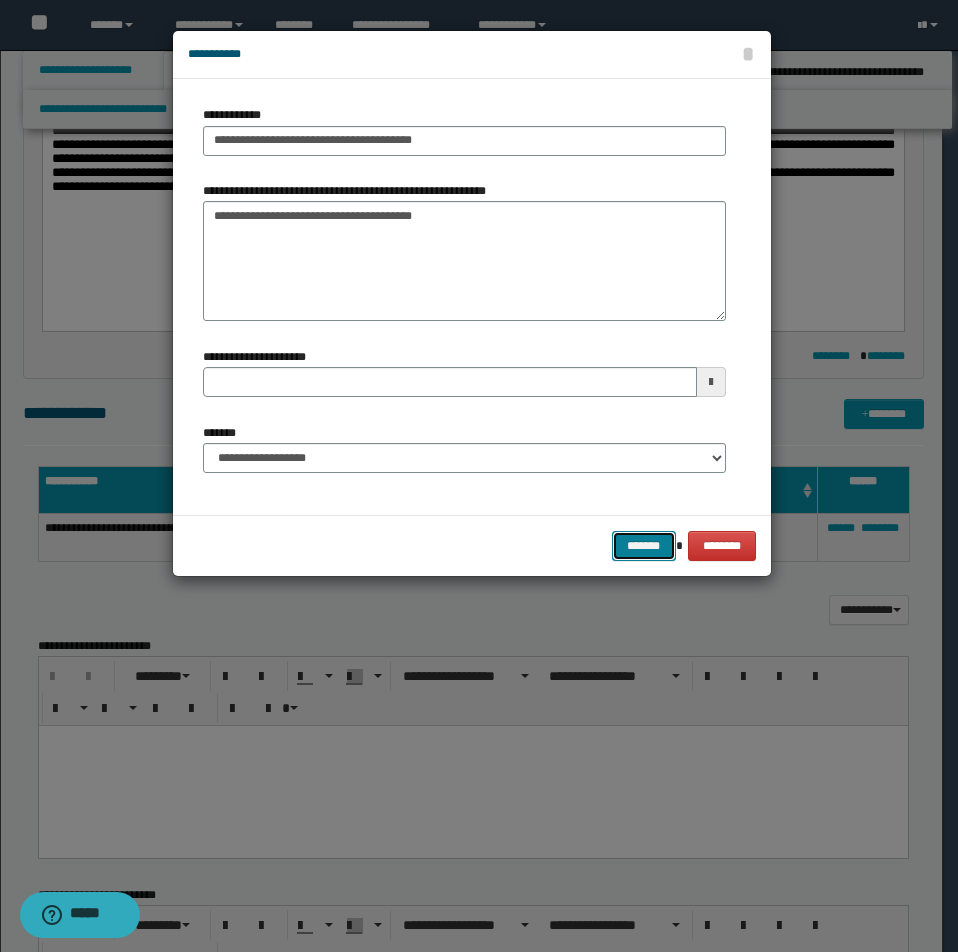 click on "*******" at bounding box center (644, 546) 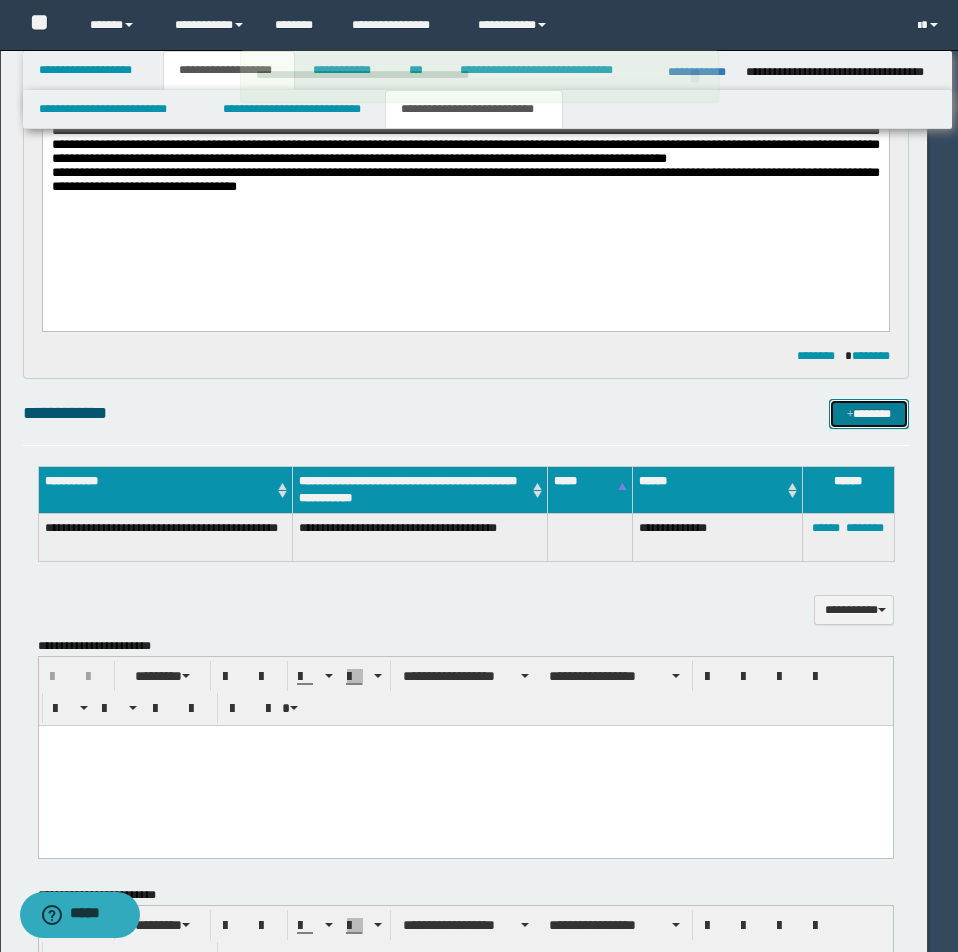 type 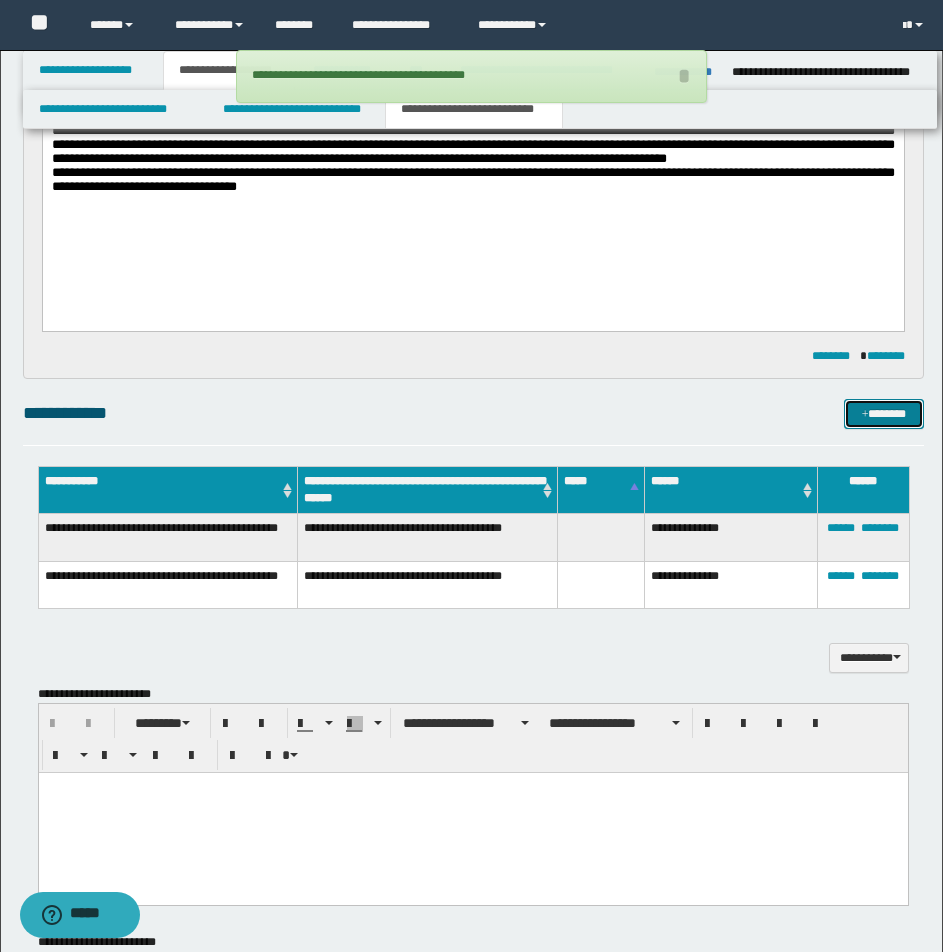 click on "*******" at bounding box center (884, 414) 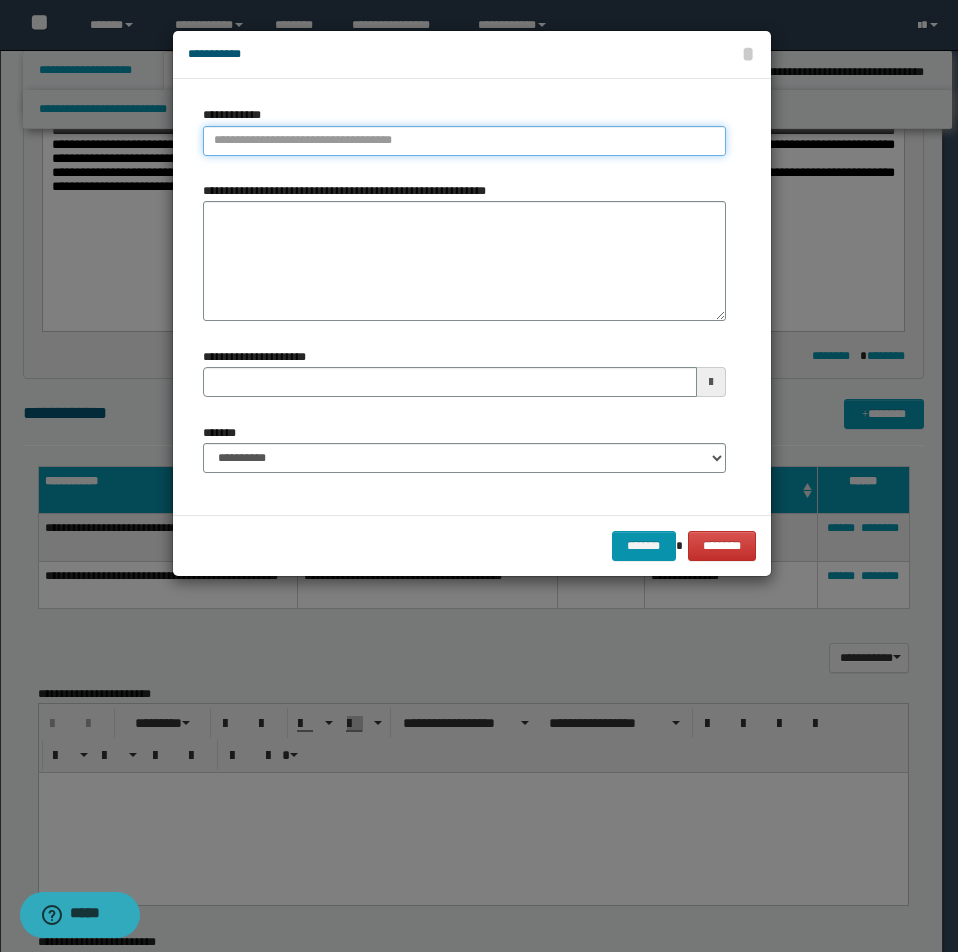 type on "**********" 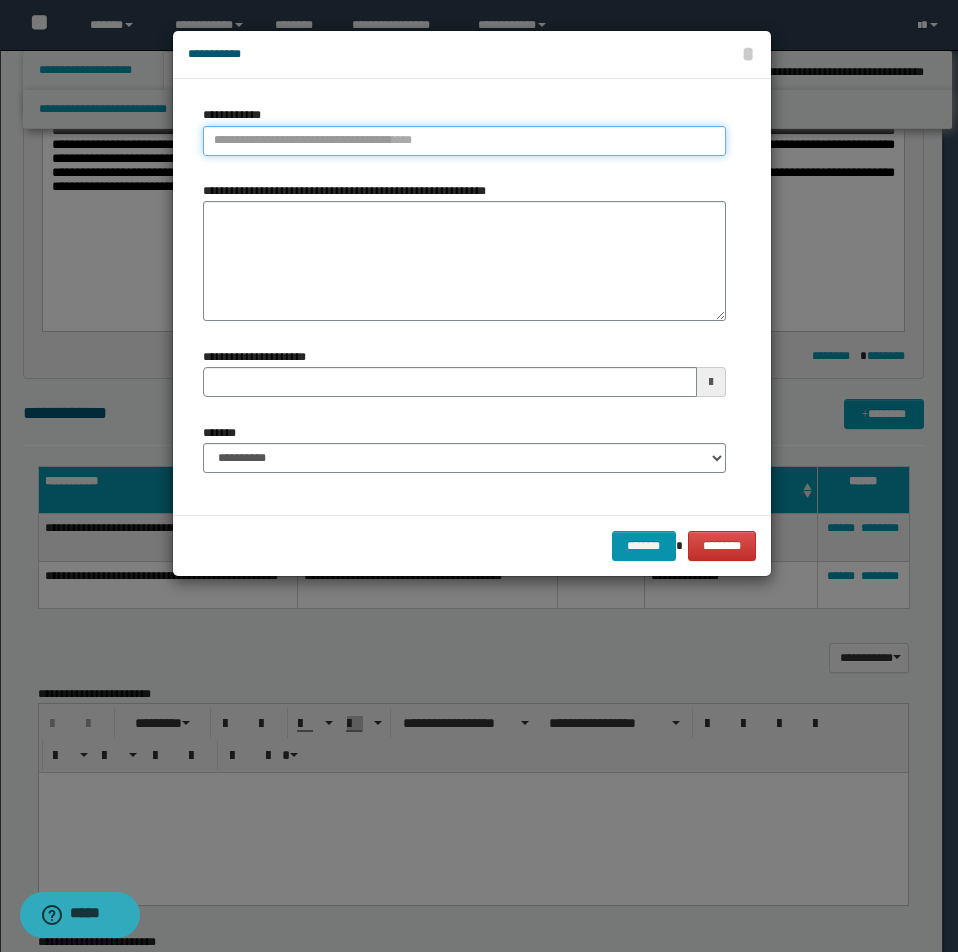 click on "**********" at bounding box center (464, 141) 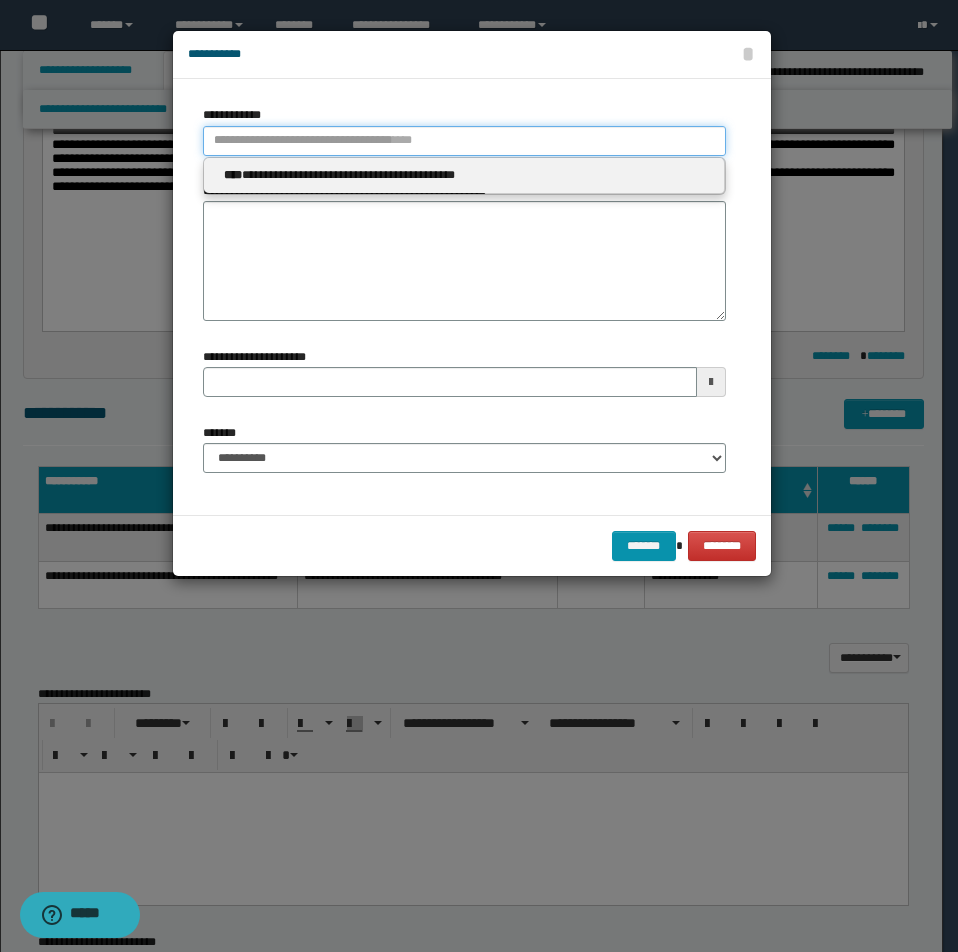 type 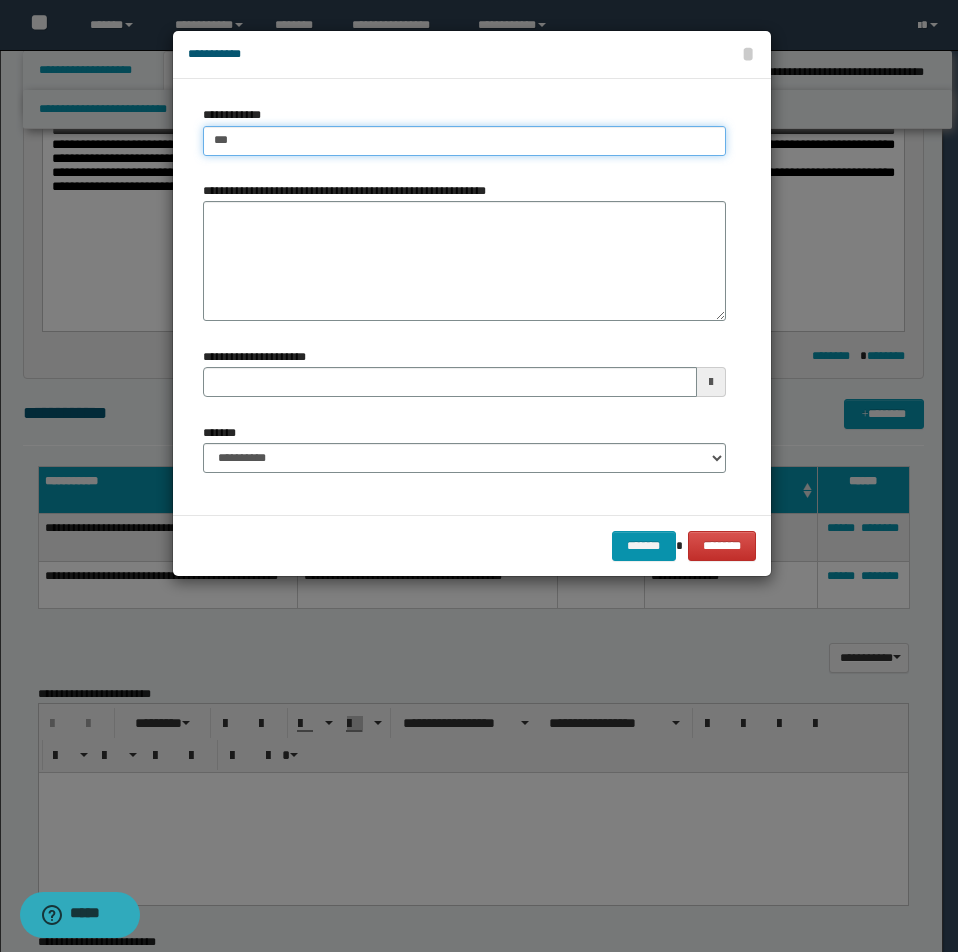 type on "****" 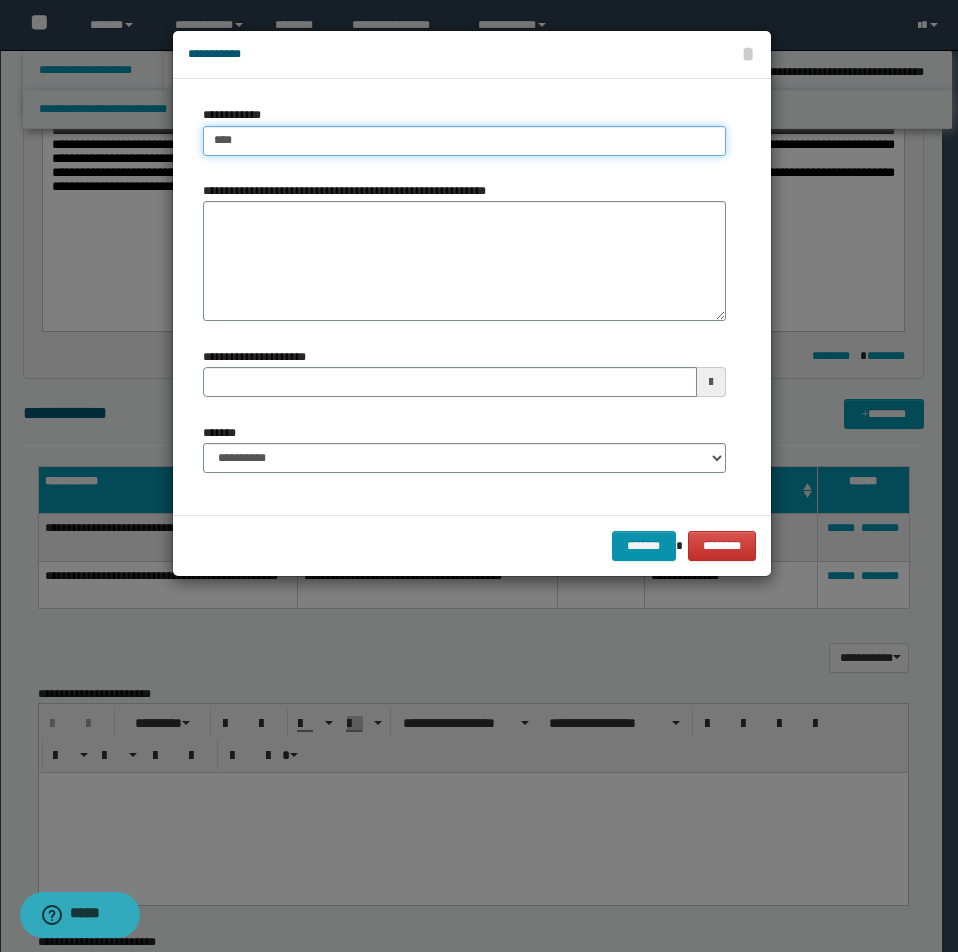 type on "****" 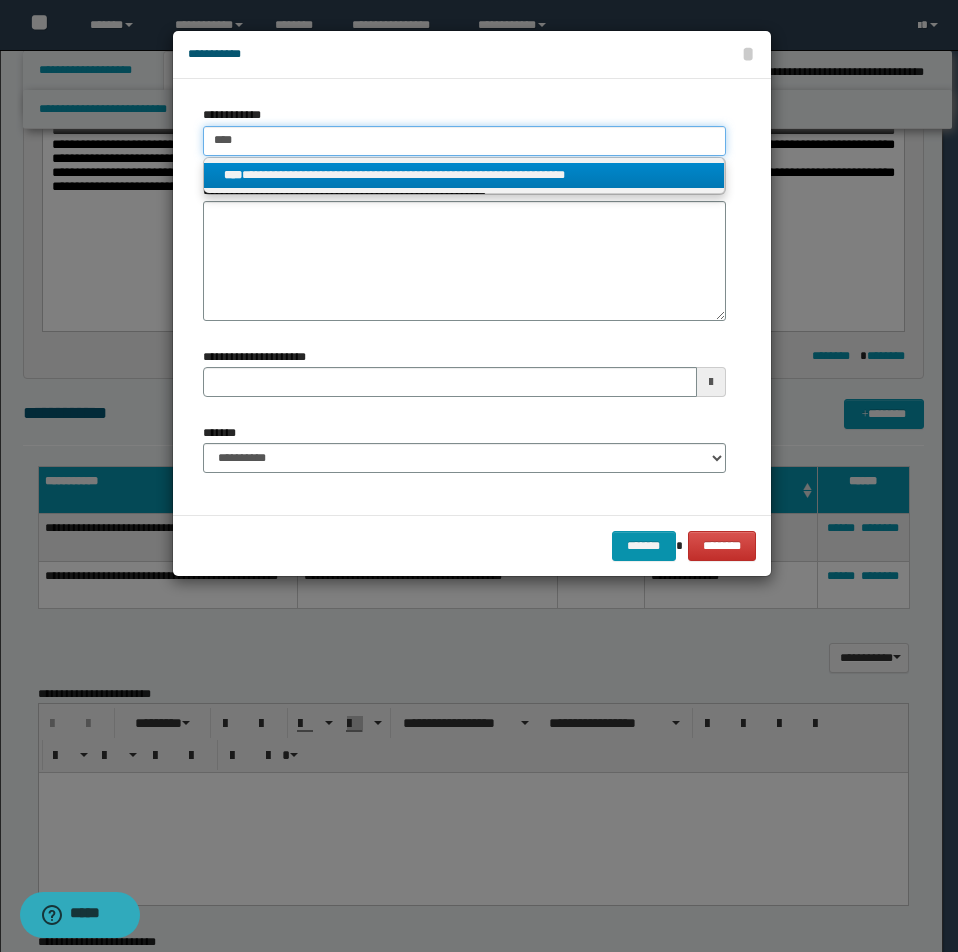 type on "****" 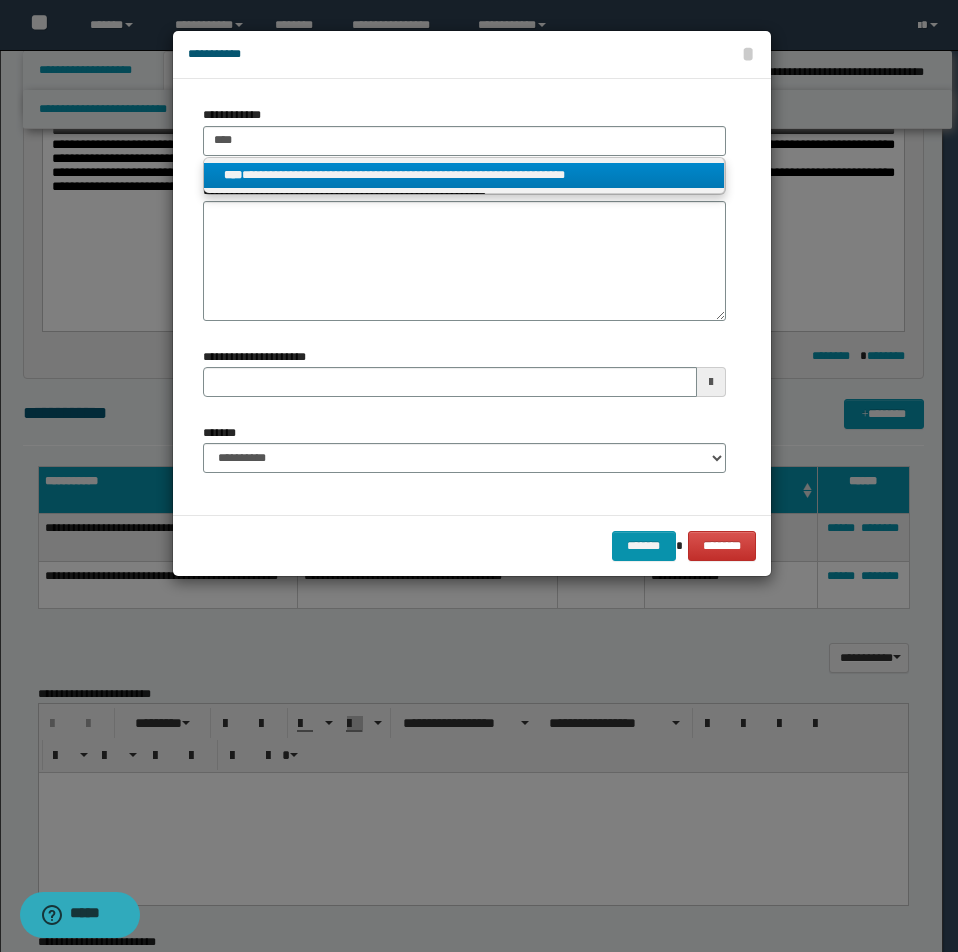 click on "**********" at bounding box center (464, 175) 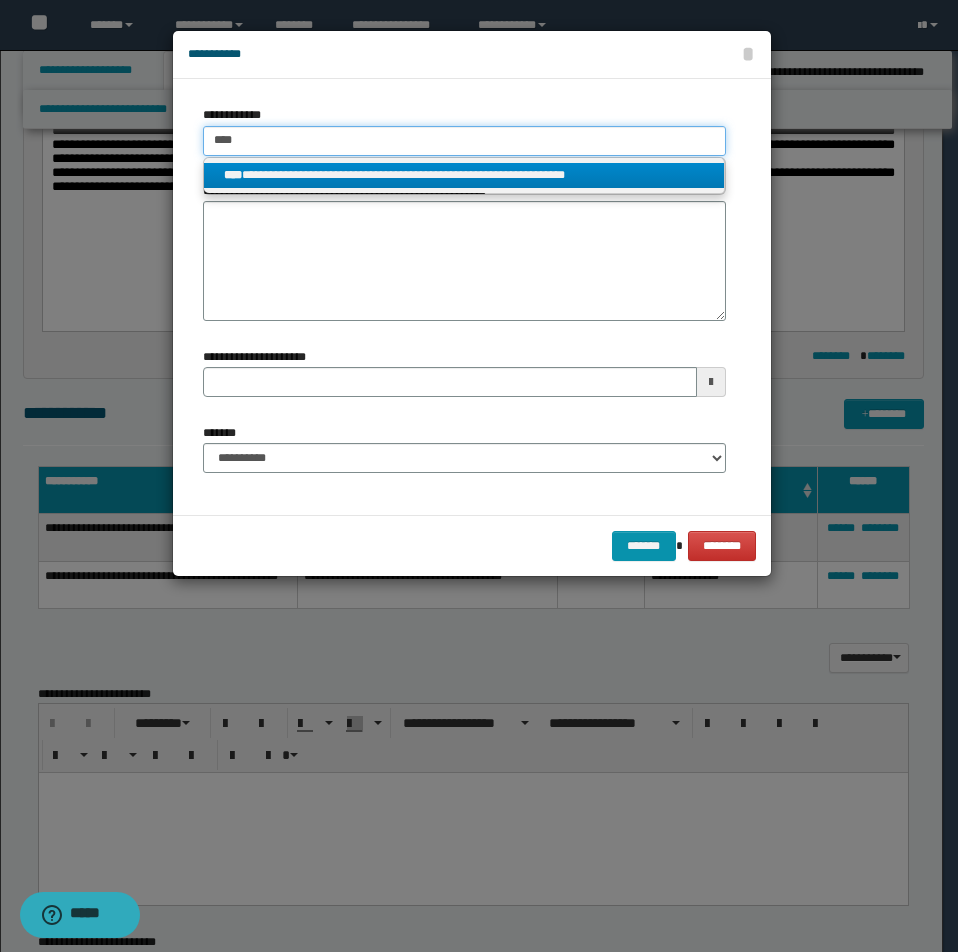type 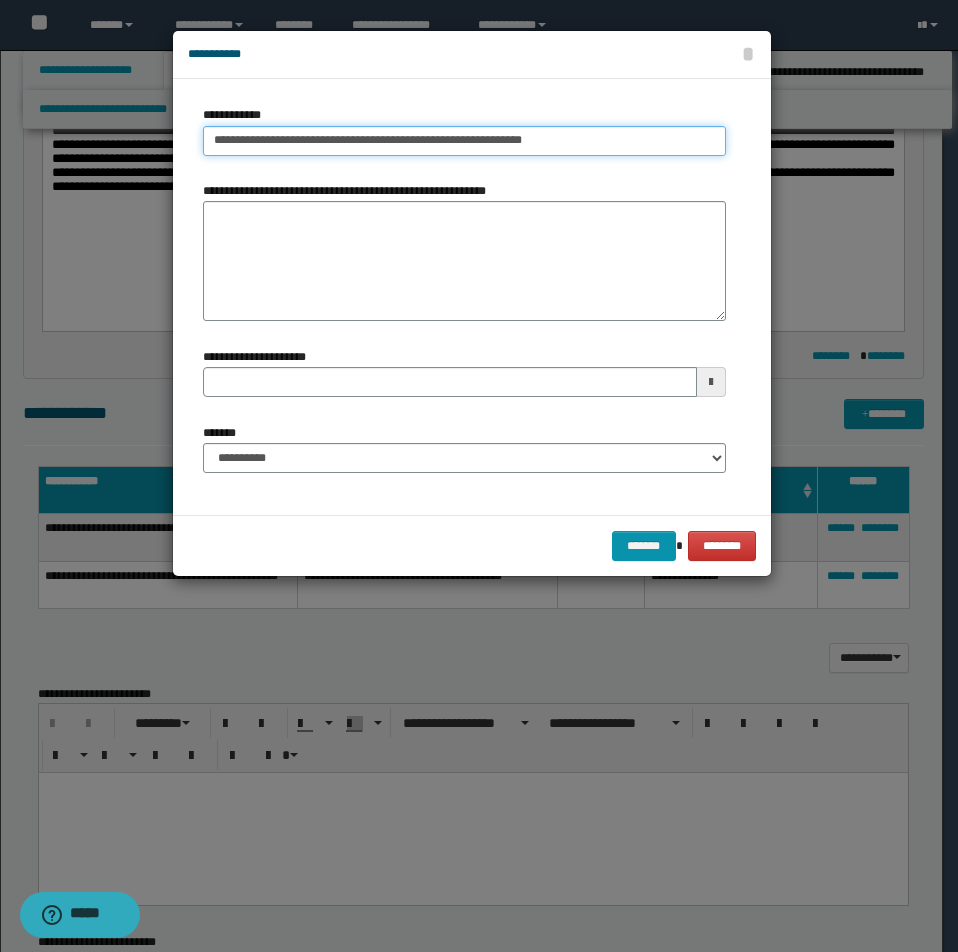drag, startPoint x: 213, startPoint y: 140, endPoint x: 626, endPoint y: 144, distance: 413.01938 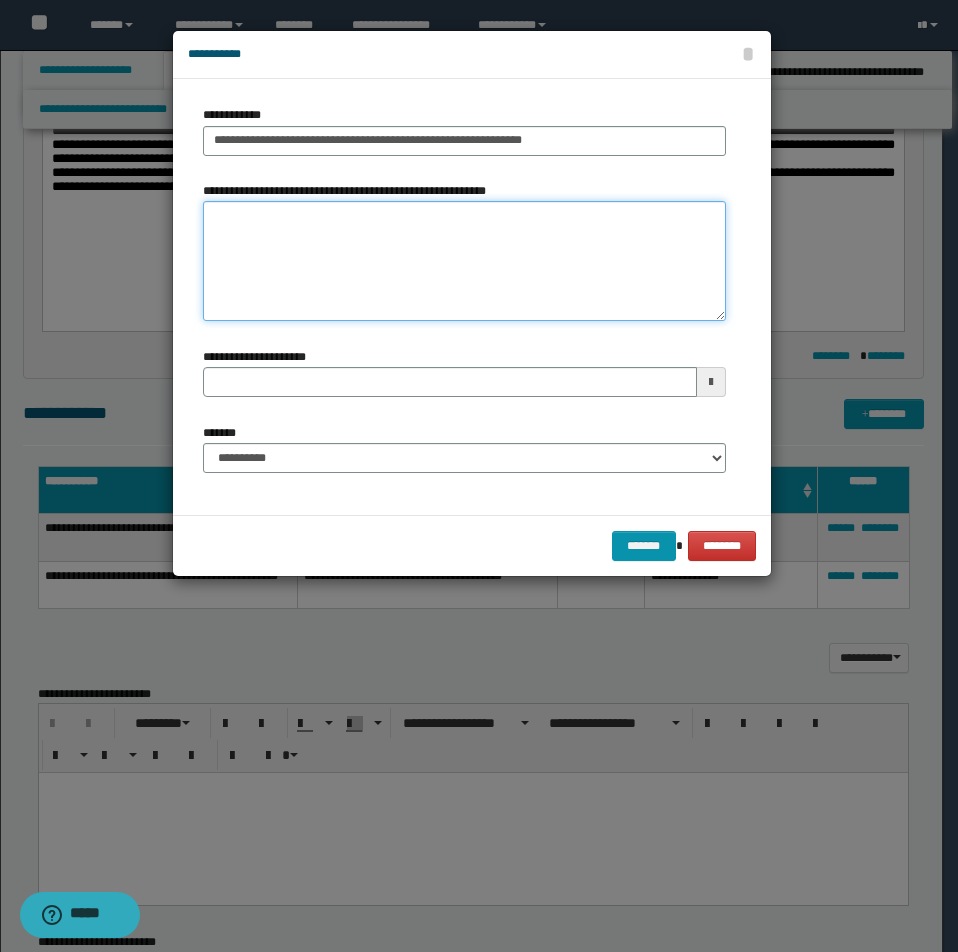 click on "**********" at bounding box center (464, 261) 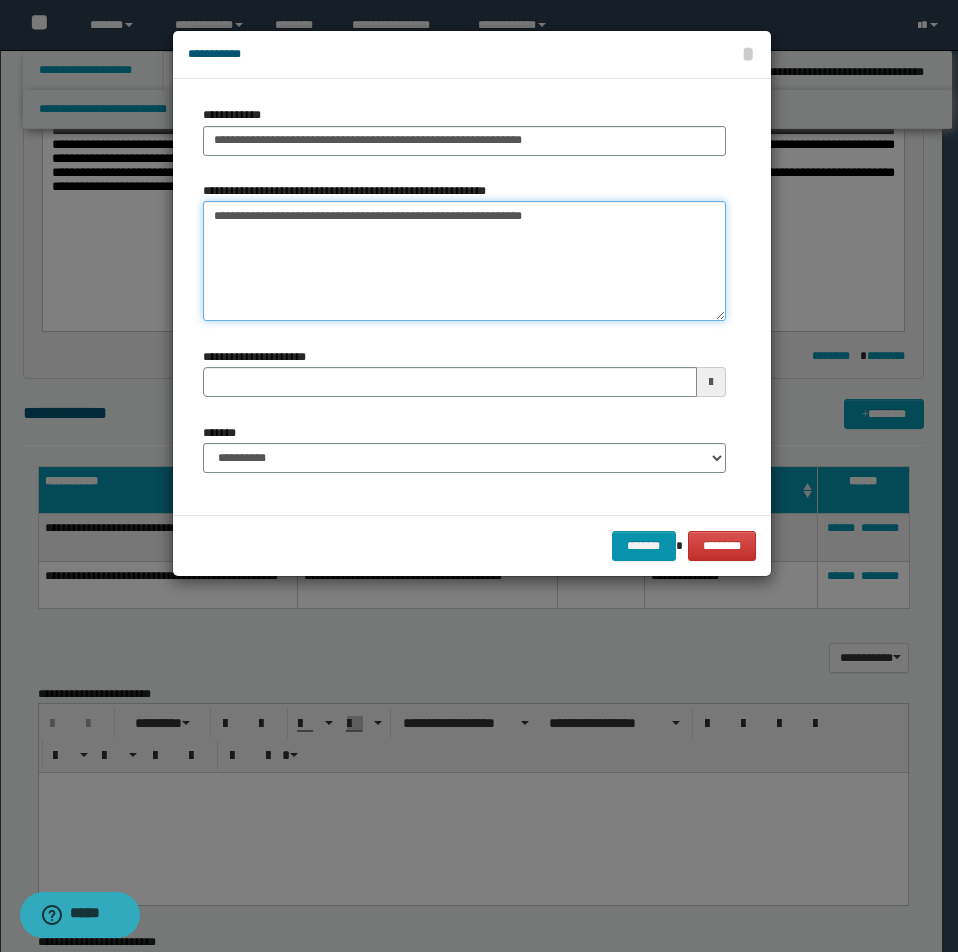 type on "**********" 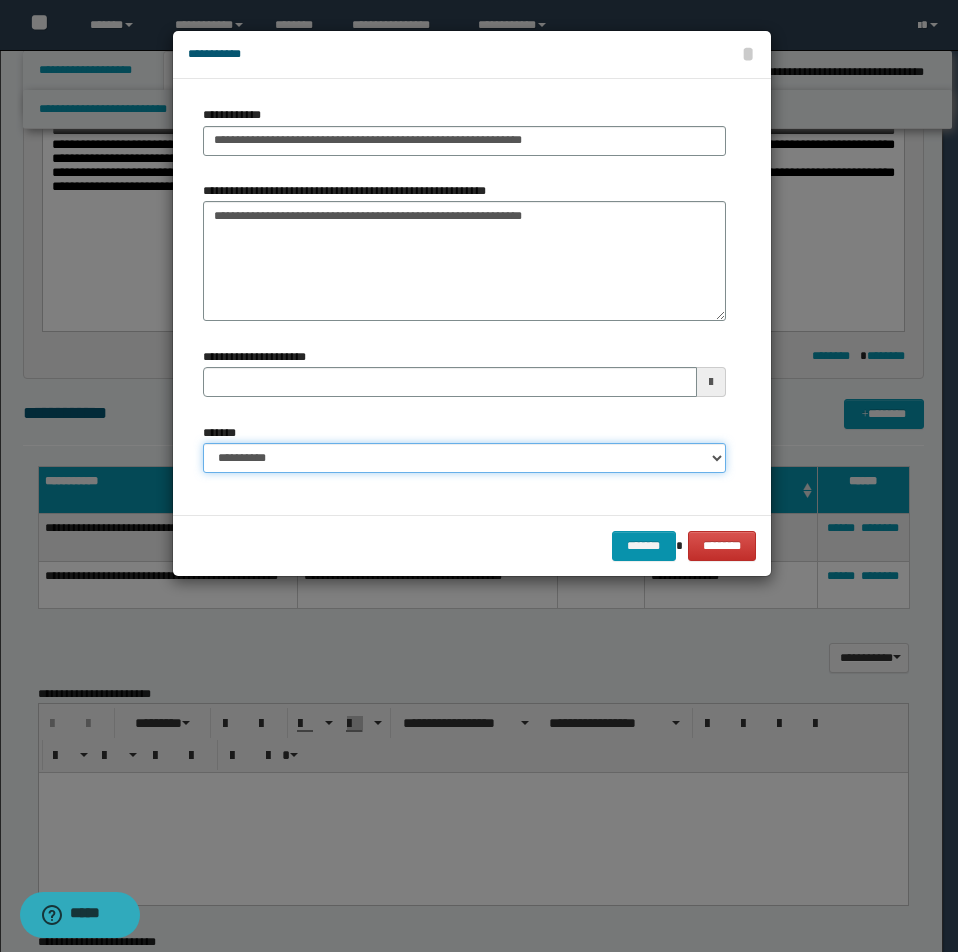 drag, startPoint x: 715, startPoint y: 452, endPoint x: 706, endPoint y: 461, distance: 12.727922 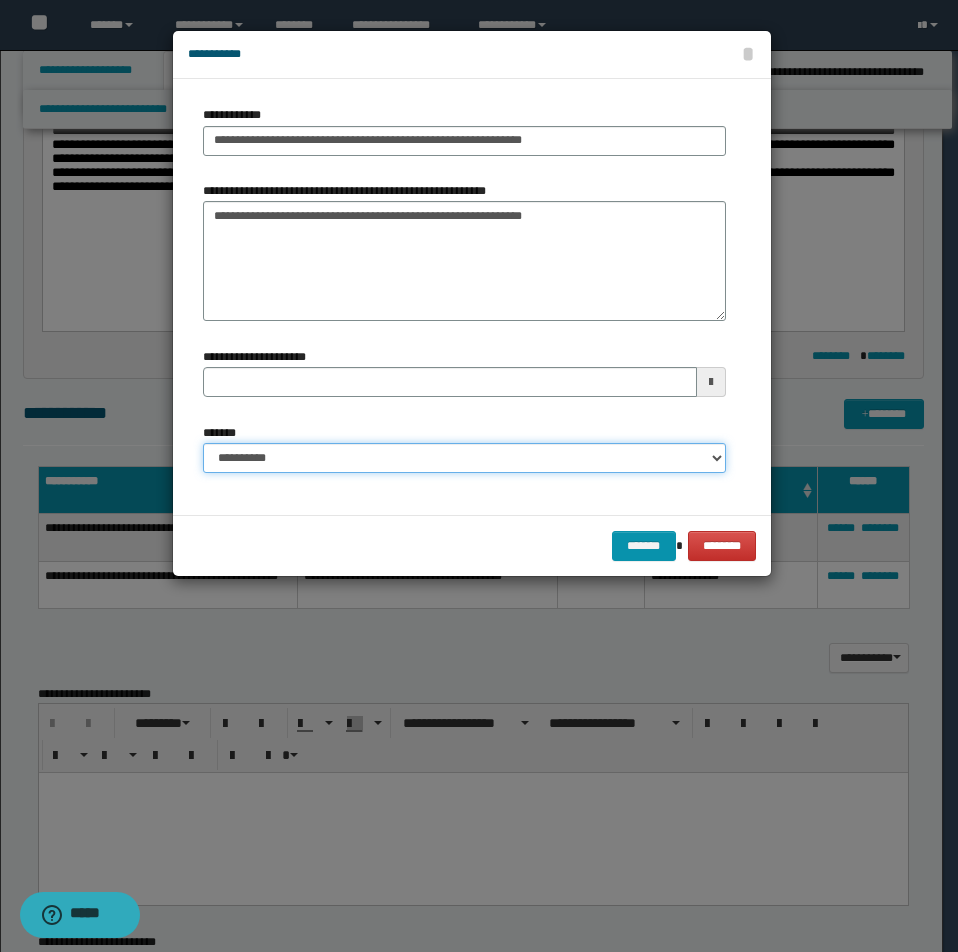 select on "*" 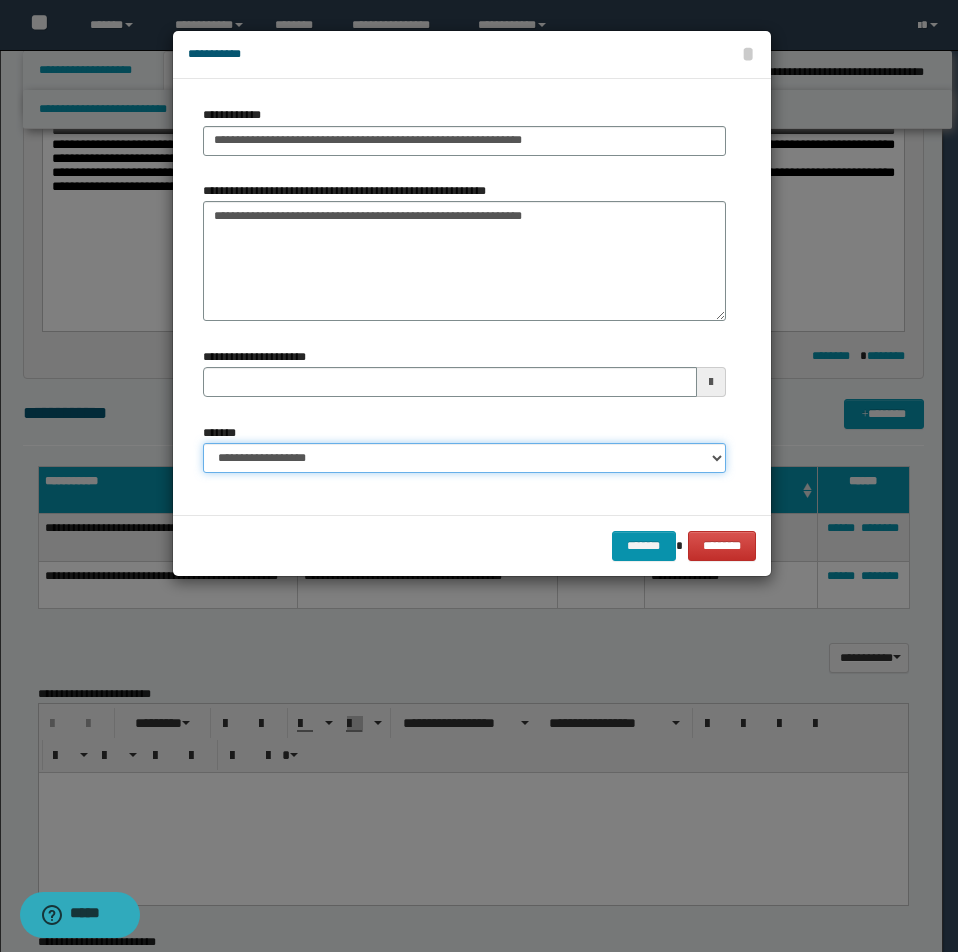 click on "**********" at bounding box center (464, 458) 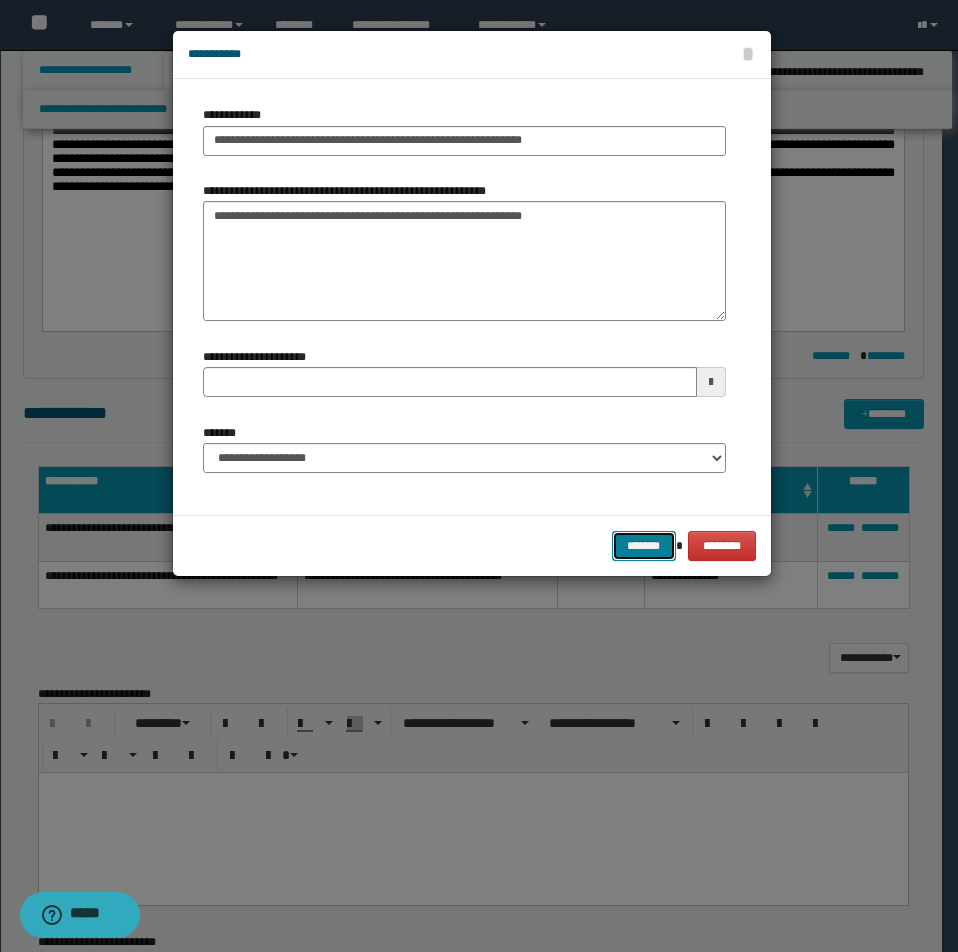 click on "*******" at bounding box center [644, 546] 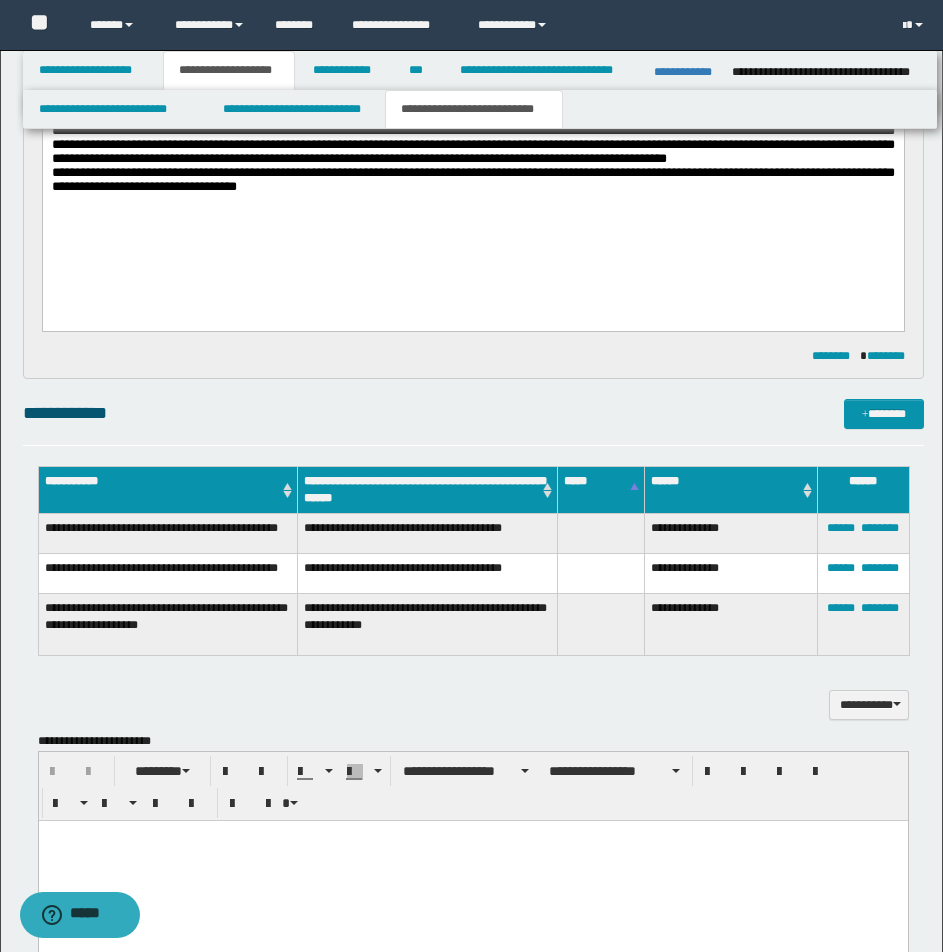 drag, startPoint x: 515, startPoint y: 201, endPoint x: 454, endPoint y: 223, distance: 64.84597 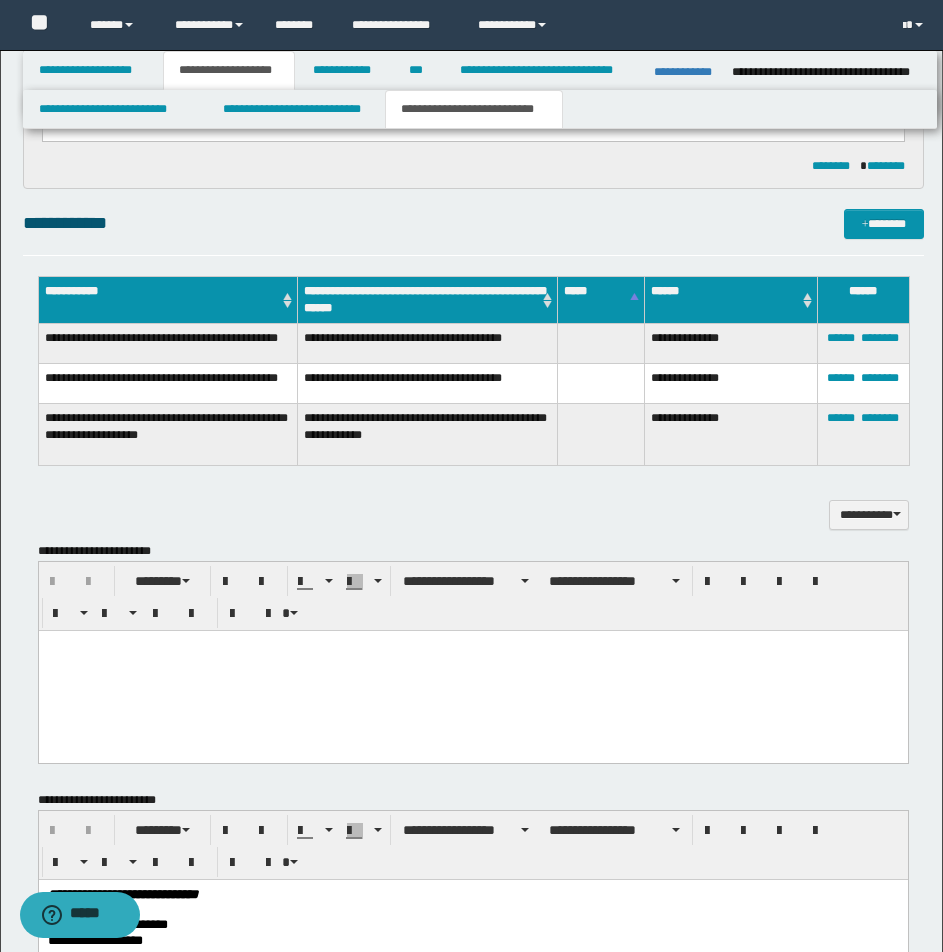 scroll, scrollTop: 608, scrollLeft: 0, axis: vertical 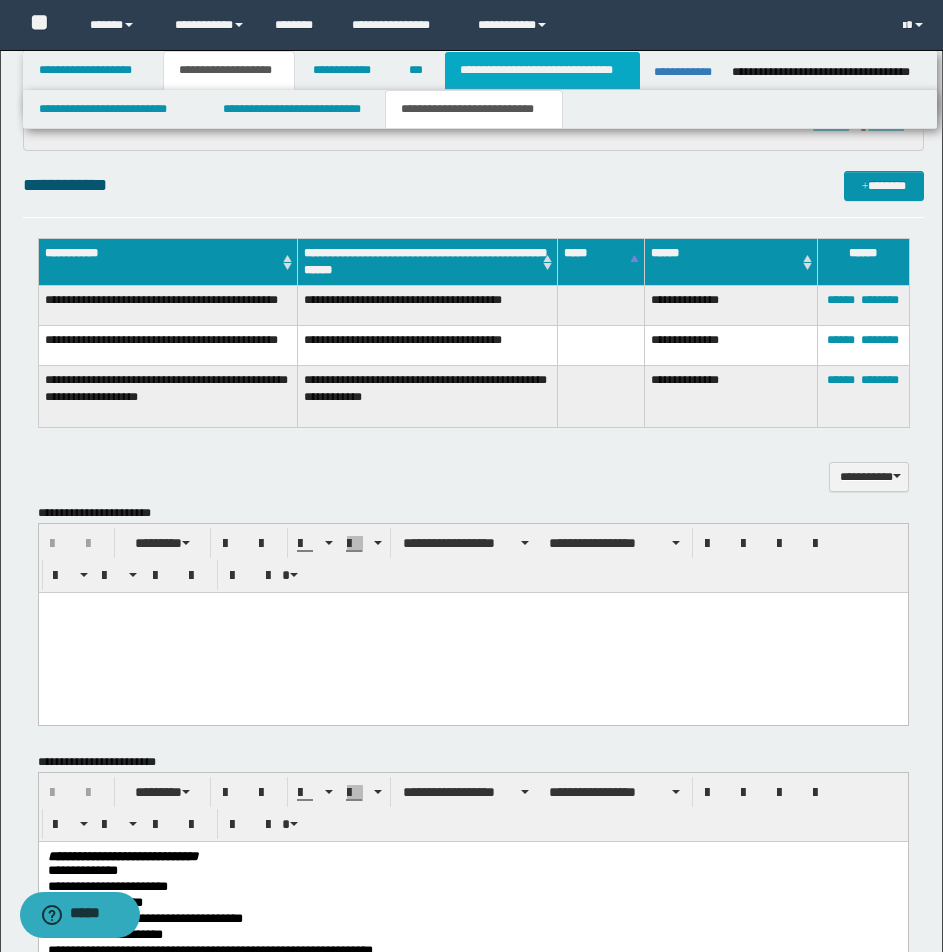 drag, startPoint x: 505, startPoint y: 67, endPoint x: 464, endPoint y: 81, distance: 43.32436 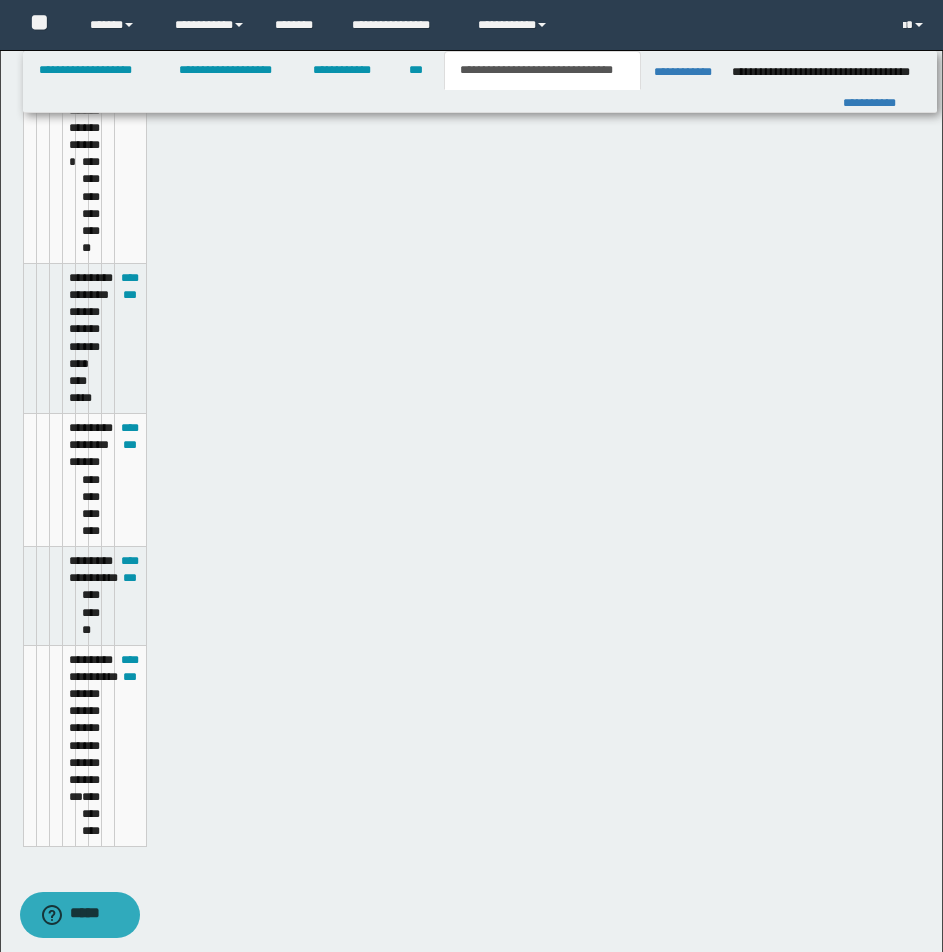 scroll, scrollTop: 577, scrollLeft: 0, axis: vertical 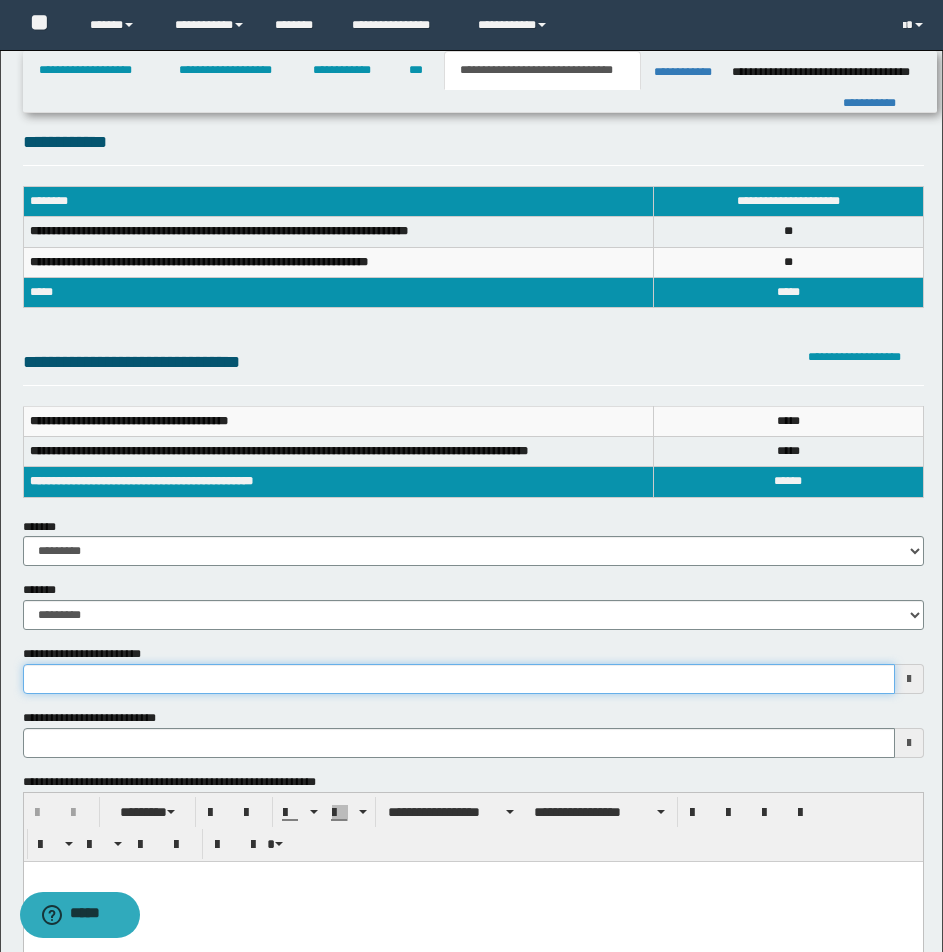 click on "**********" at bounding box center [459, 679] 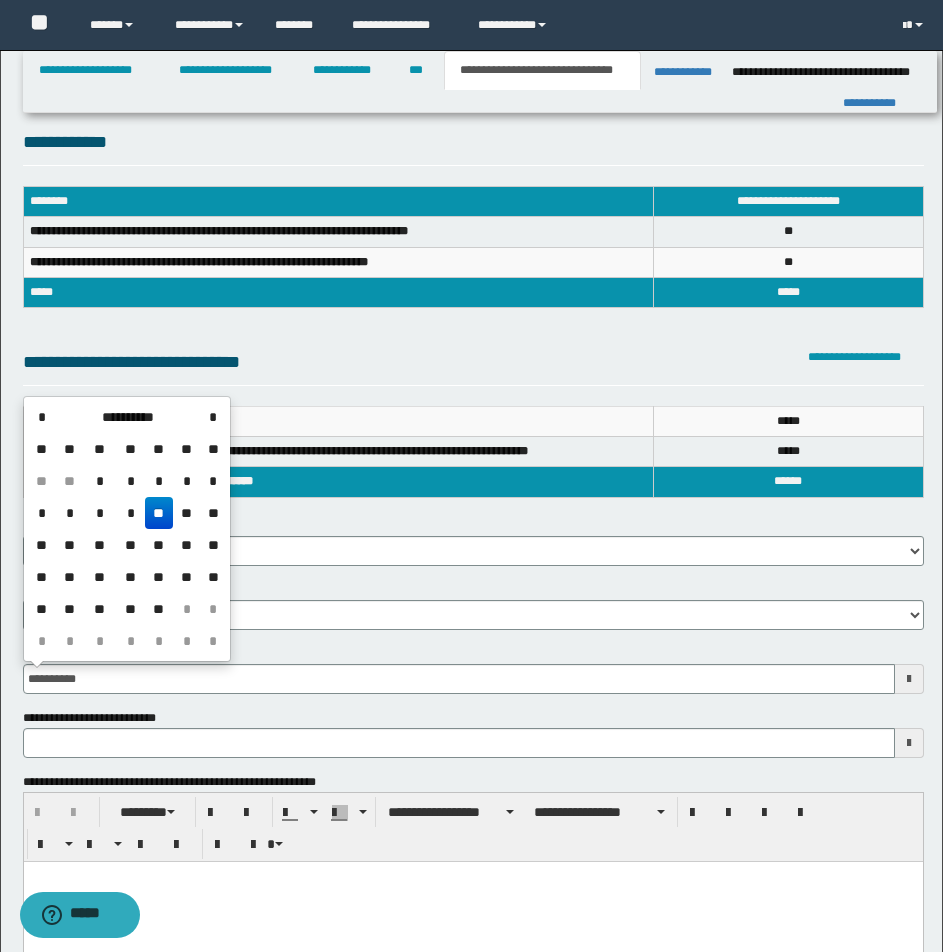 click on "**" at bounding box center (159, 513) 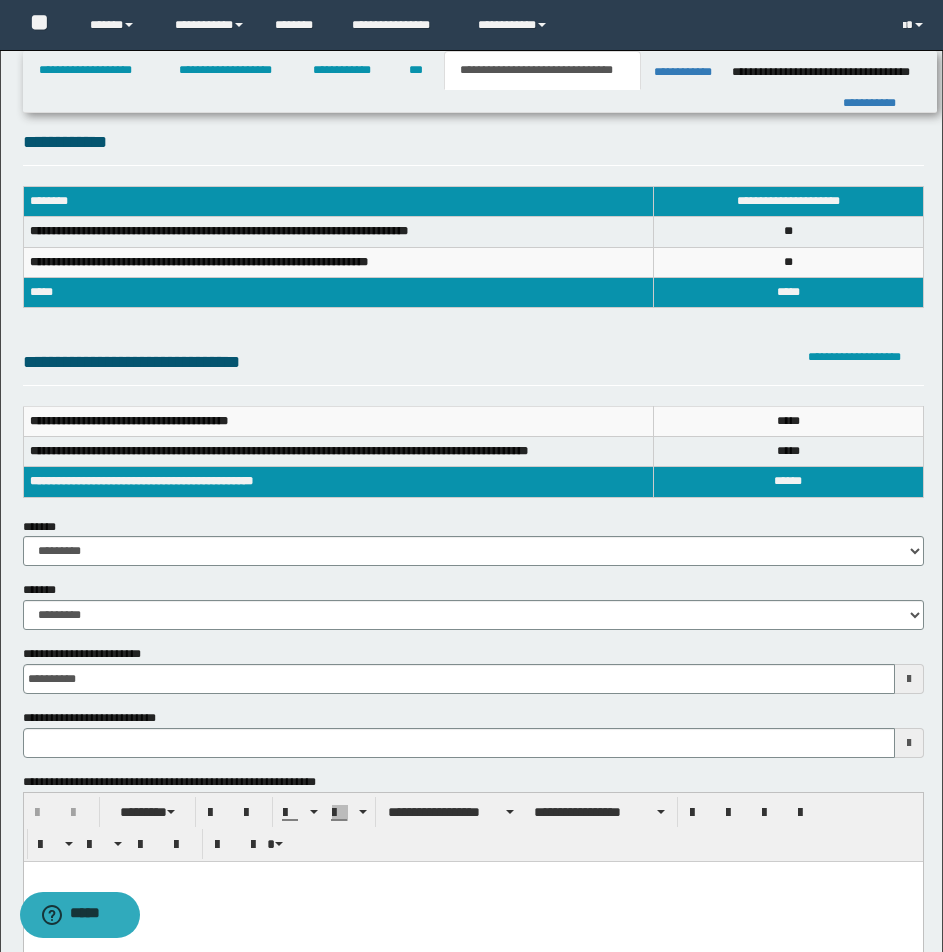 click at bounding box center [472, 876] 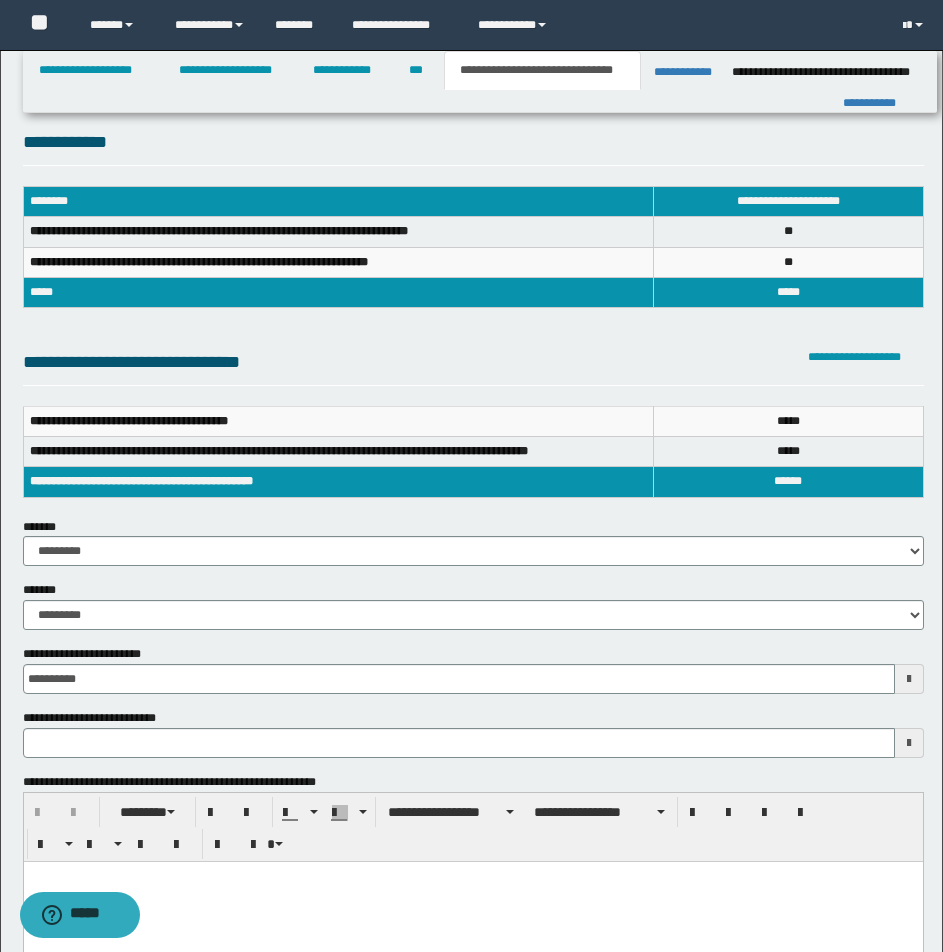 paste 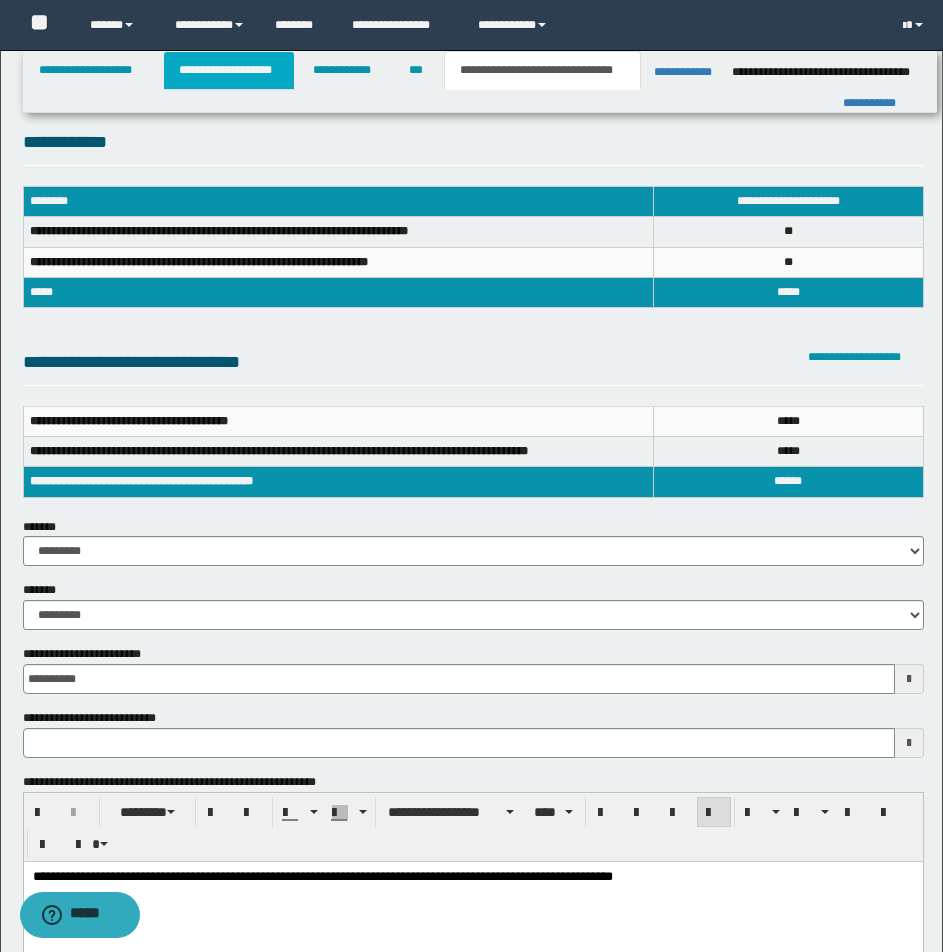 click on "**********" at bounding box center [229, 70] 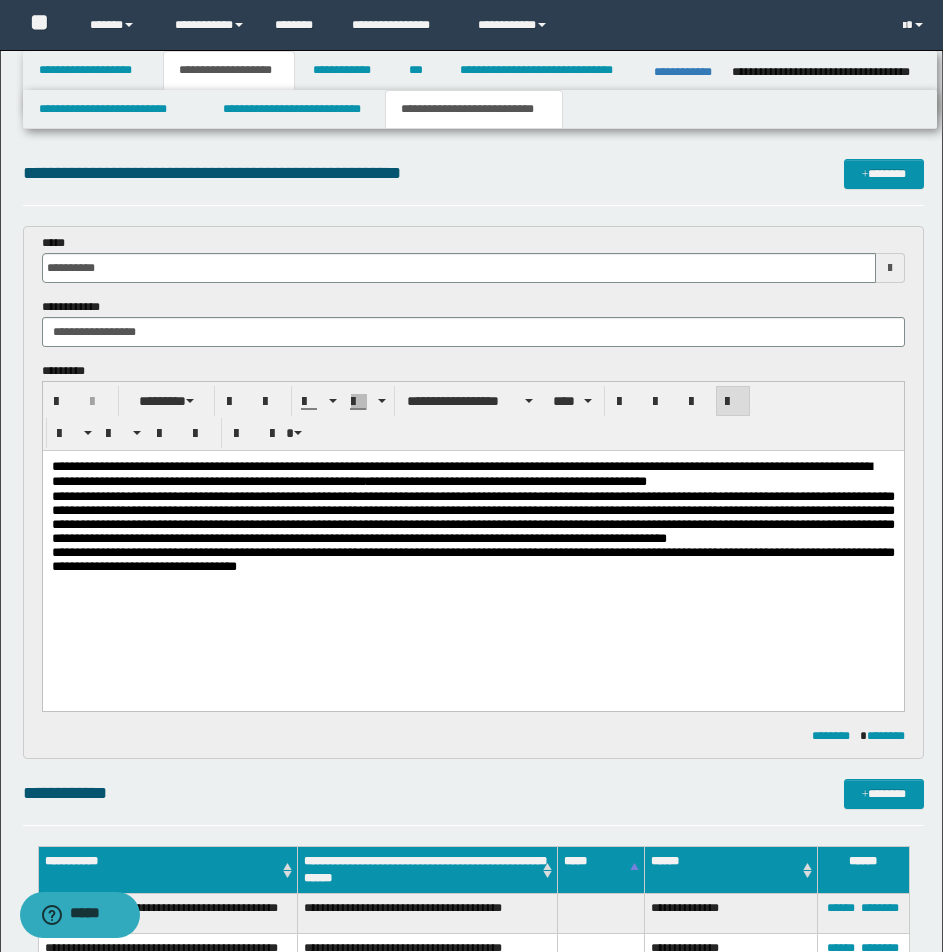 scroll, scrollTop: 833, scrollLeft: 0, axis: vertical 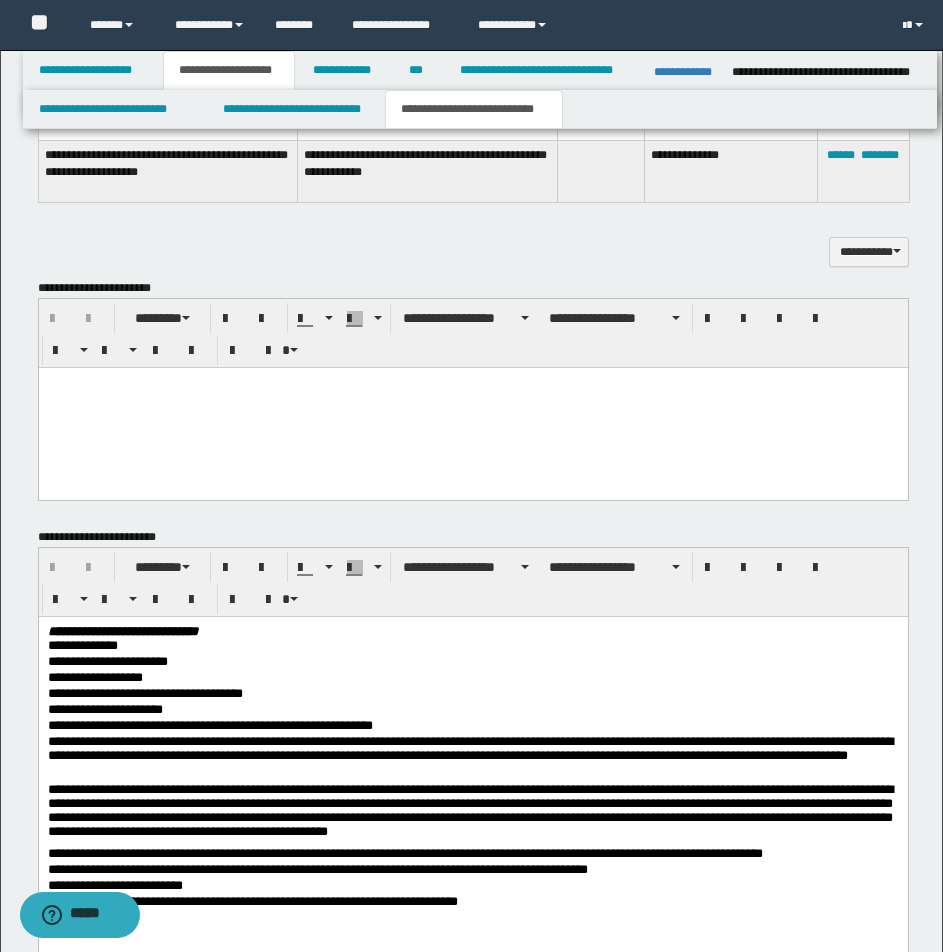click at bounding box center (472, 382) 